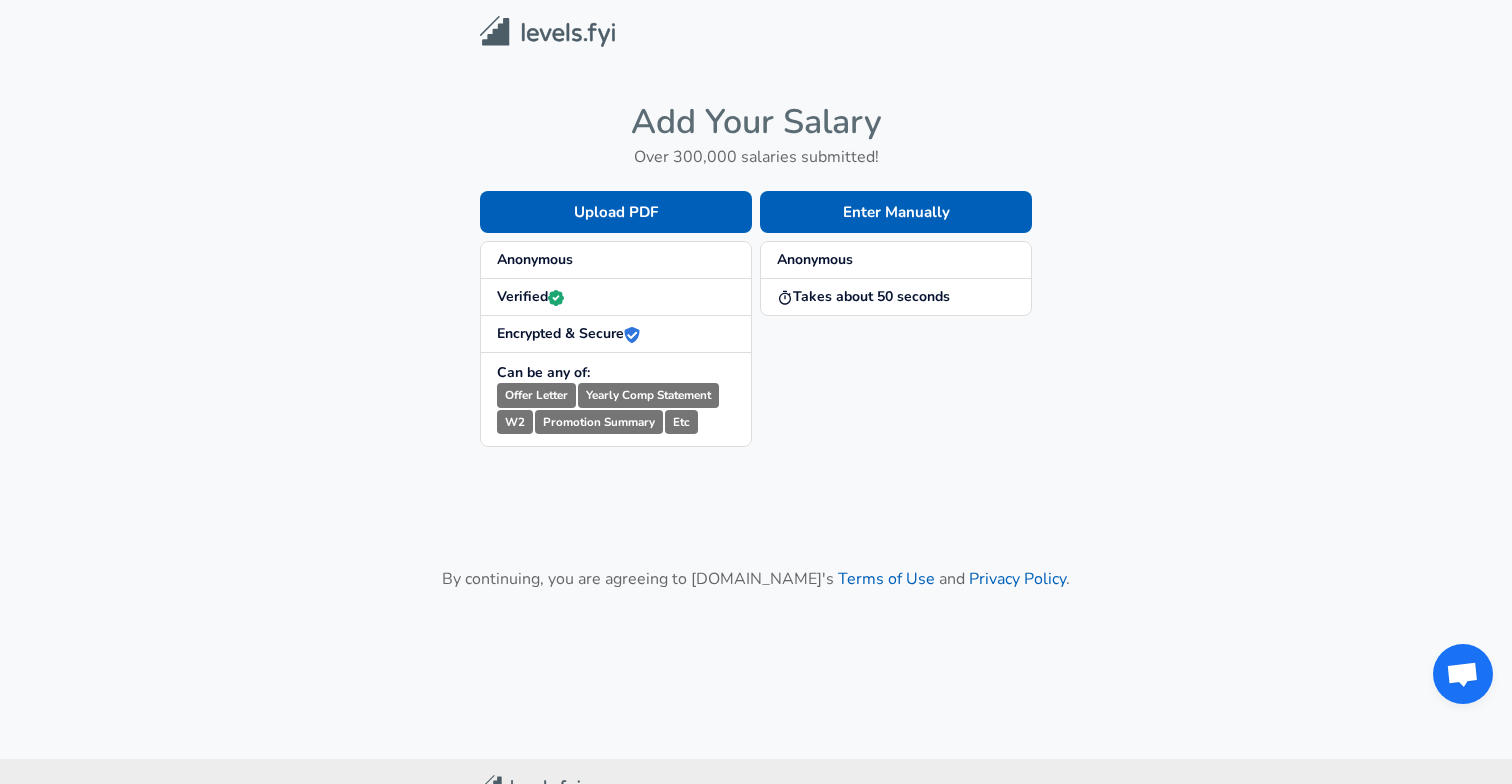 scroll, scrollTop: 0, scrollLeft: 0, axis: both 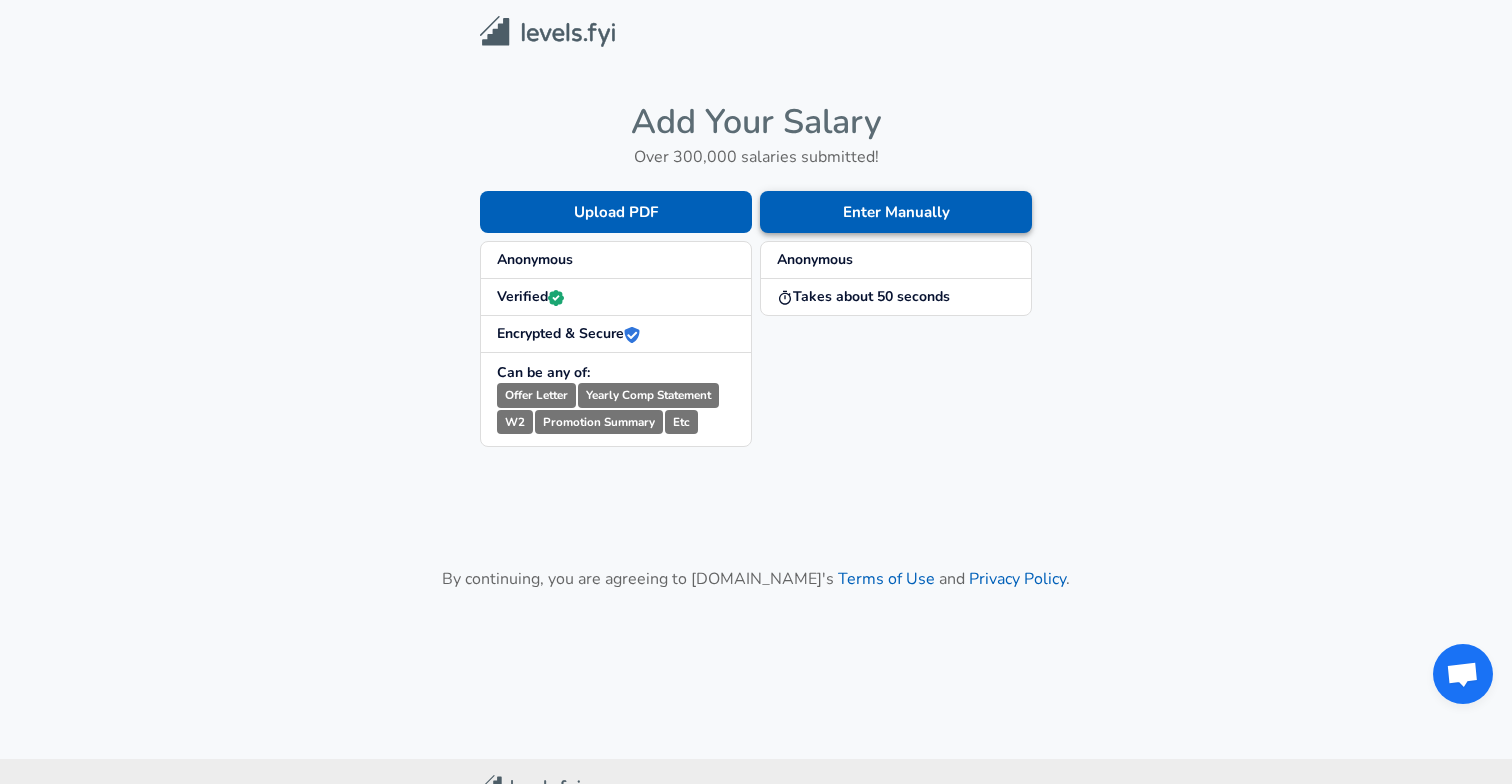 click on "Enter Manually" at bounding box center (896, 212) 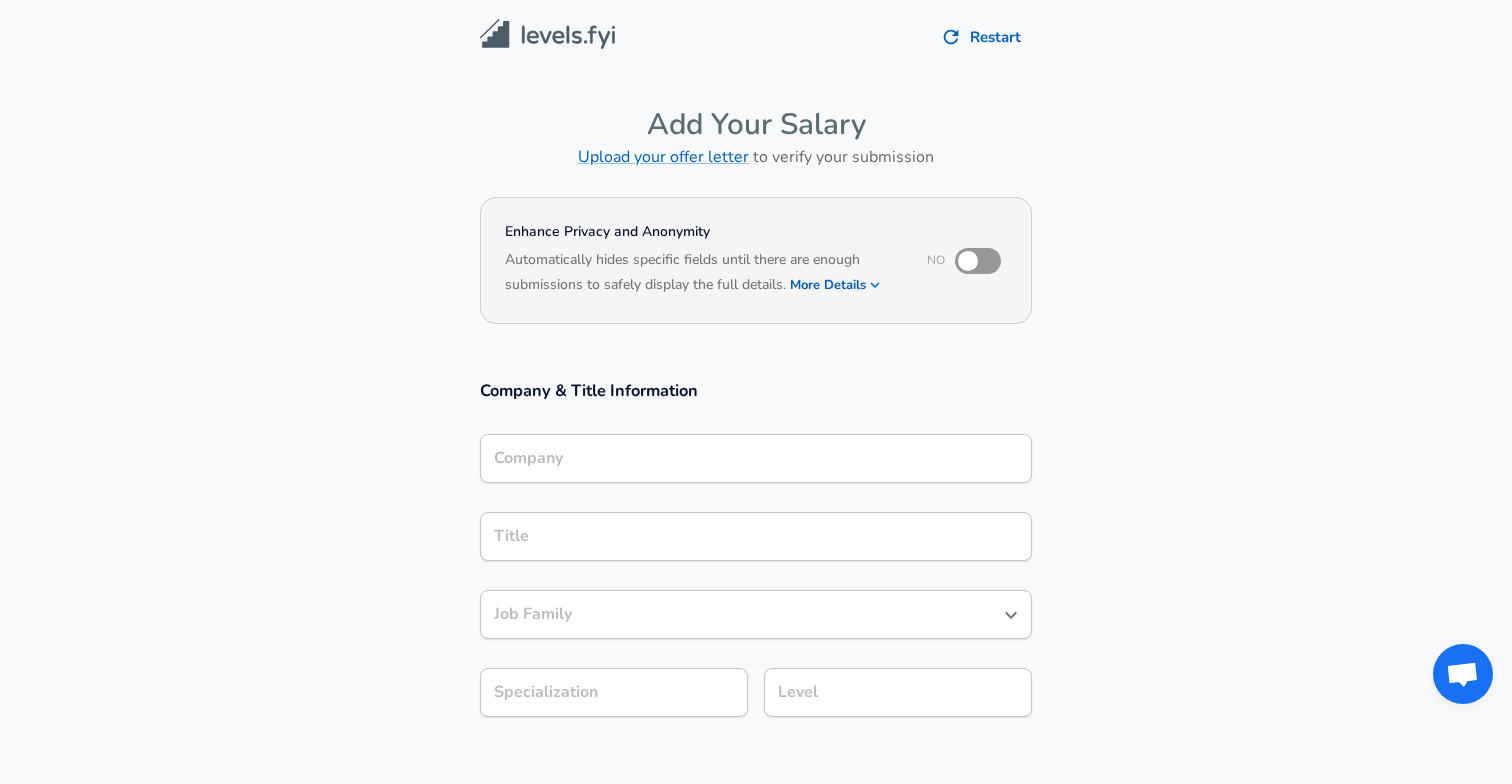 click on "Company" at bounding box center [756, 458] 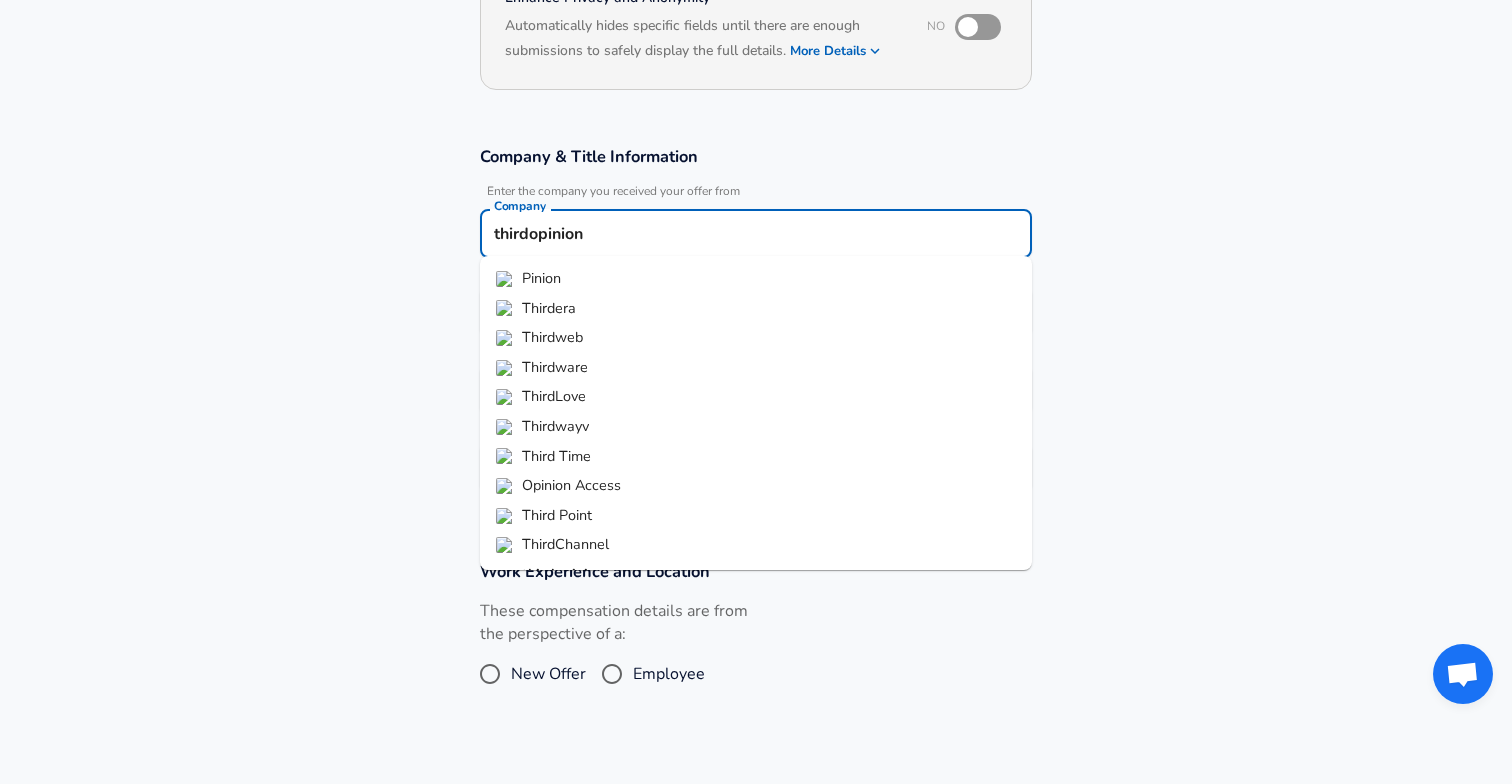 scroll, scrollTop: 243, scrollLeft: 0, axis: vertical 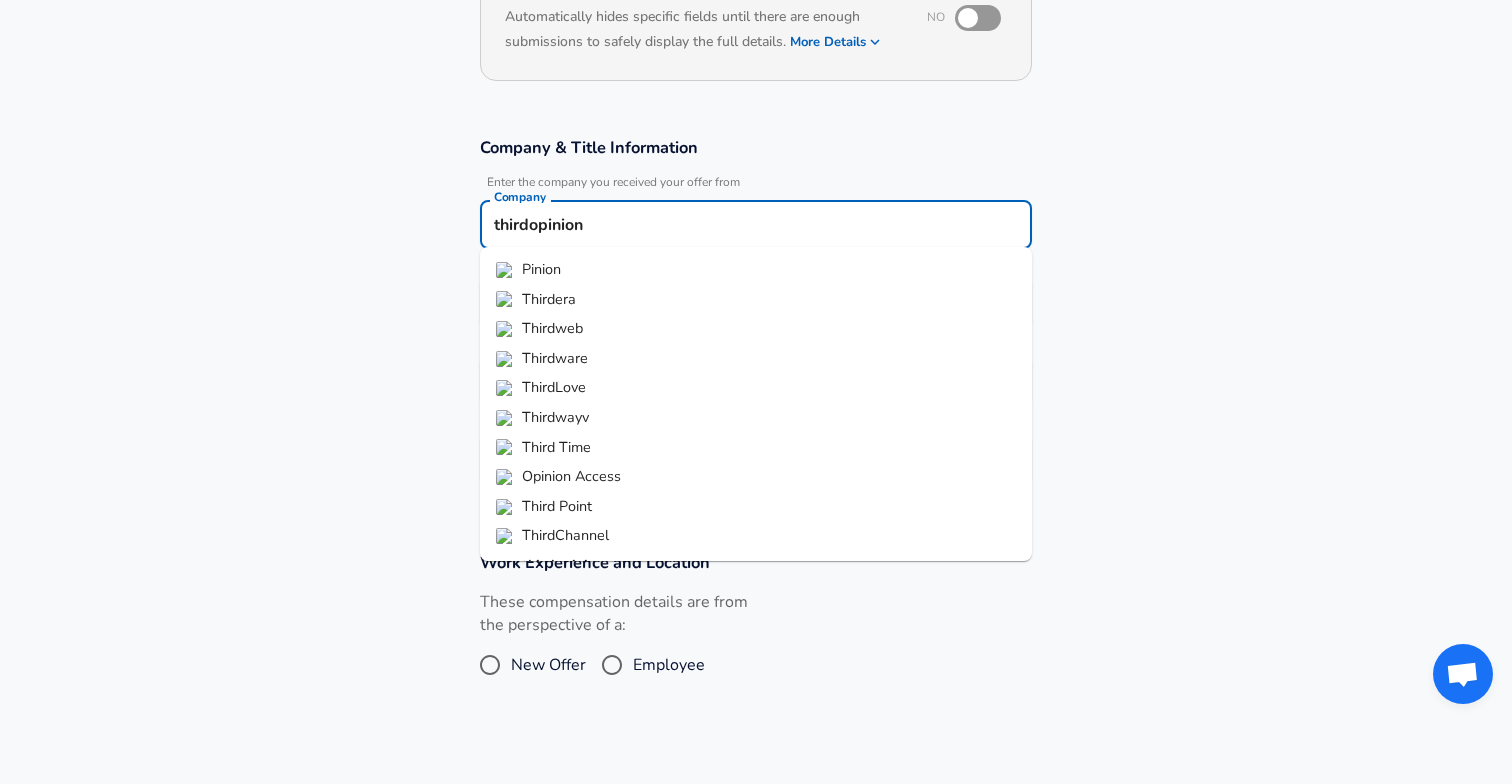 type on "opinion" 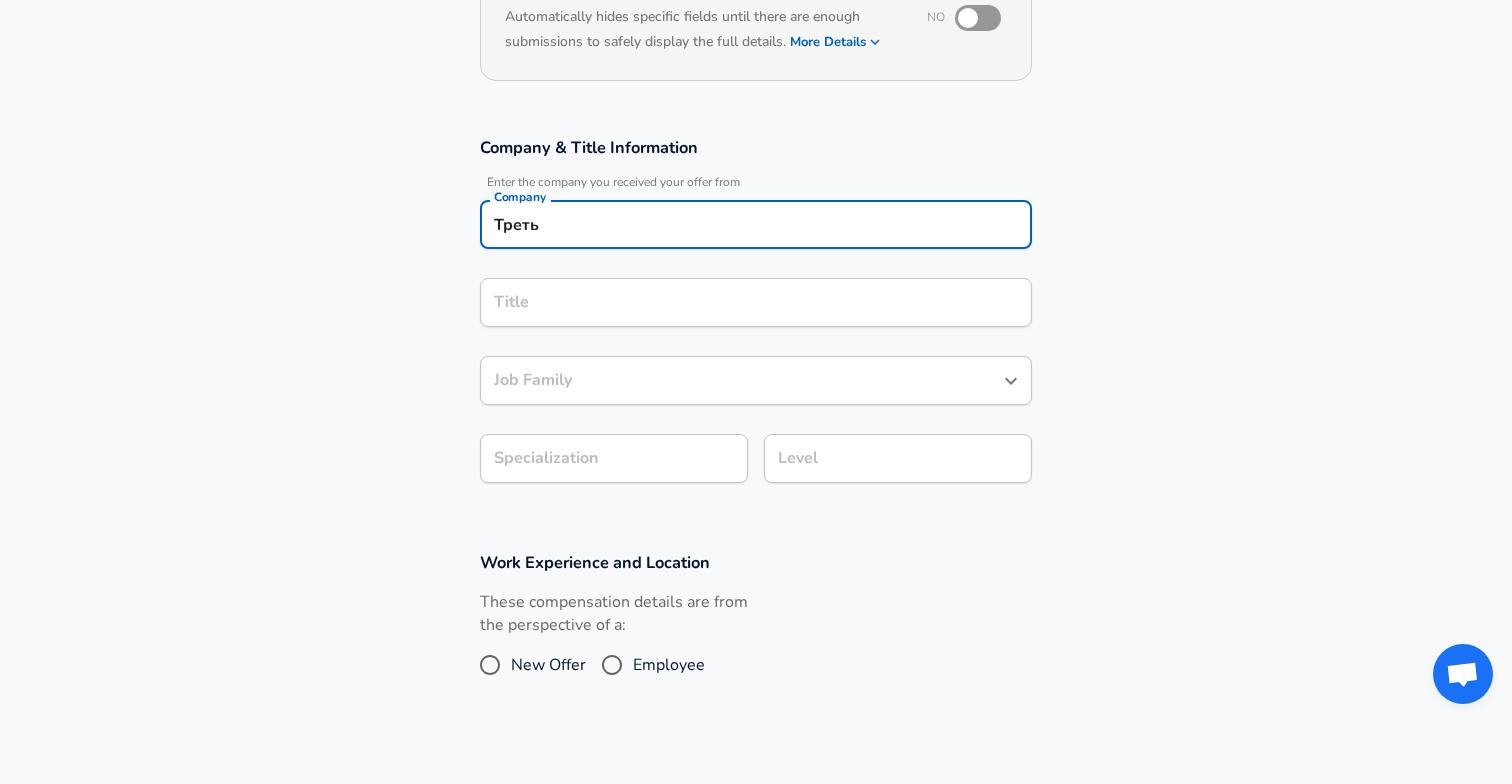 type on "Третье" 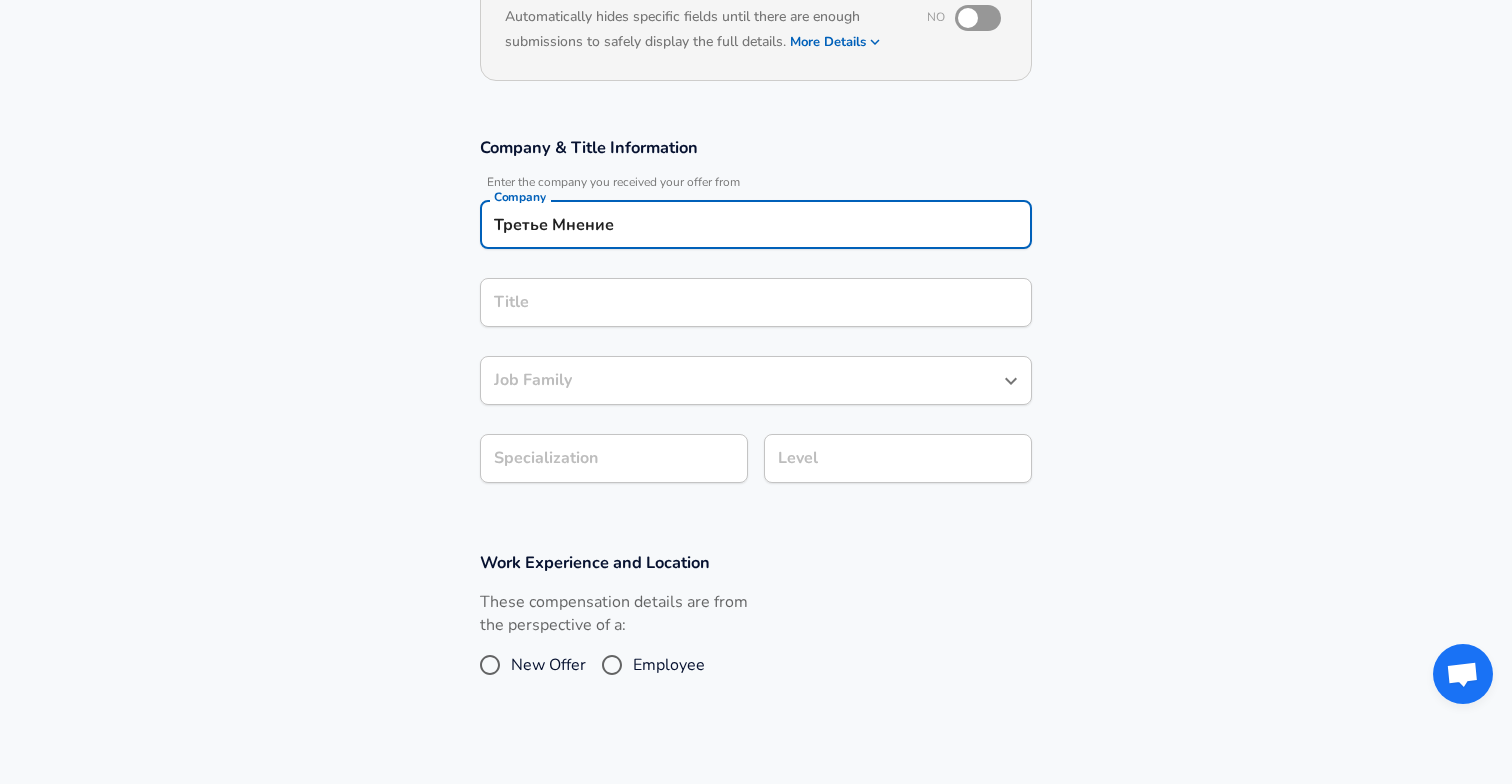 click on "Company Третье Мнение Company" at bounding box center (756, 223) 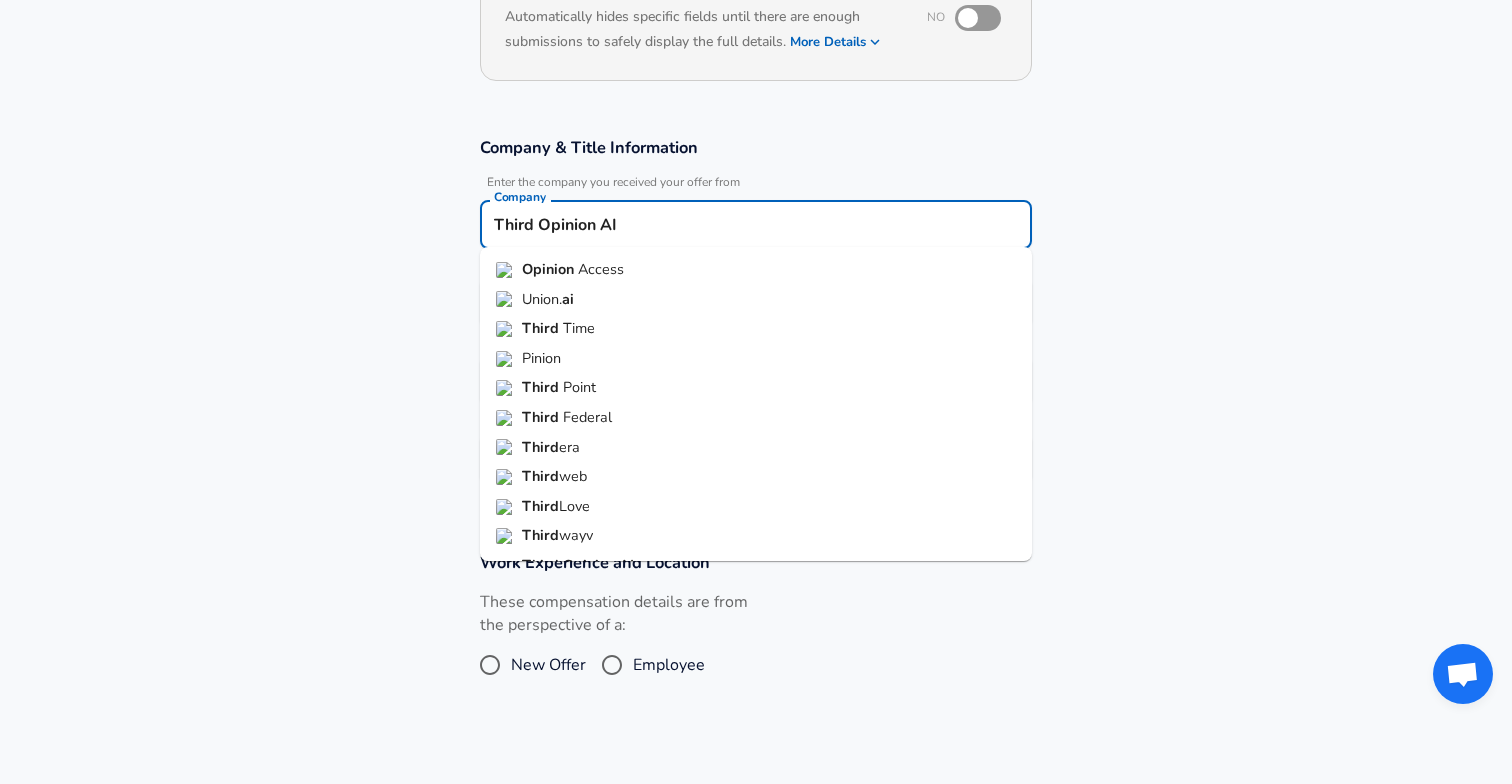 click on "Third Opinion AI" at bounding box center [756, 224] 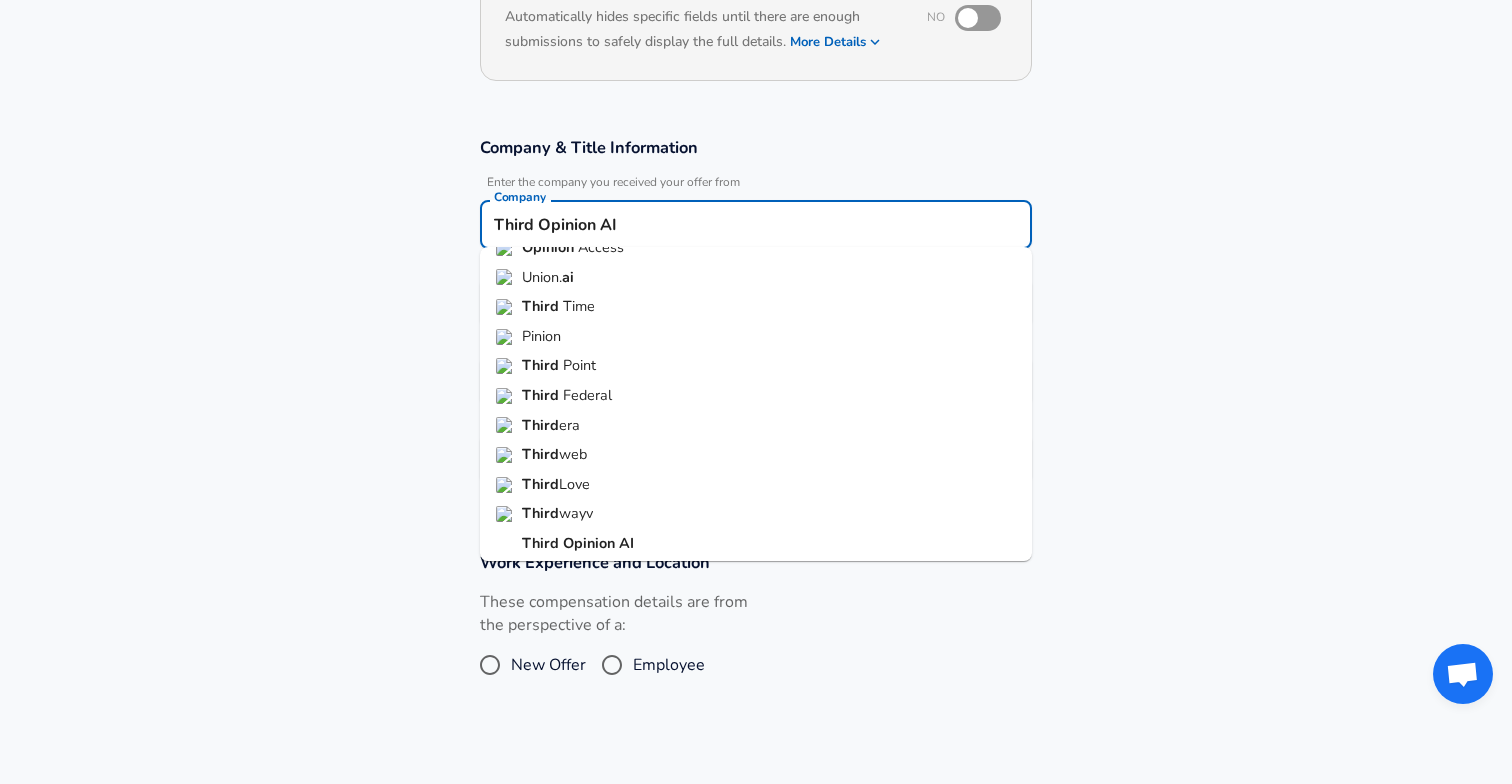 scroll, scrollTop: 21, scrollLeft: 0, axis: vertical 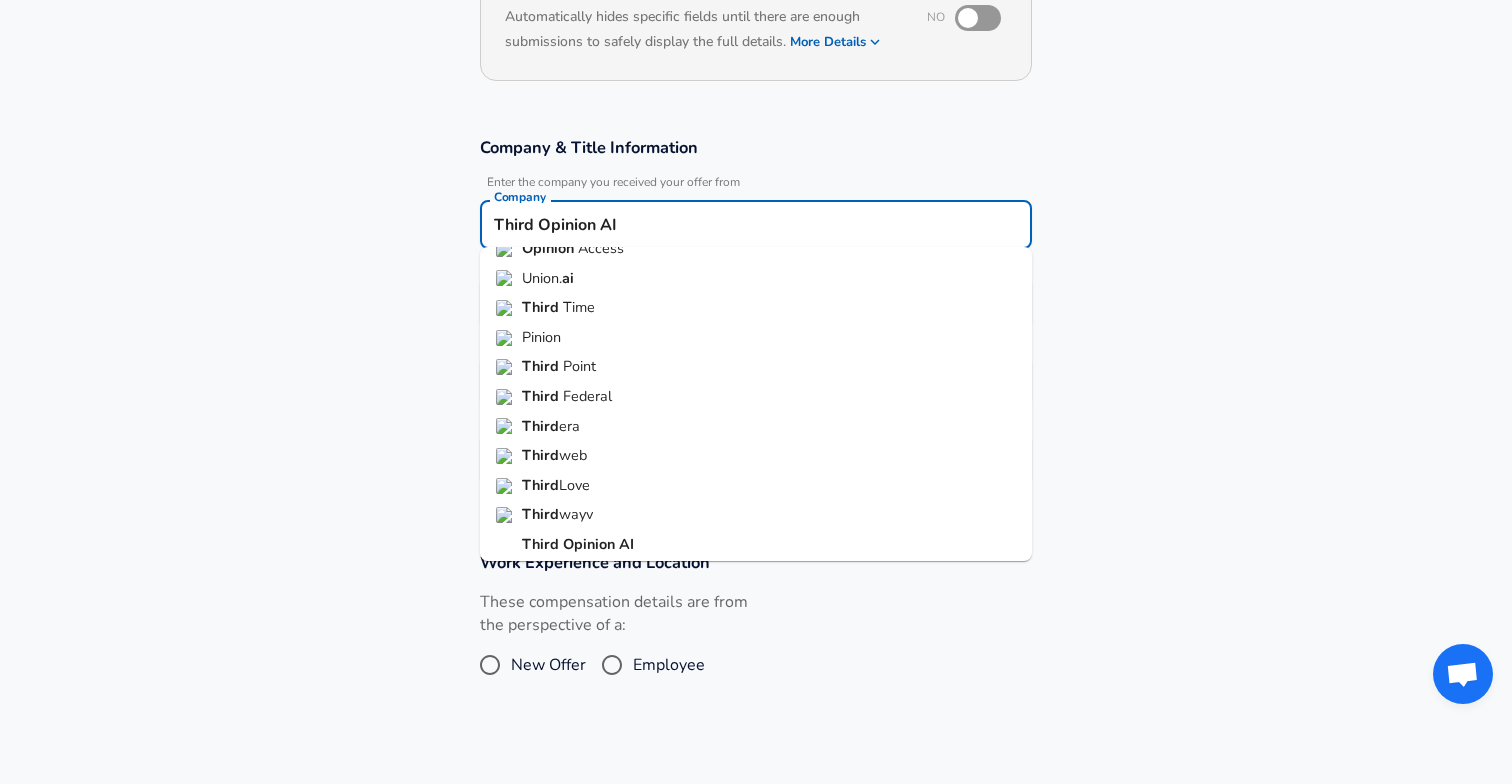 click on "Opinion" at bounding box center (591, 544) 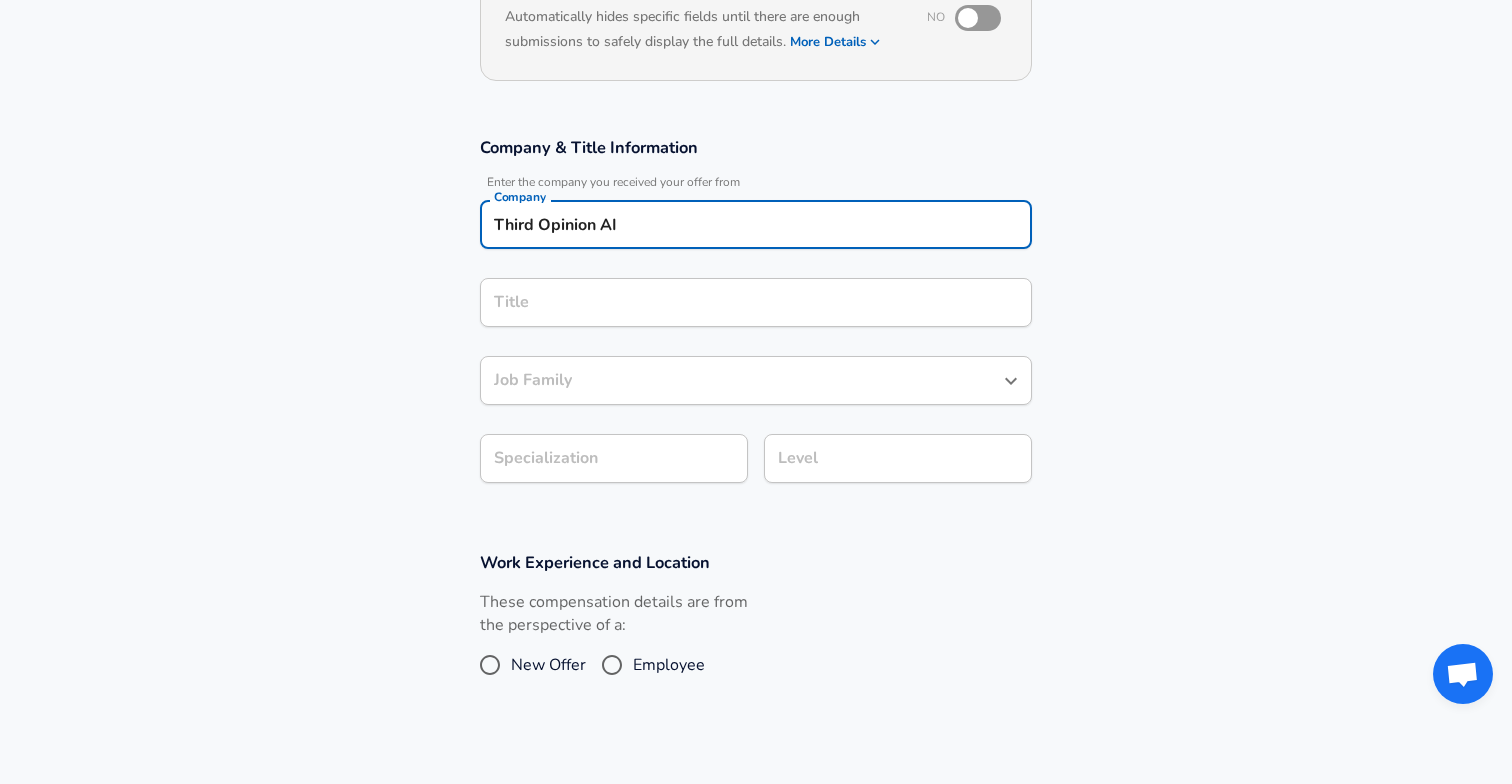 type on "Third Opinion AI" 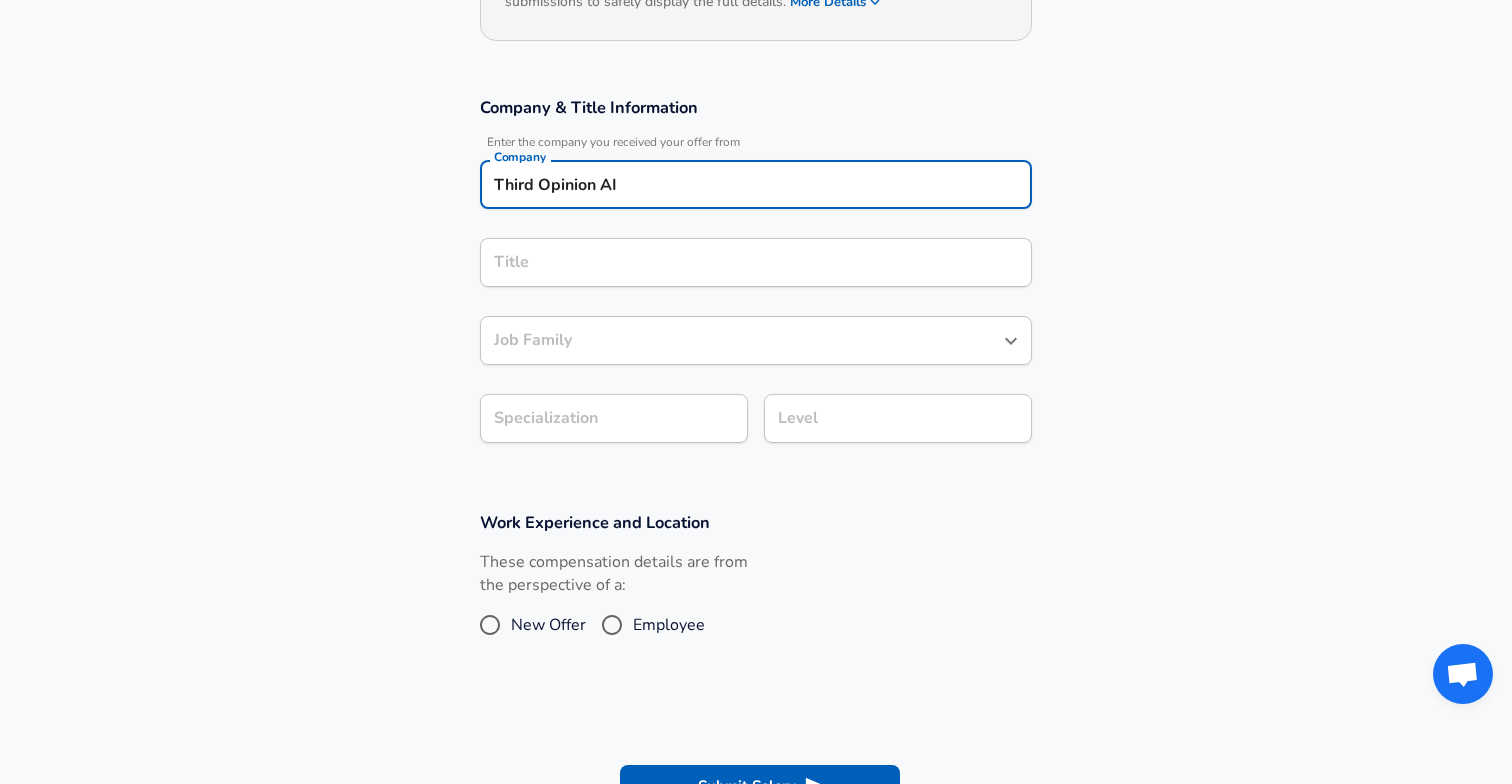 click on "Title" at bounding box center [756, 262] 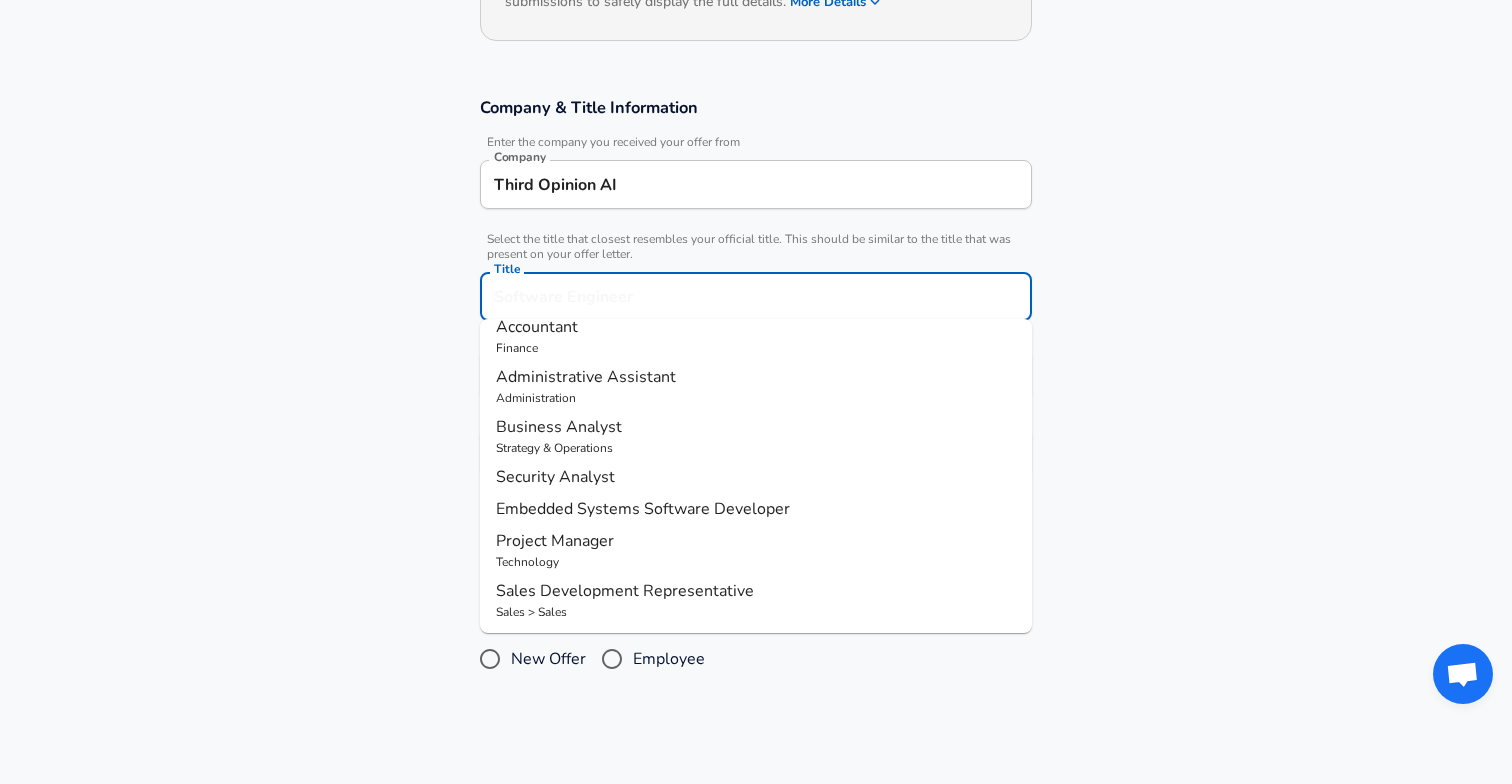scroll, scrollTop: 172, scrollLeft: 0, axis: vertical 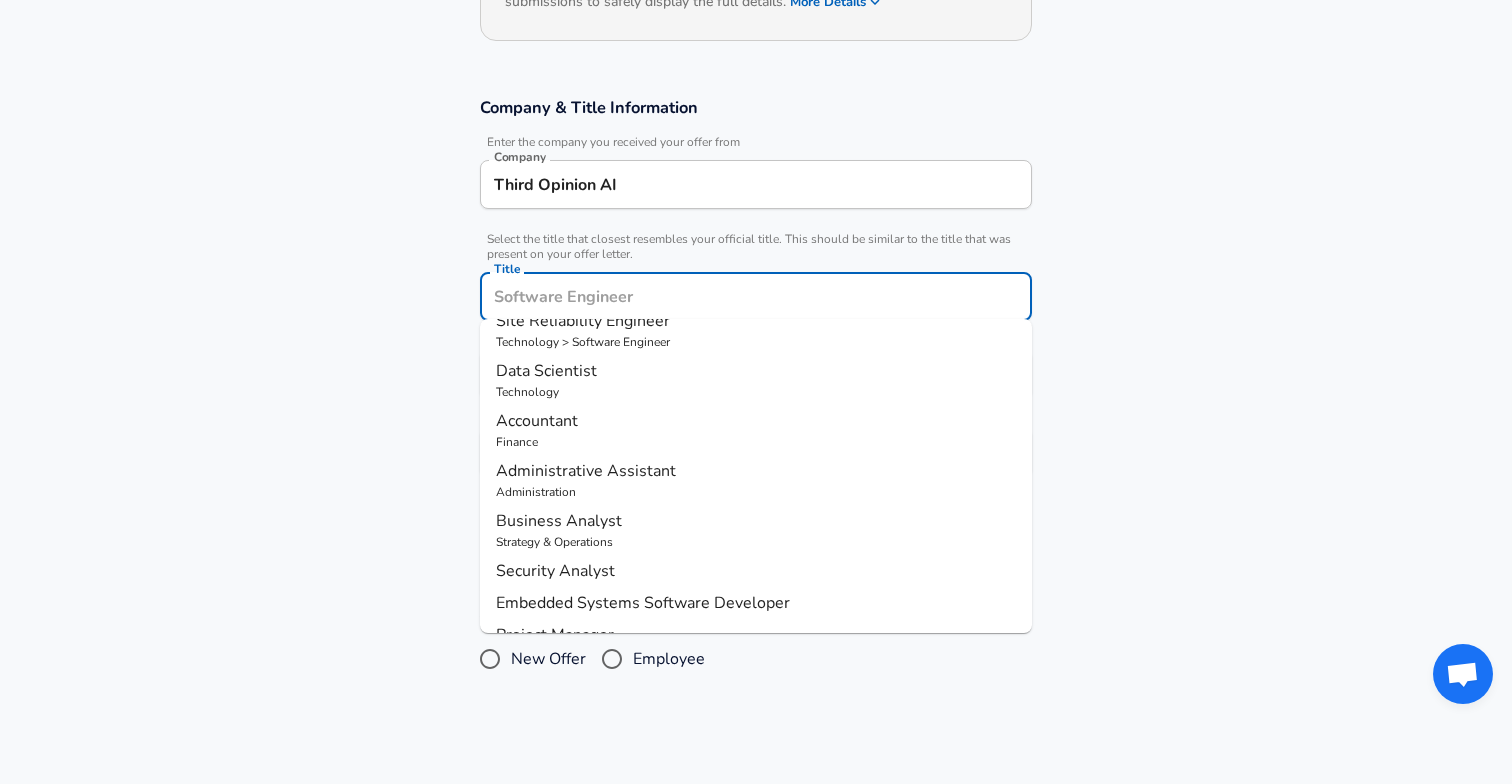 click on "Data Scientist" at bounding box center (756, 371) 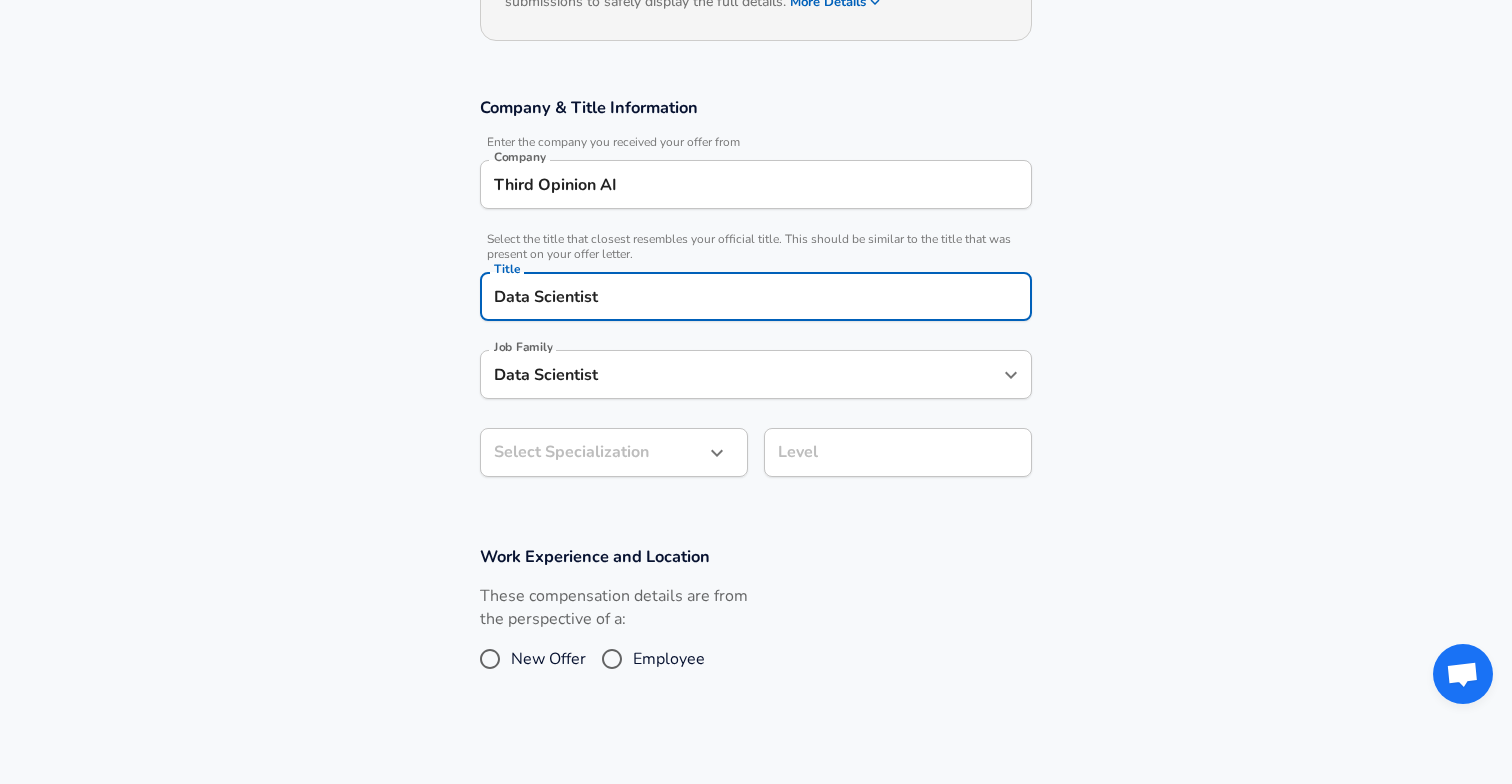 click on "Data Scientist" at bounding box center [741, 374] 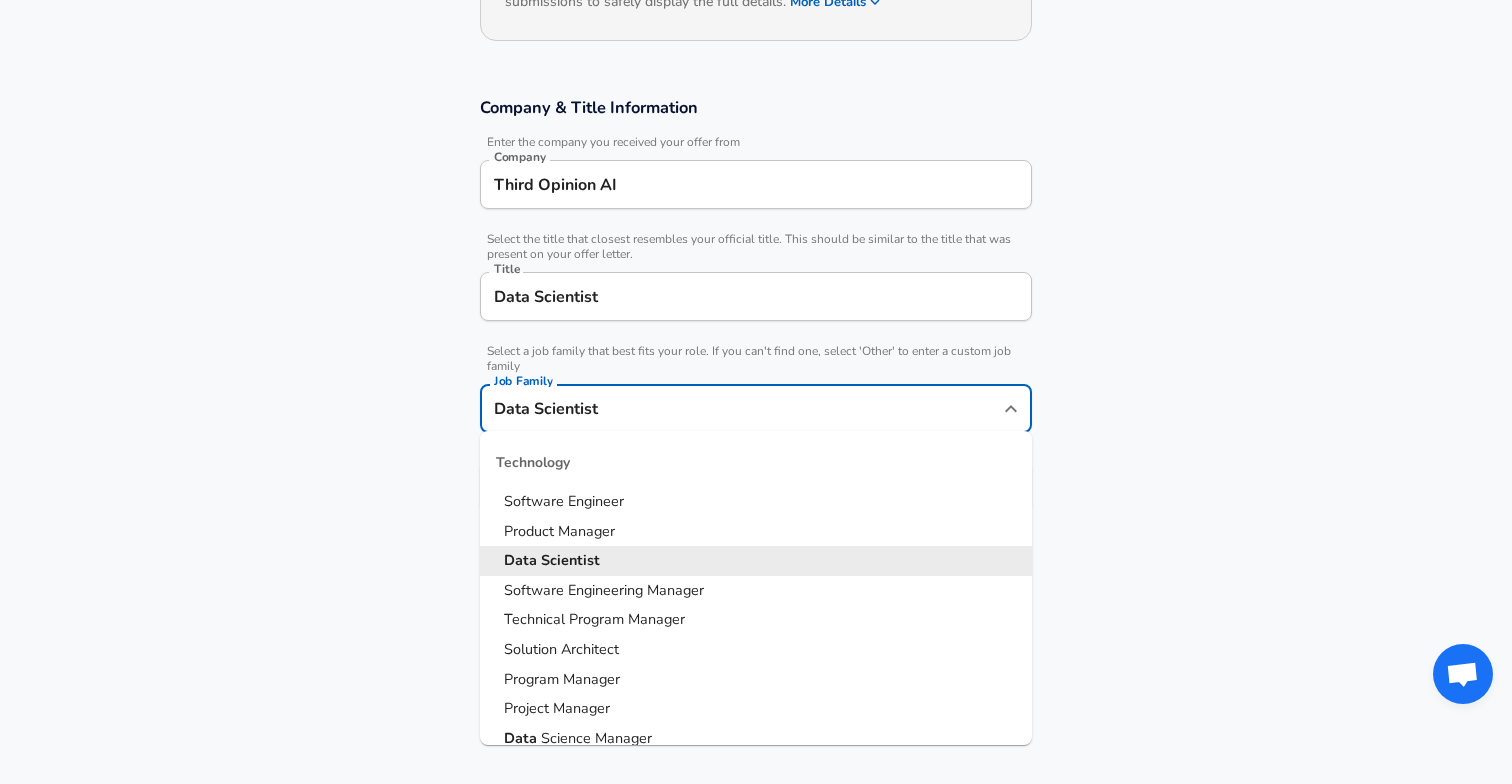 scroll, scrollTop: 323, scrollLeft: 0, axis: vertical 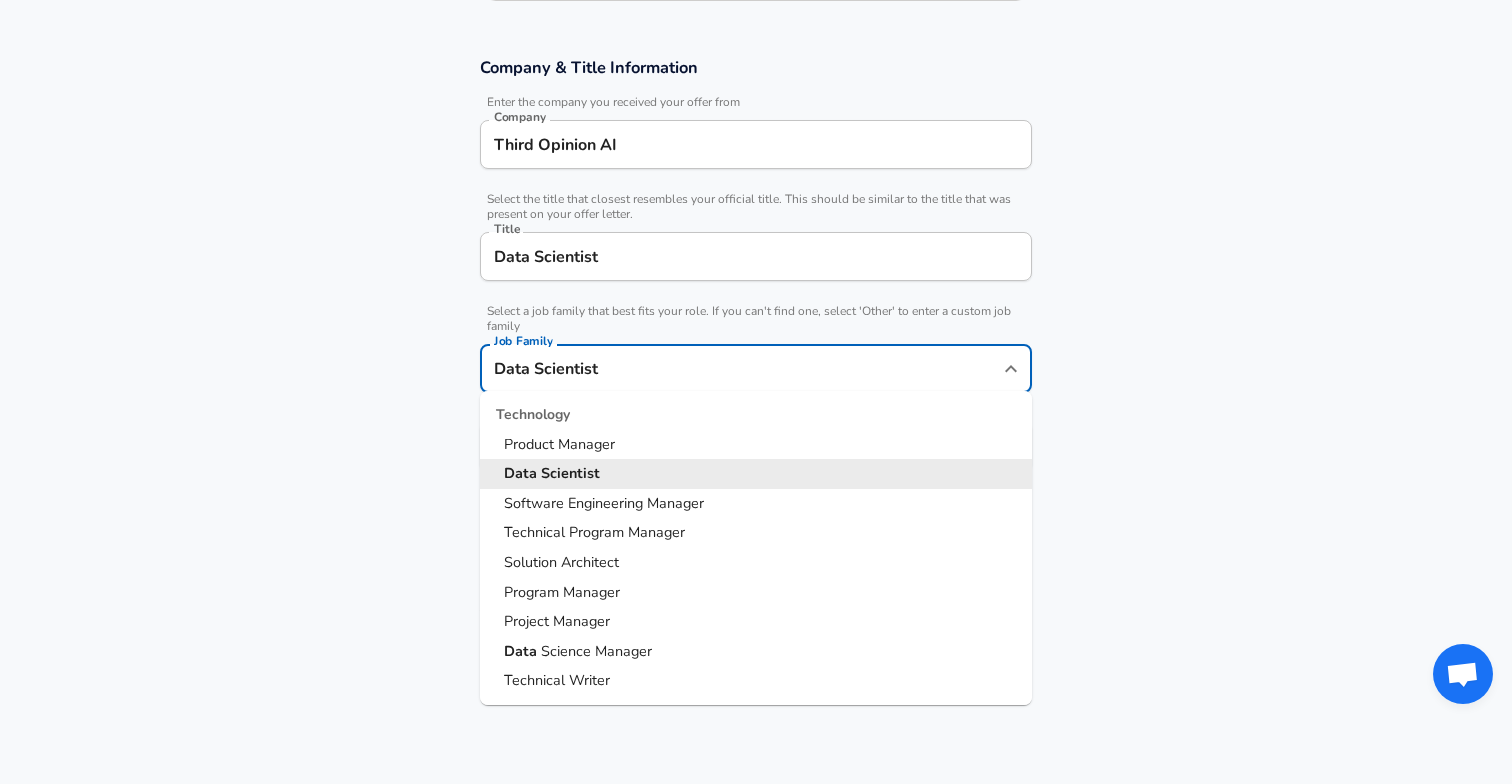click on "Data Scientist" at bounding box center [756, 256] 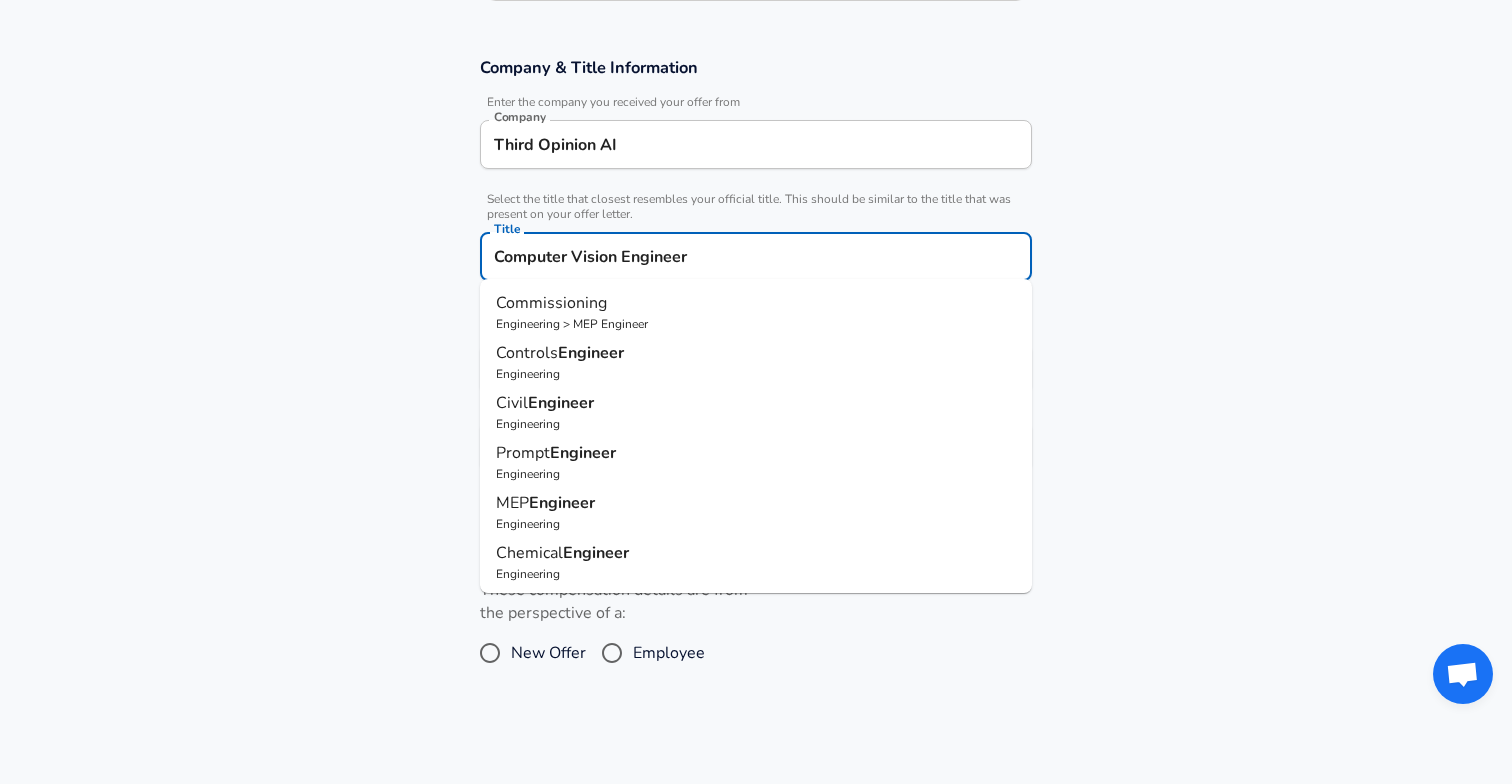 scroll, scrollTop: 0, scrollLeft: 0, axis: both 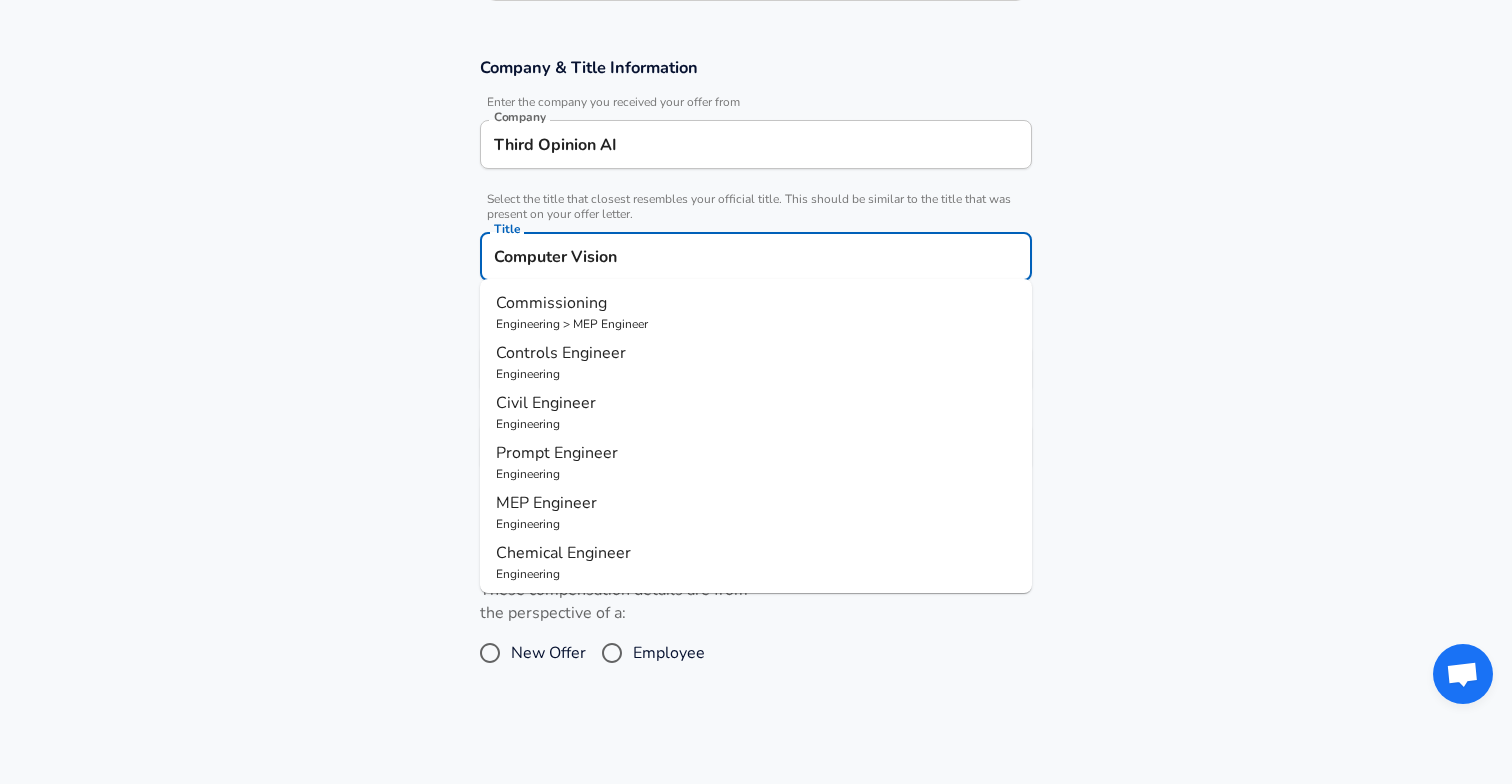 type on "Computer" 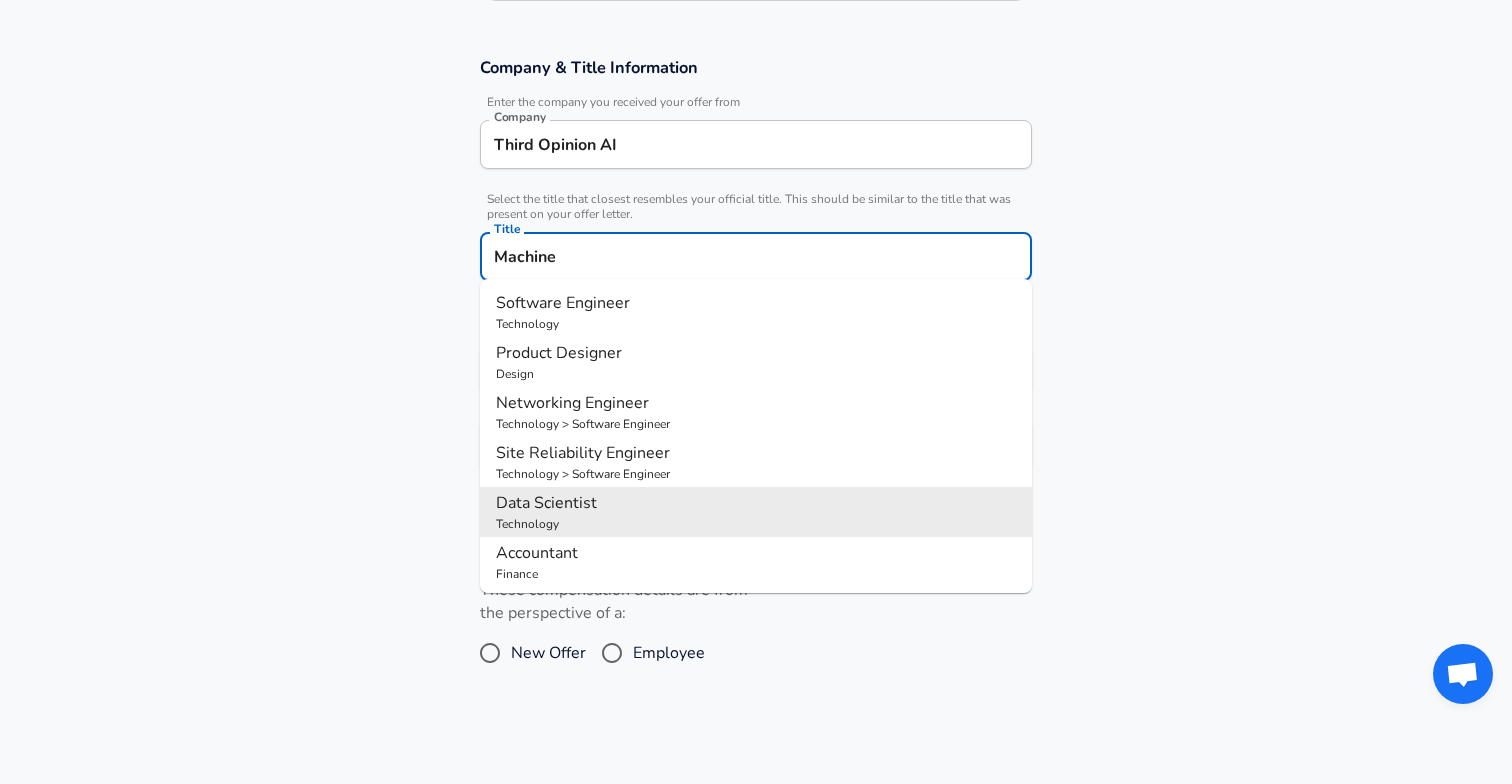 type on "Machine" 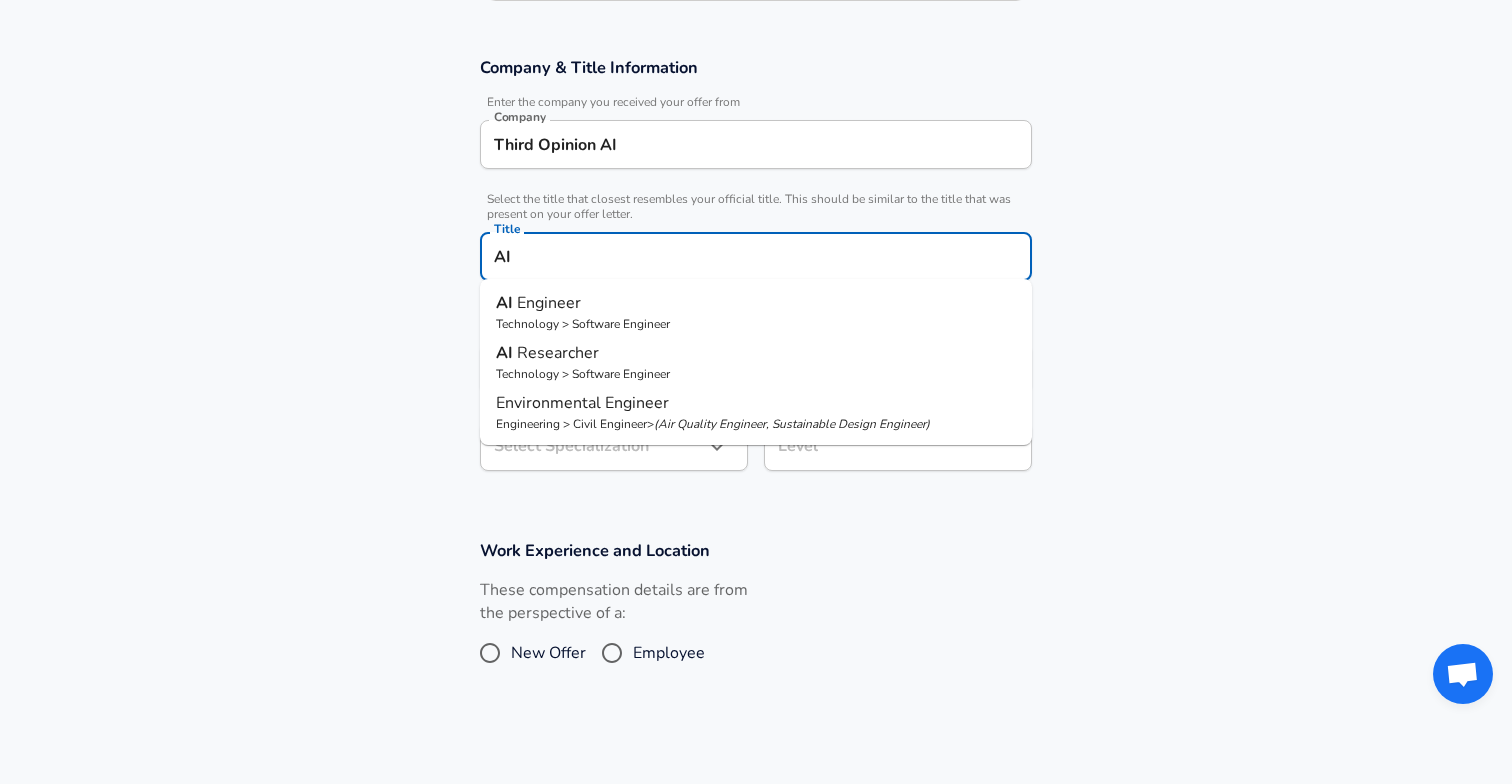 type on "AI" 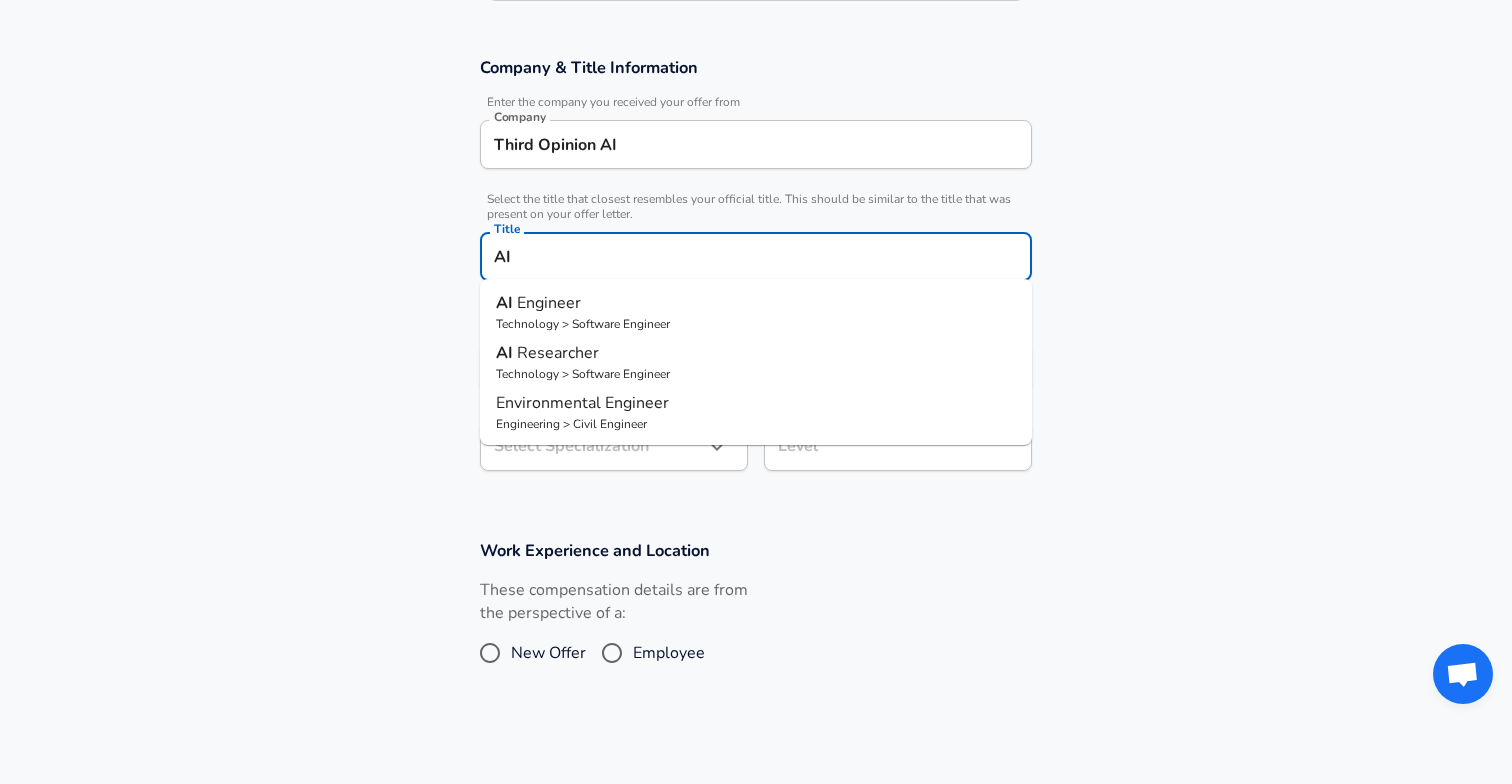 click on "Researcher" at bounding box center [558, 353] 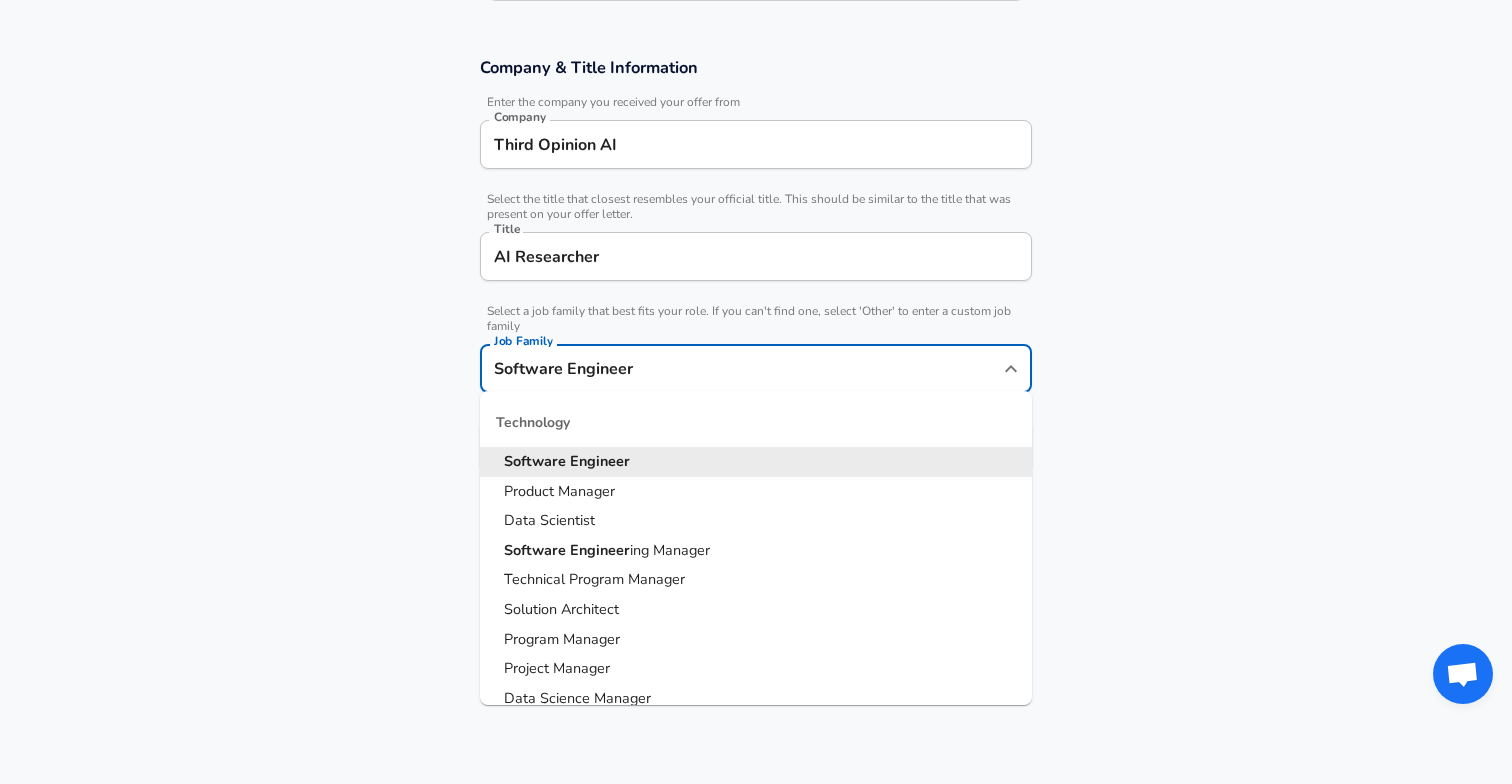 click on "Software Engineer" at bounding box center (741, 368) 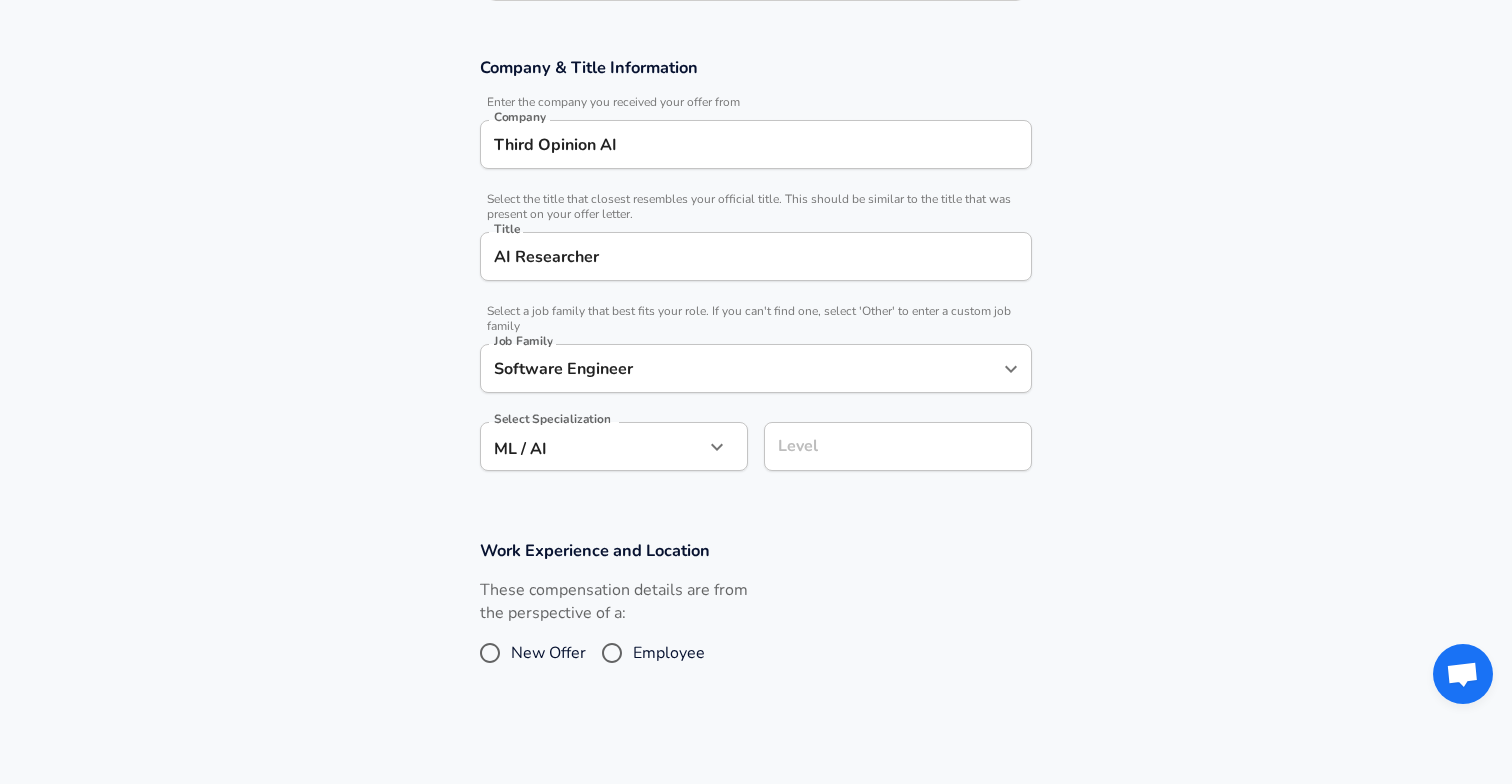 click on "Company & Title Information   Enter the company you received your offer from Company Third Opinion AI Company   Select the title that closest resembles your official title. This should be similar to the title that was present on your offer letter. Title AI Researcher Title   Select a job family that best fits your role. If you can't find one, select 'Other' to enter a custom job family Job Family Software Engineer Job Family Select Specialization ML / AI ML / AI Select Specialization Level Level" at bounding box center (756, 274) 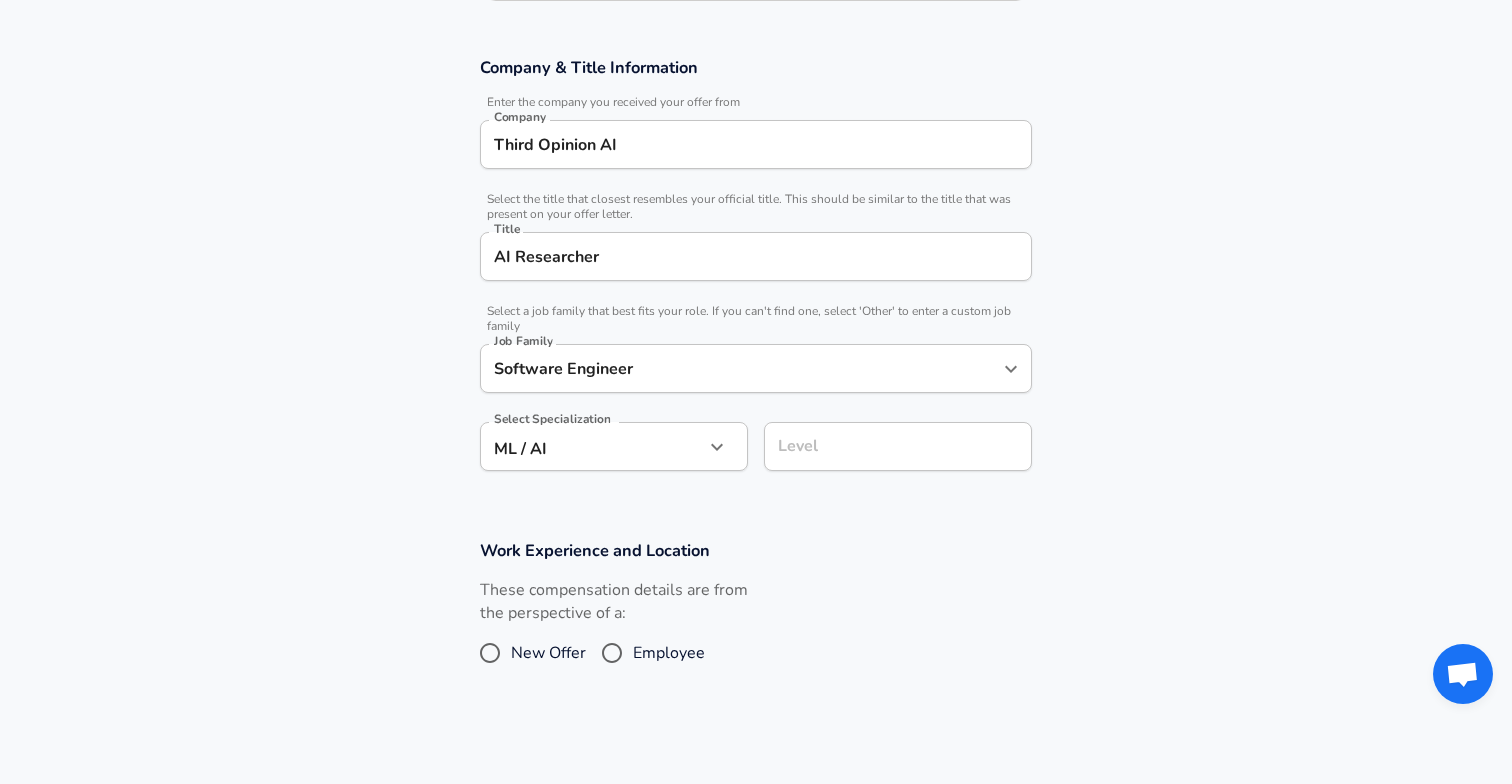 scroll, scrollTop: 383, scrollLeft: 0, axis: vertical 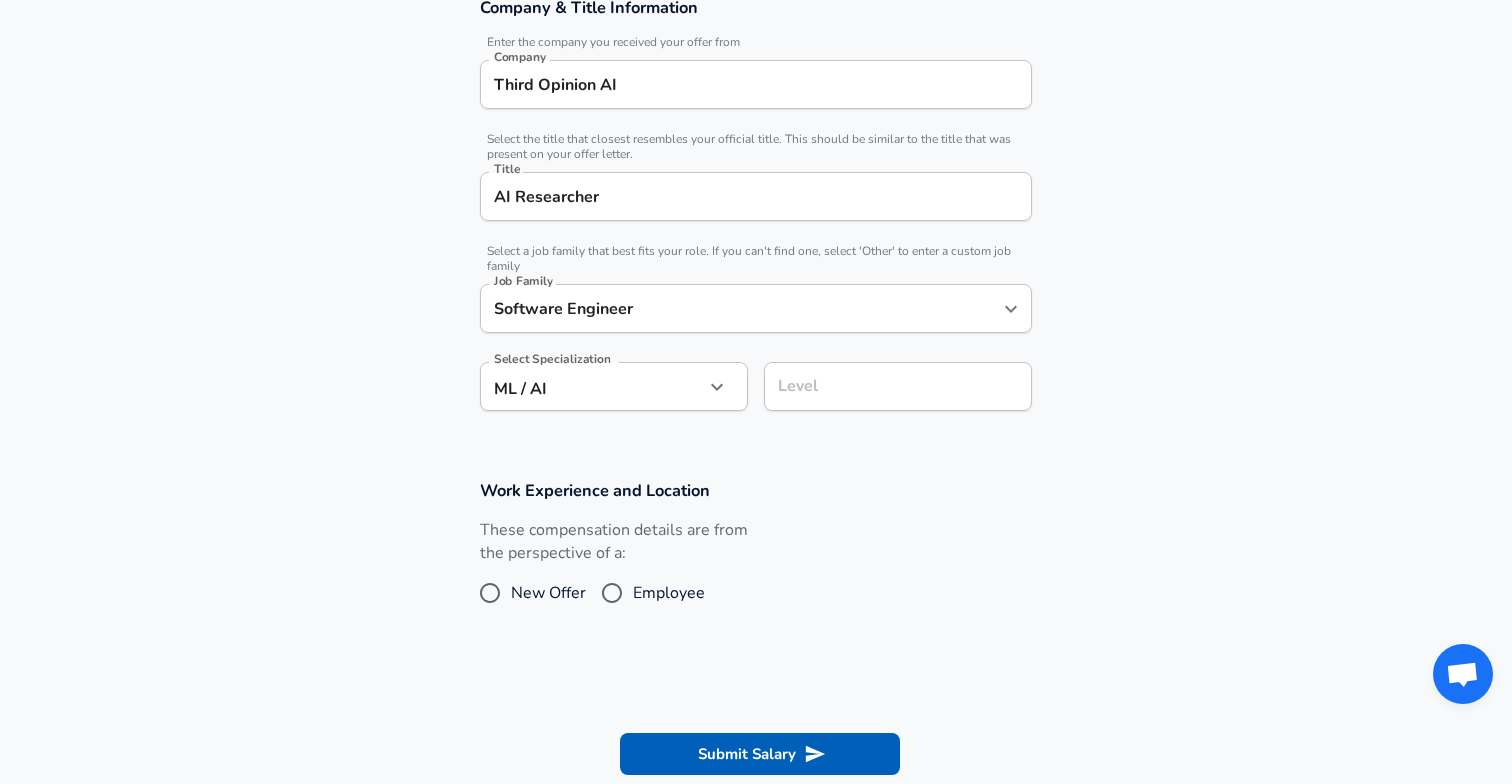 click on "Restart Add Your Salary Upload your offer letter   to verify your submission Enhance Privacy and Anonymity No Automatically hides specific fields until there are enough submissions to safely display the full details.   More Details Based on your submission and the data points that we have already collected, we will automatically hide and anonymize specific fields if there aren't enough data points to remain sufficiently anonymous. Company & Title Information   Enter the company you received your offer from Company Third Opinion AI Company   Select the title that closest resembles your official title. This should be similar to the title that was present on your offer letter. Title AI Researcher Title   Select a job family that best fits your role. If you can't find one, select 'Other' to enter a custom job family Job Family Software Engineer Job Family Select Specialization ML / AI ML / AI Select Specialization Level Level Work Experience and Location These compensation details are from the perspective of a:" at bounding box center [756, 9] 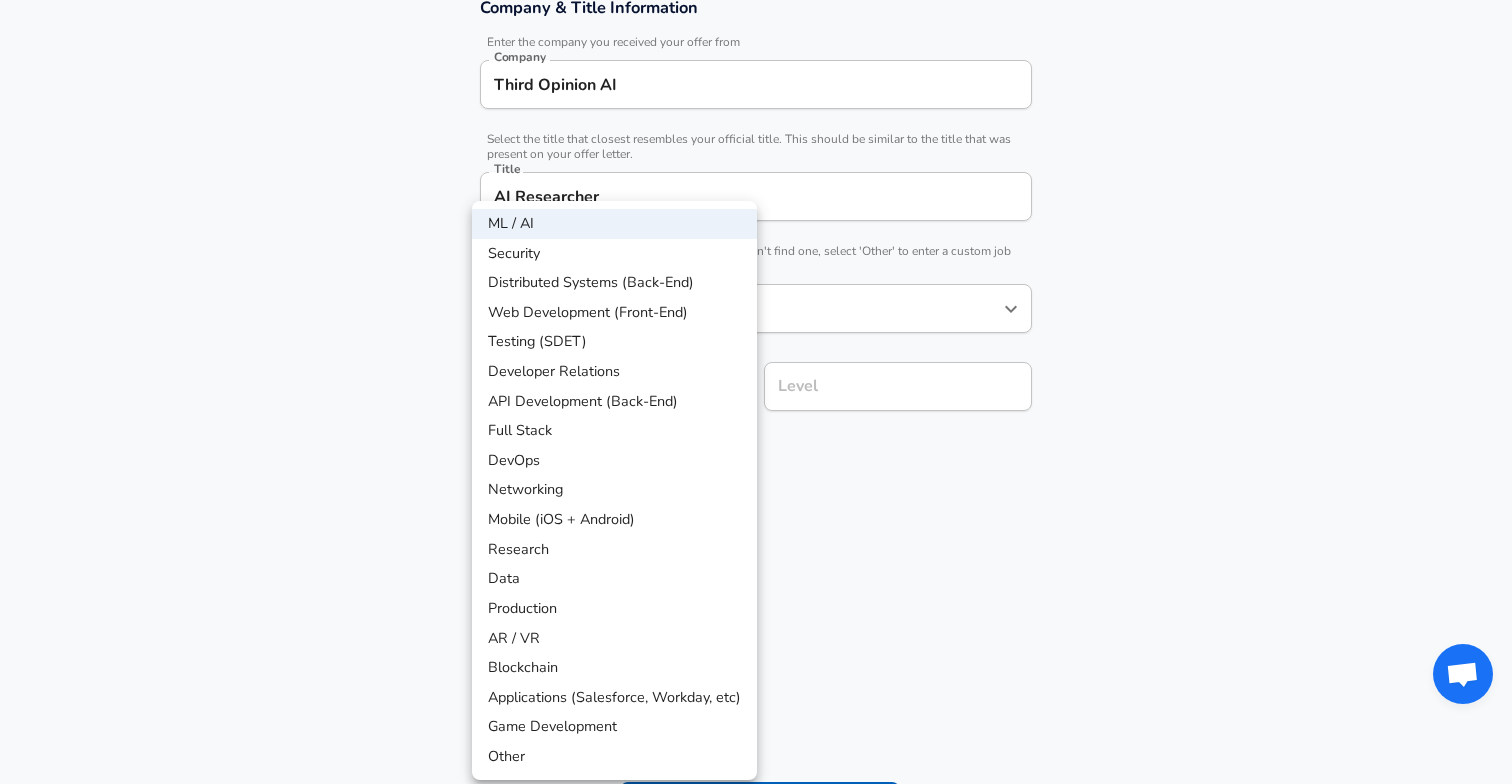 click at bounding box center [756, 392] 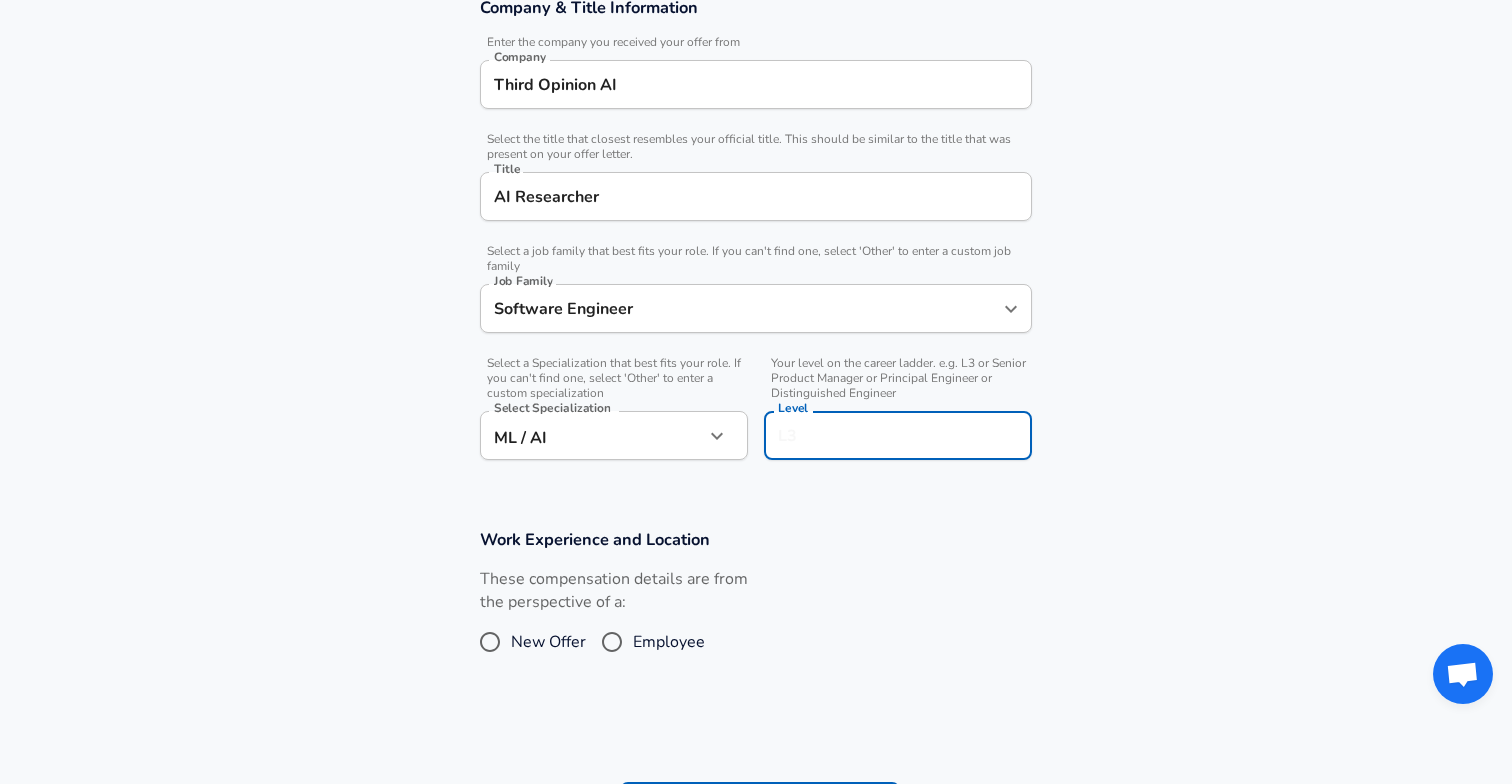 scroll, scrollTop: 423, scrollLeft: 0, axis: vertical 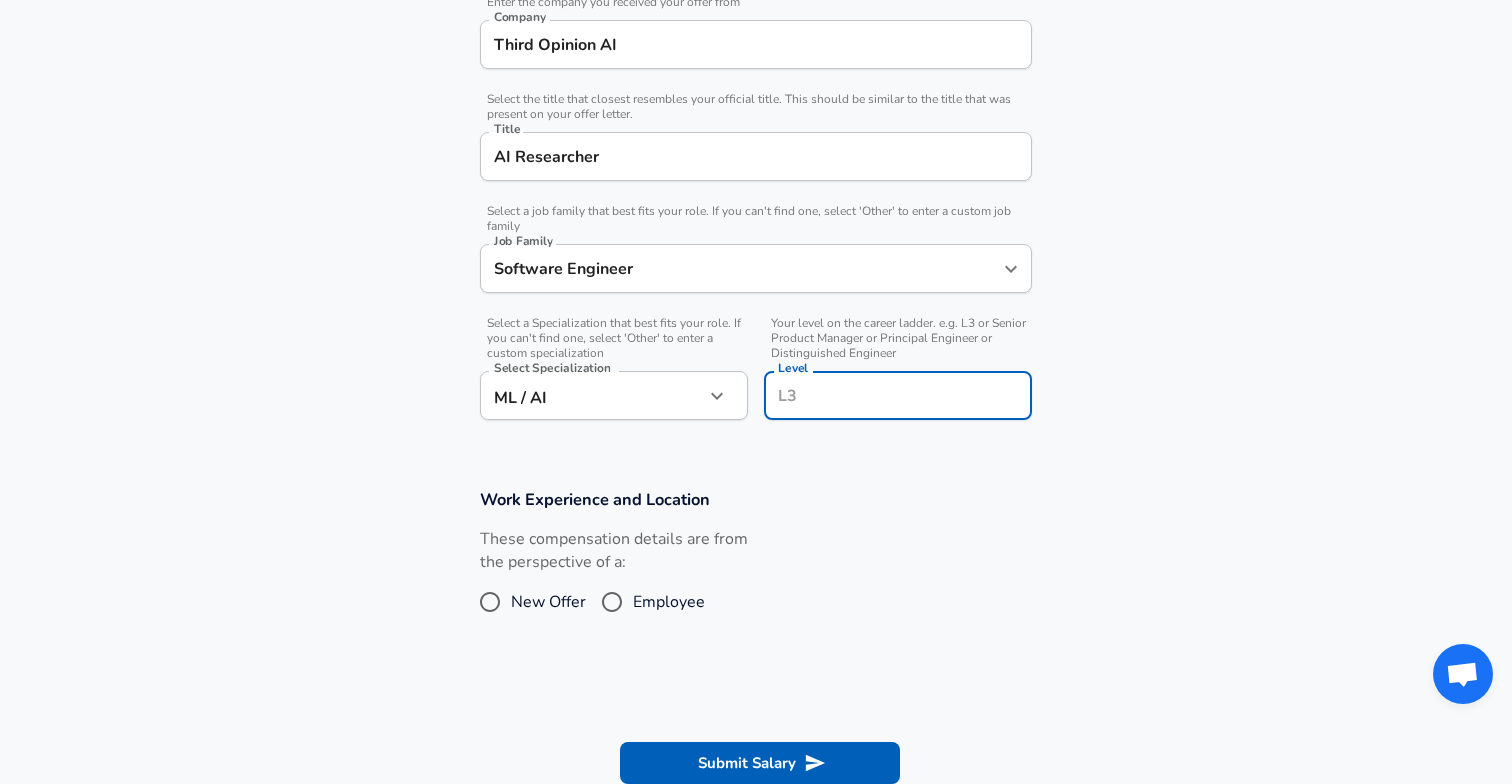 click on "Level" at bounding box center [898, 395] 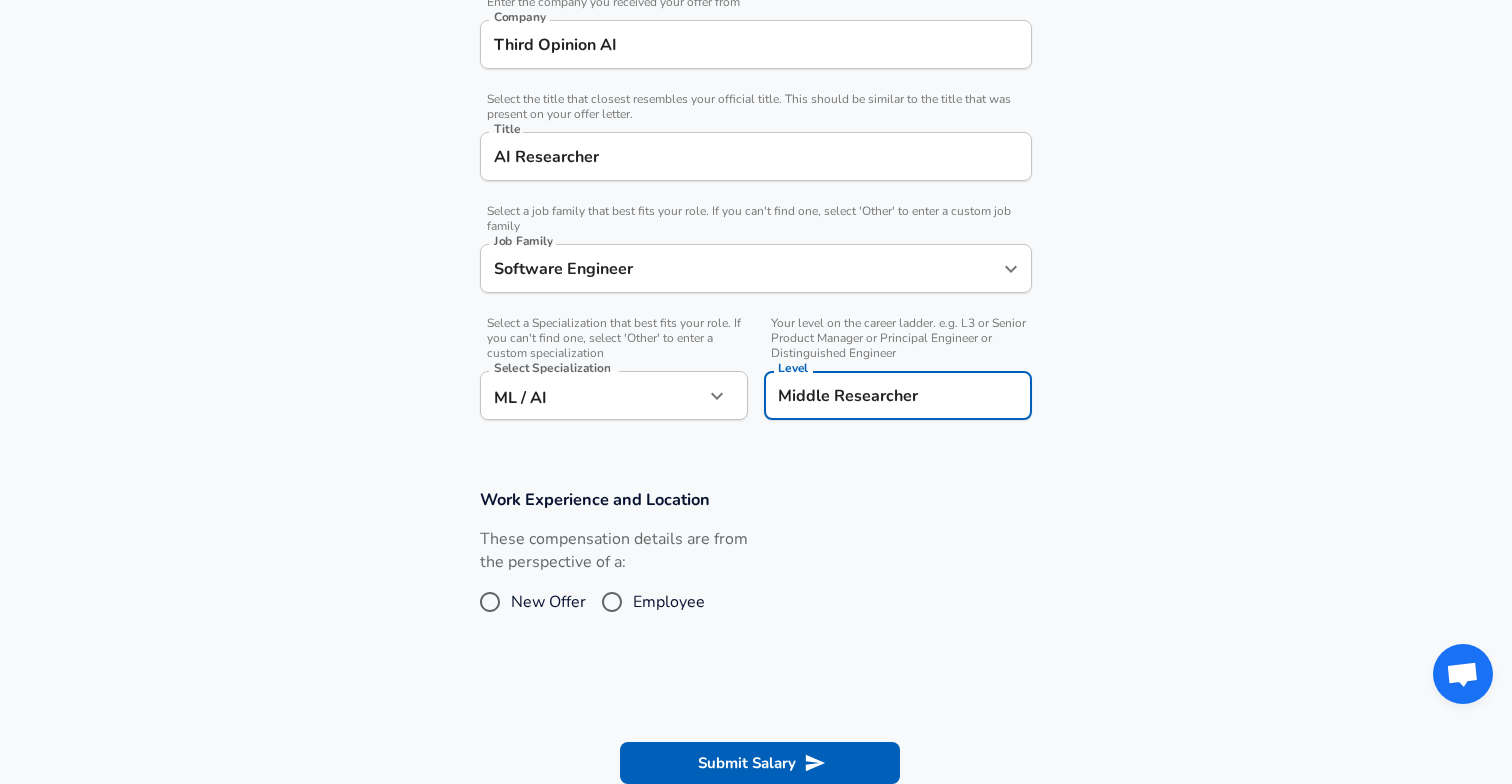 type on "Middle Researcher" 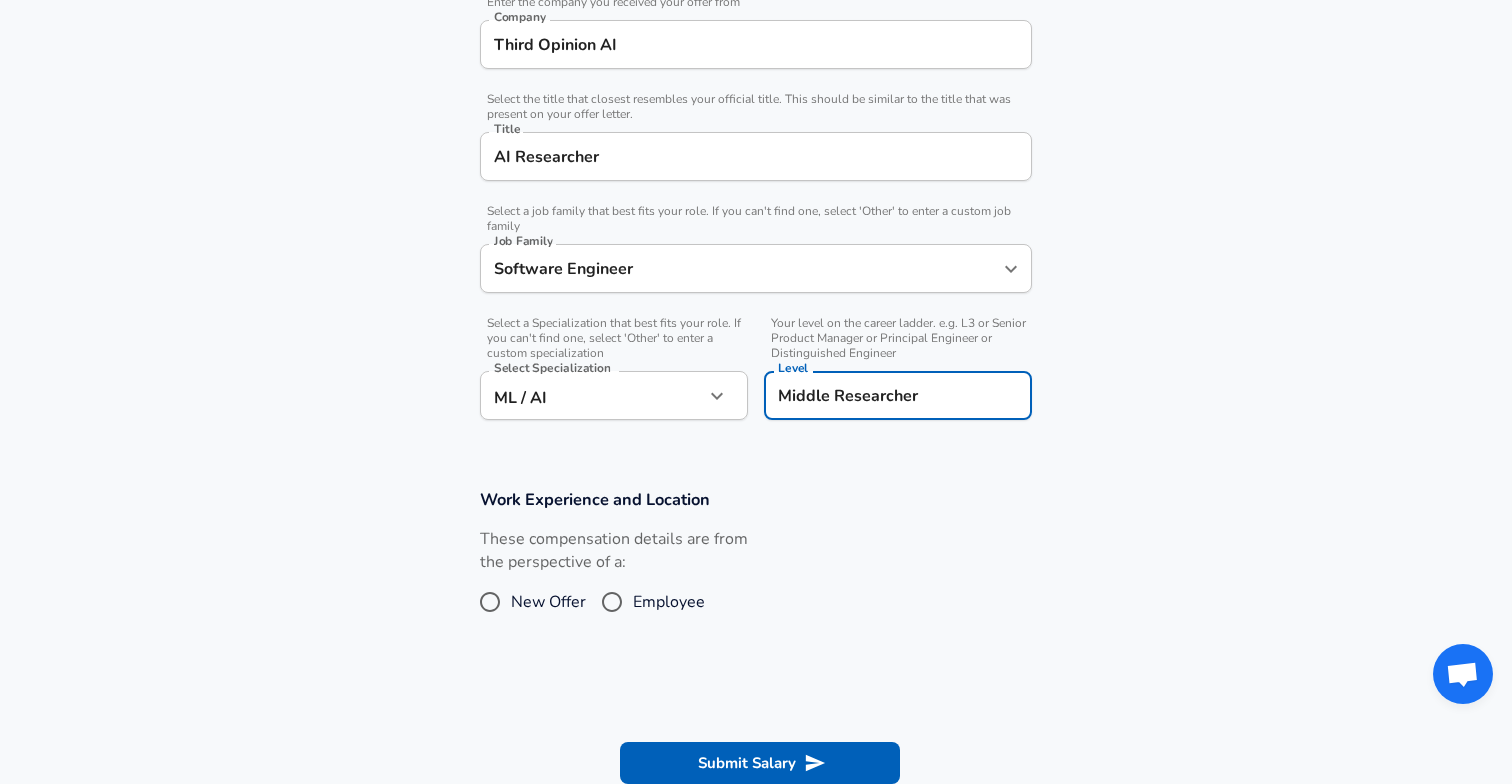 click on "Middle Researcher" at bounding box center (898, 395) 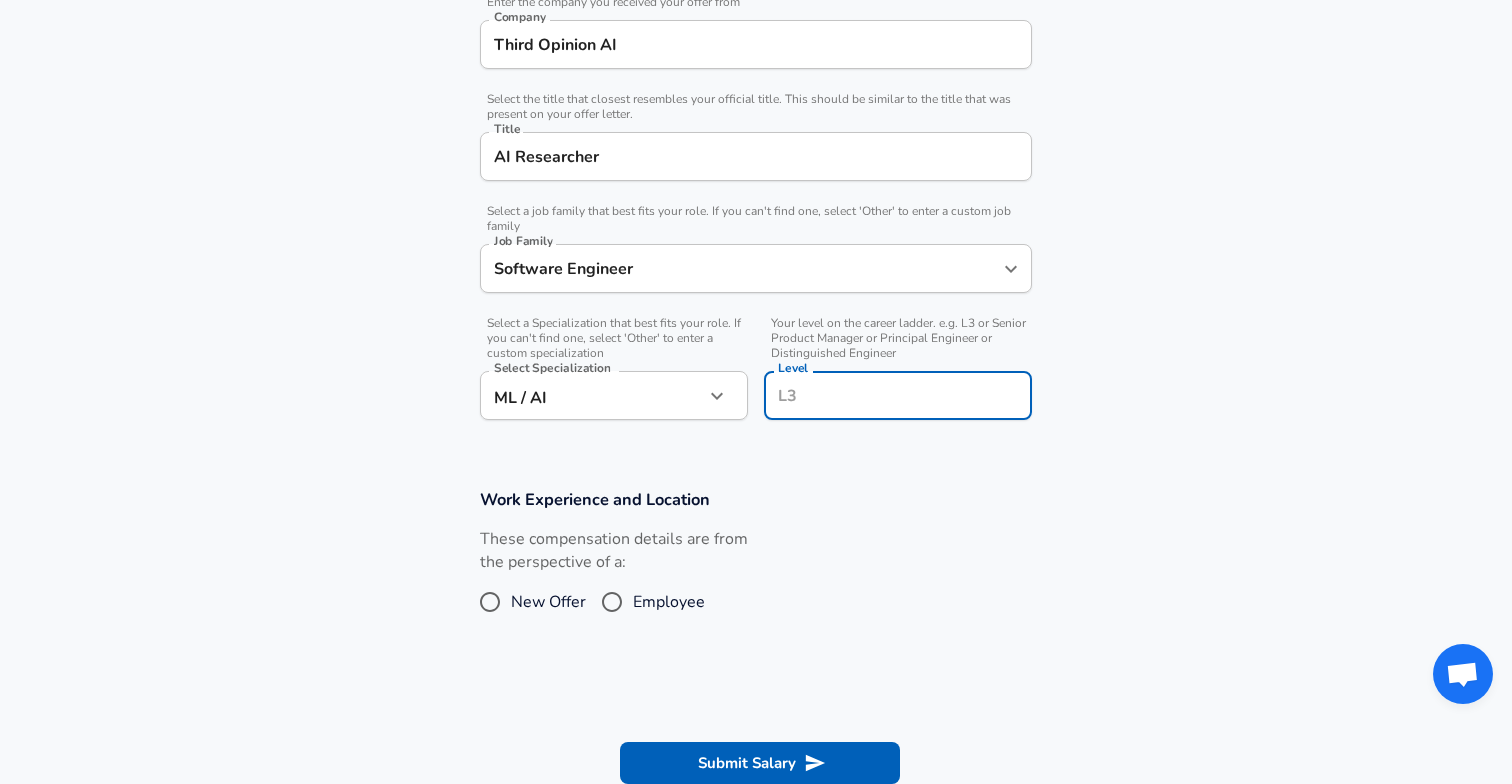 type 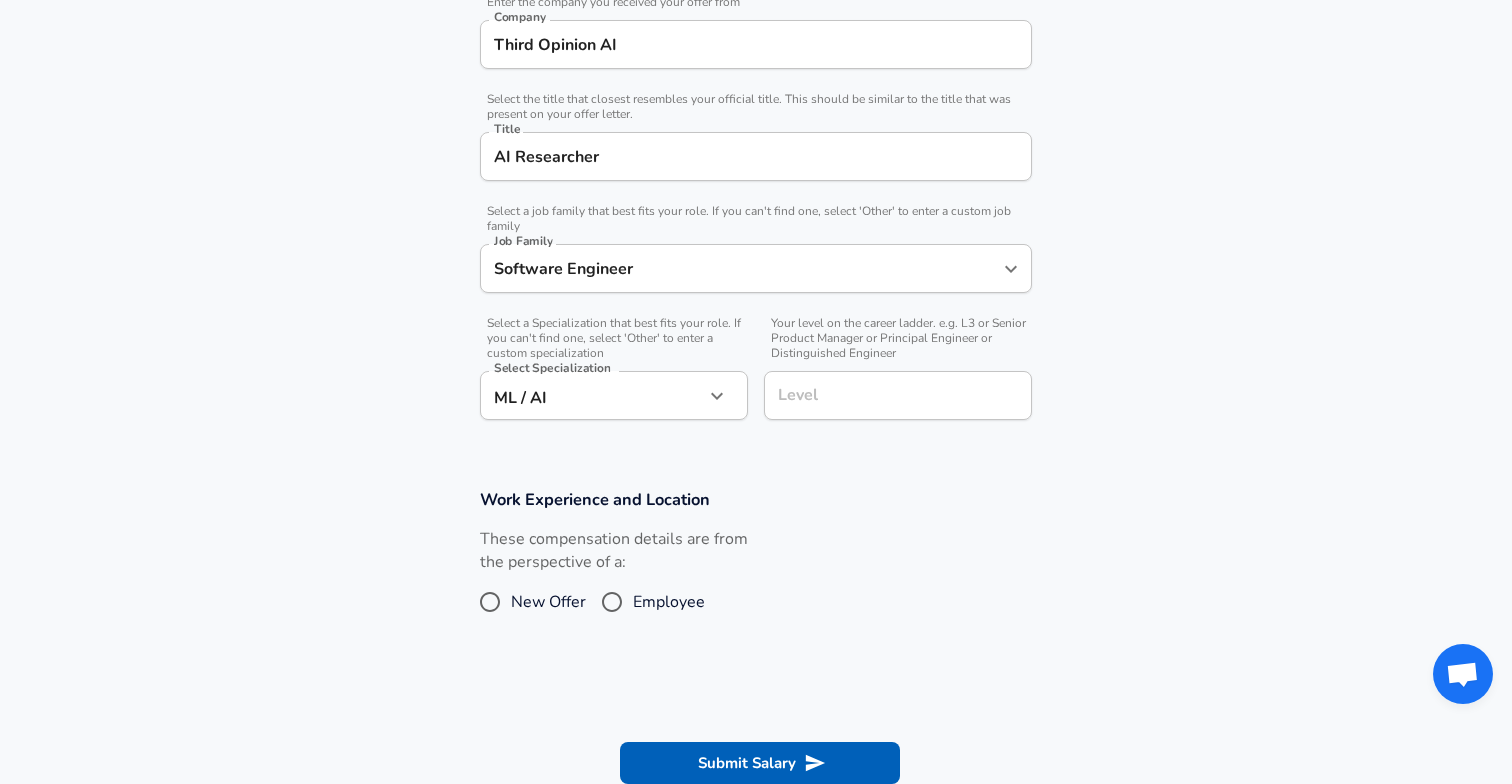 click on "Employee" at bounding box center [612, 602] 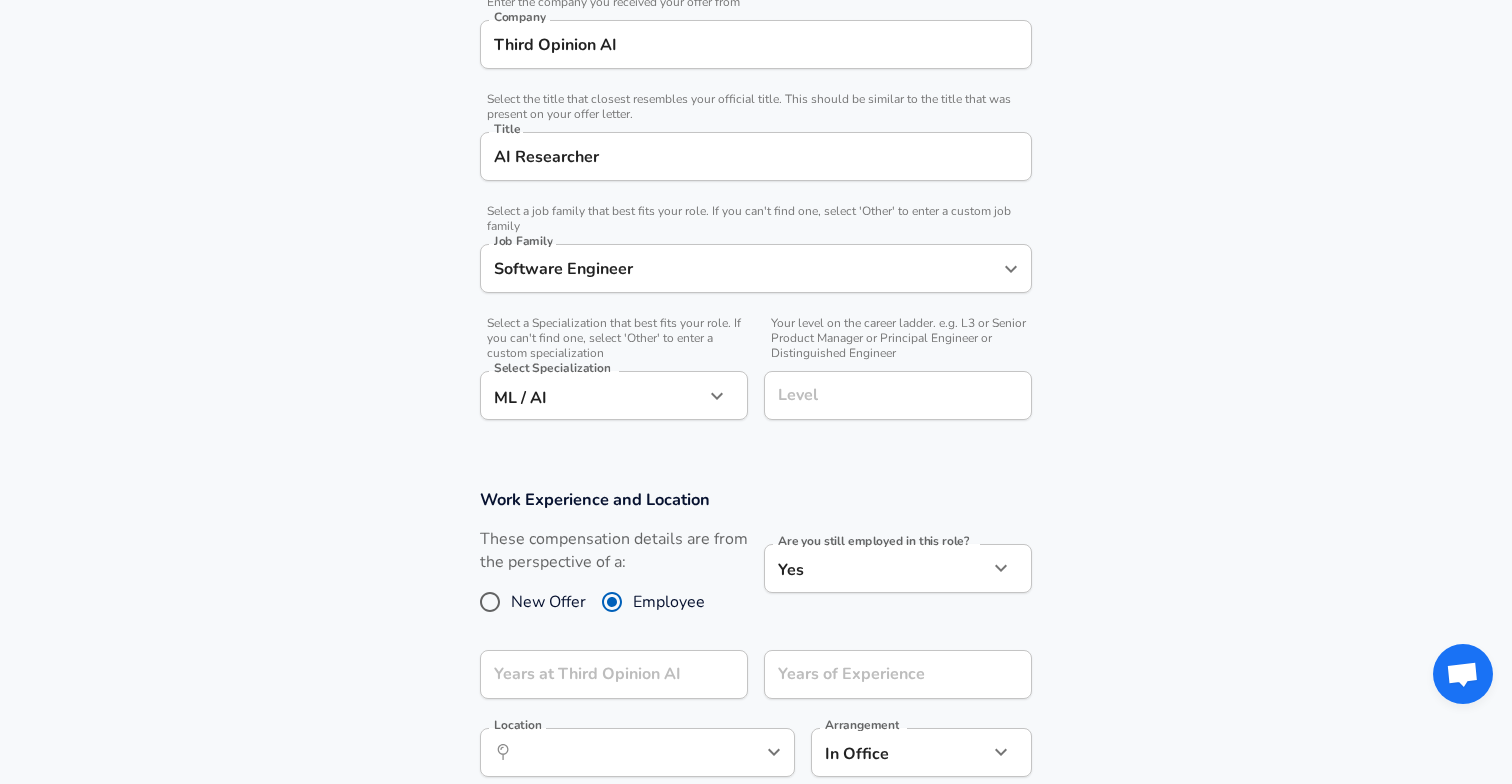 scroll, scrollTop: 599, scrollLeft: 0, axis: vertical 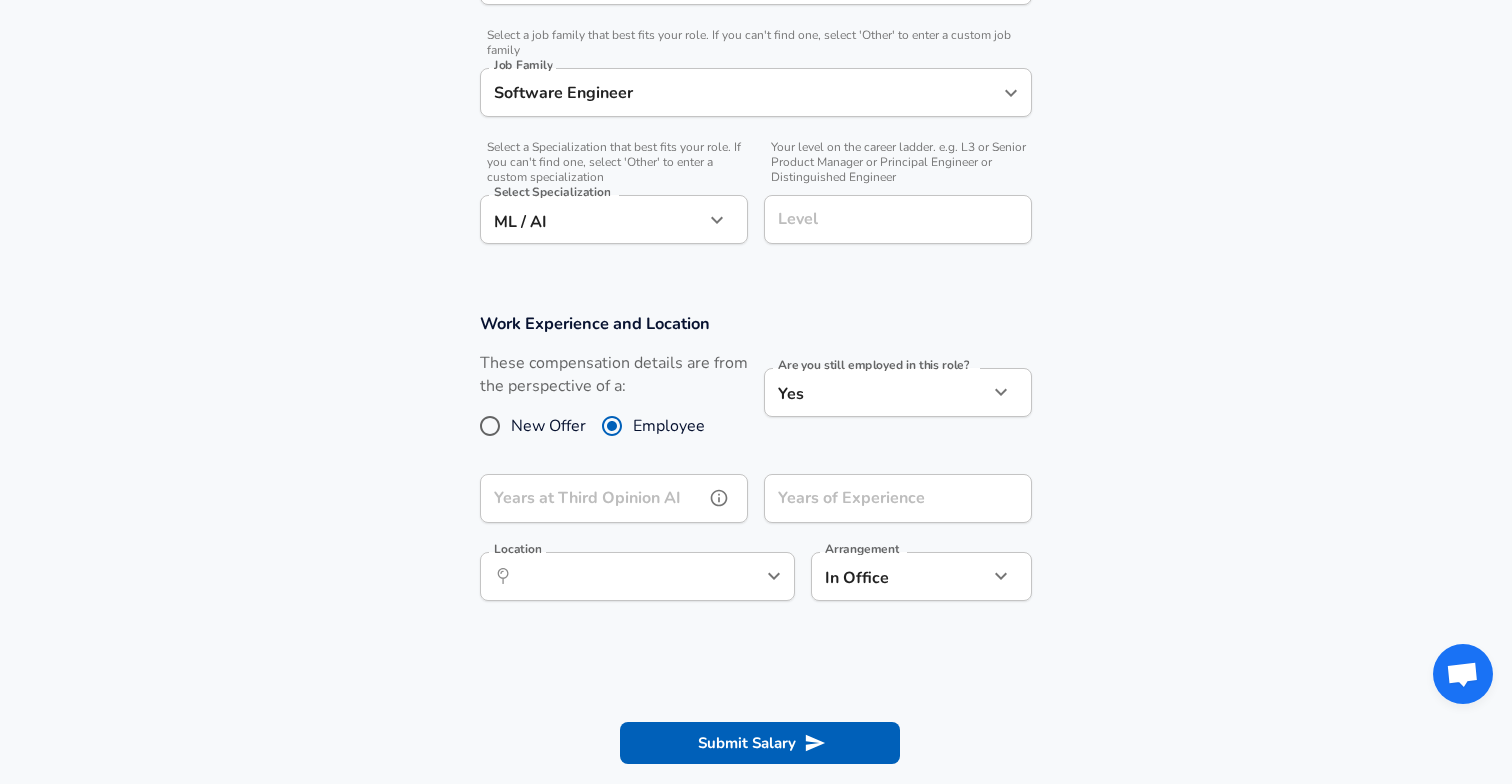 click on "Years at Third Opinion AI" at bounding box center (592, 498) 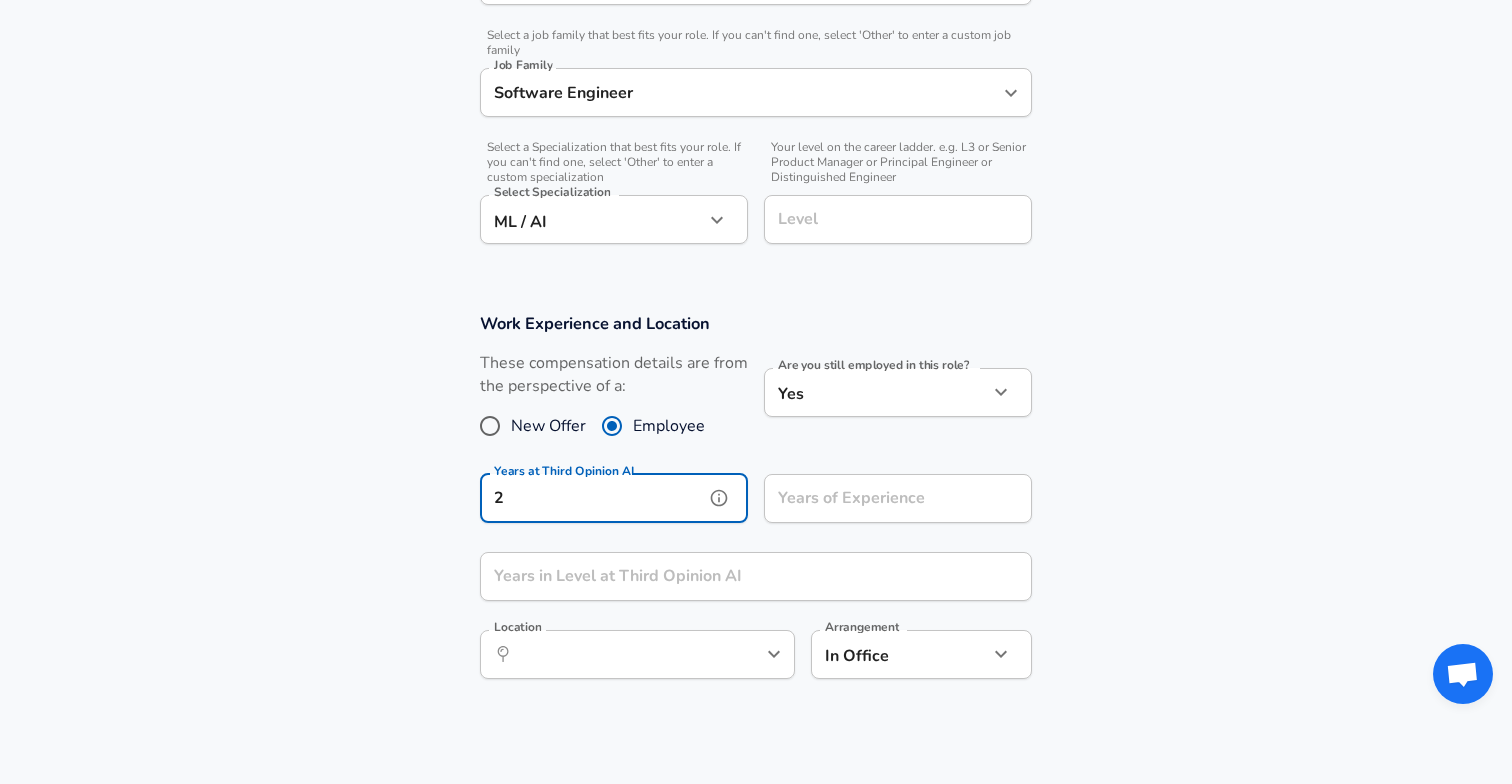 type on "2" 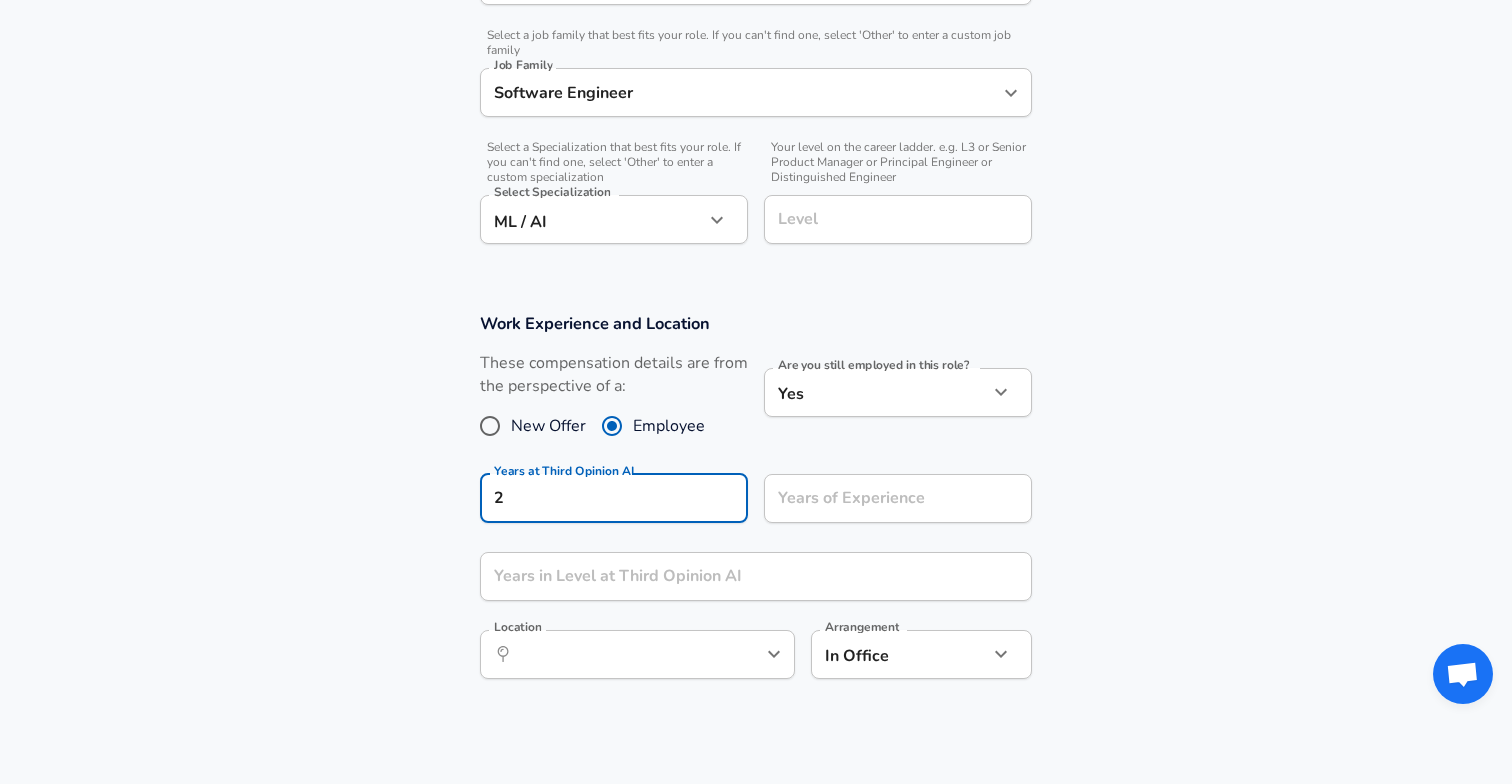 click on "Work Experience and Location These compensation details are from the perspective of a: New Offer Employee Are you still employed in this role? Yes yes Are you still employed in this role? Years at Third Opinion AI 2 Years at Third Opinion AI Years of Experience Years of Experience Years in Level at Third Opinion AI Years in Level at Third Opinion AI Location ​ Location Arrangement In Office office Arrangement" at bounding box center [756, 502] 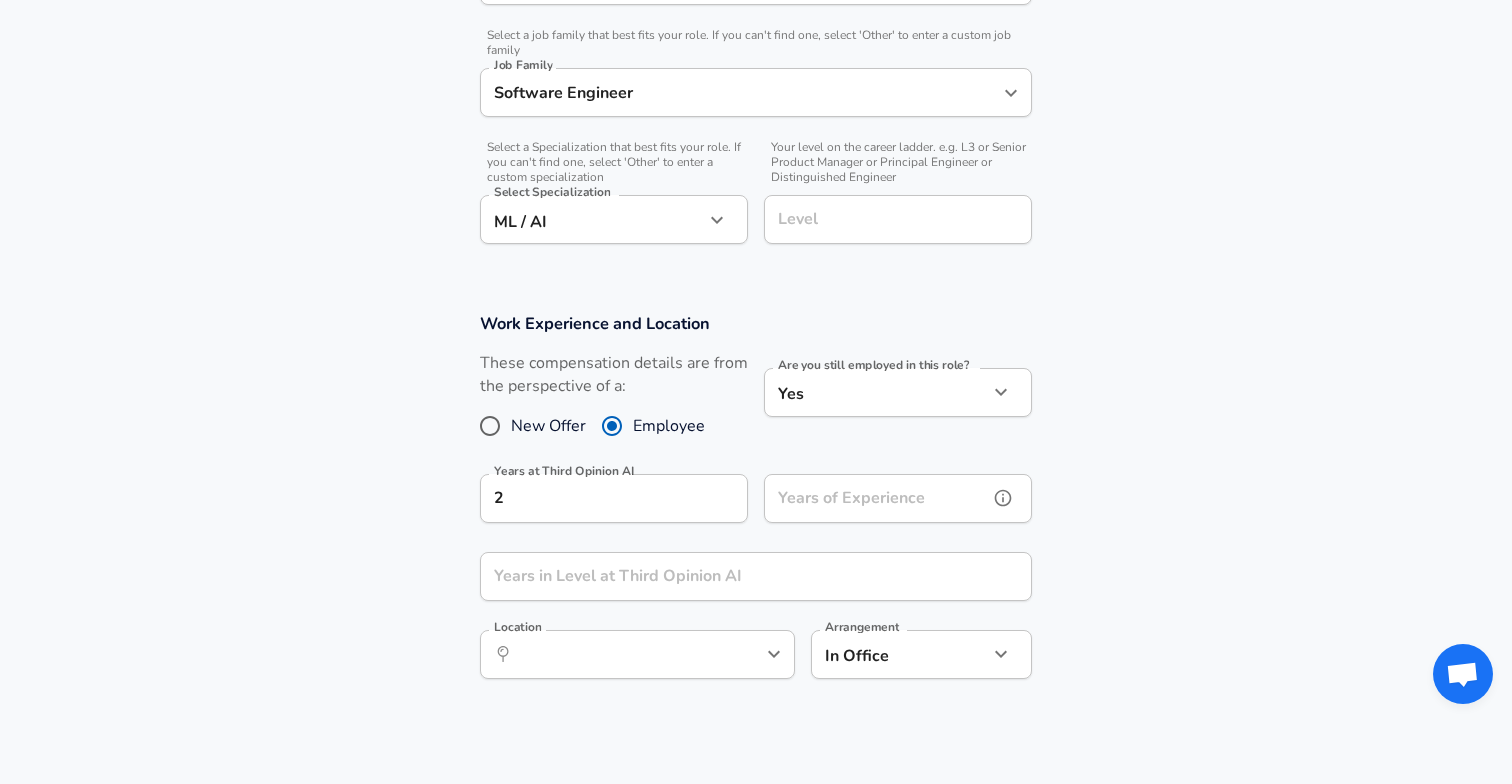 click on "Years of Experience" at bounding box center [876, 498] 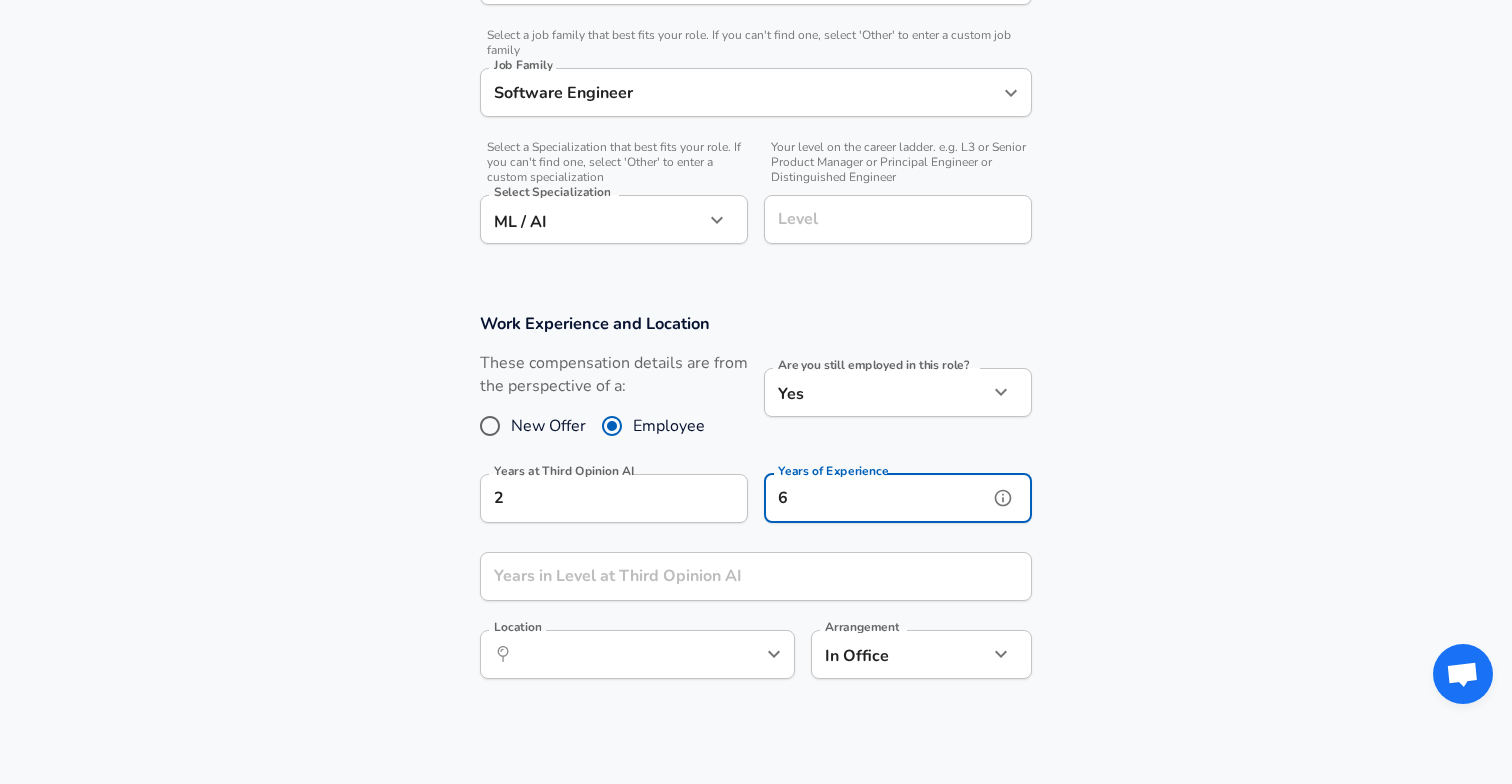 type on "6" 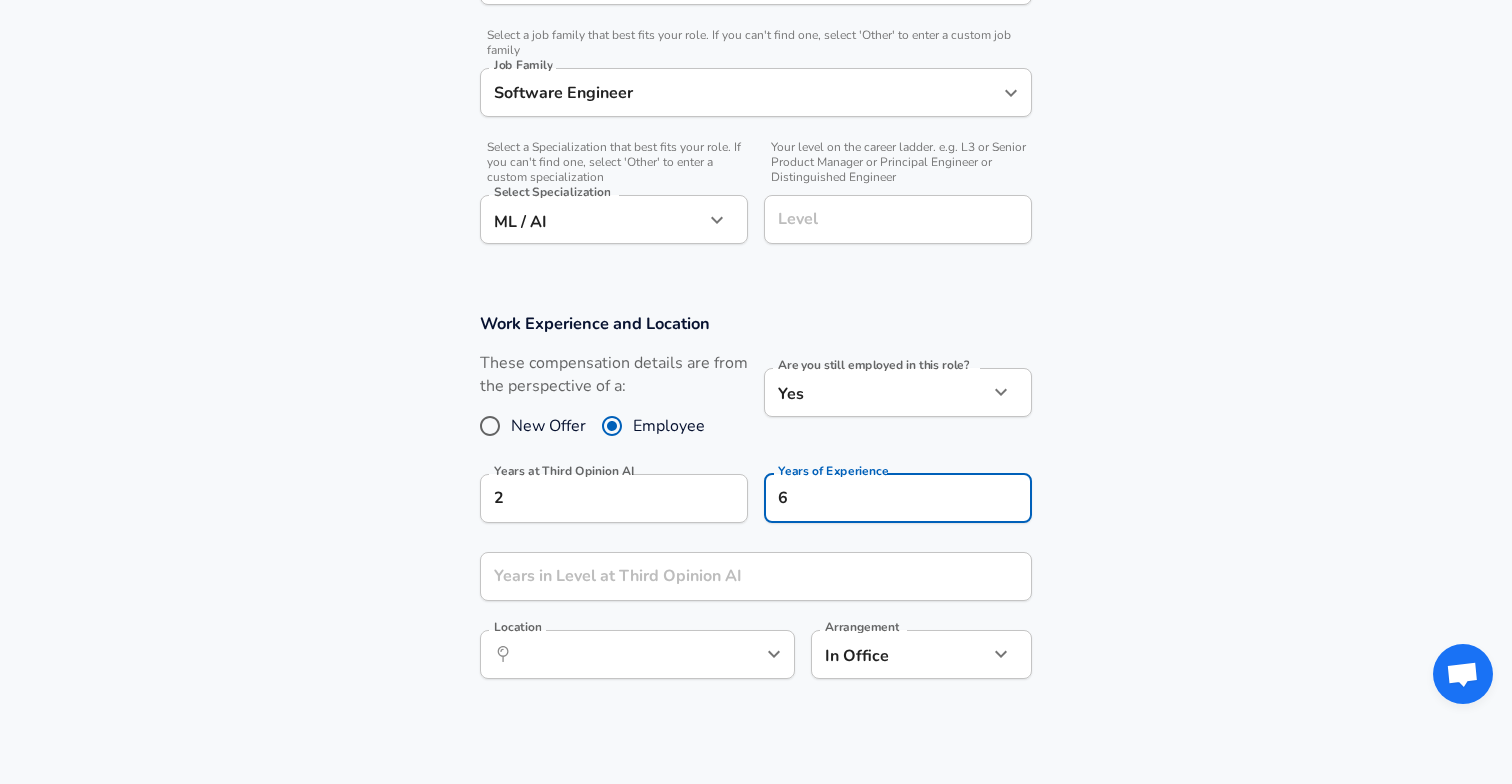 click on "Work Experience and Location These compensation details are from the perspective of a: New Offer Employee Are you still employed in this role? Yes yes Are you still employed in this role? Years at Third Opinion AI 2 Years at Third Opinion AI Years of Experience 6 Years of Experience Years in Level at Third Opinion AI Years in Level at Third Opinion AI Location ​ Location Arrangement In Office office Arrangement" at bounding box center (756, 506) 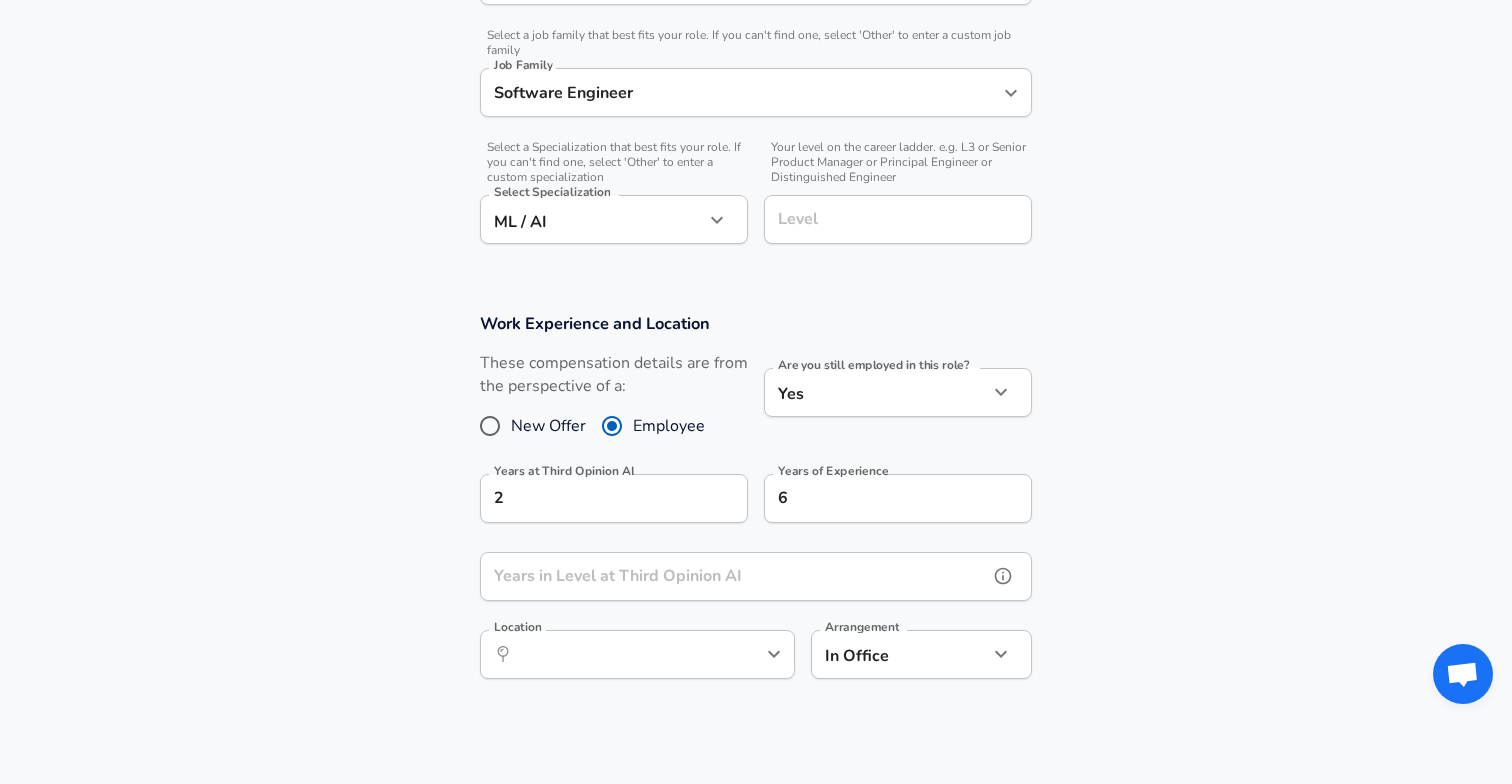 click on "Years in Level at Third Opinion AI" at bounding box center (734, 576) 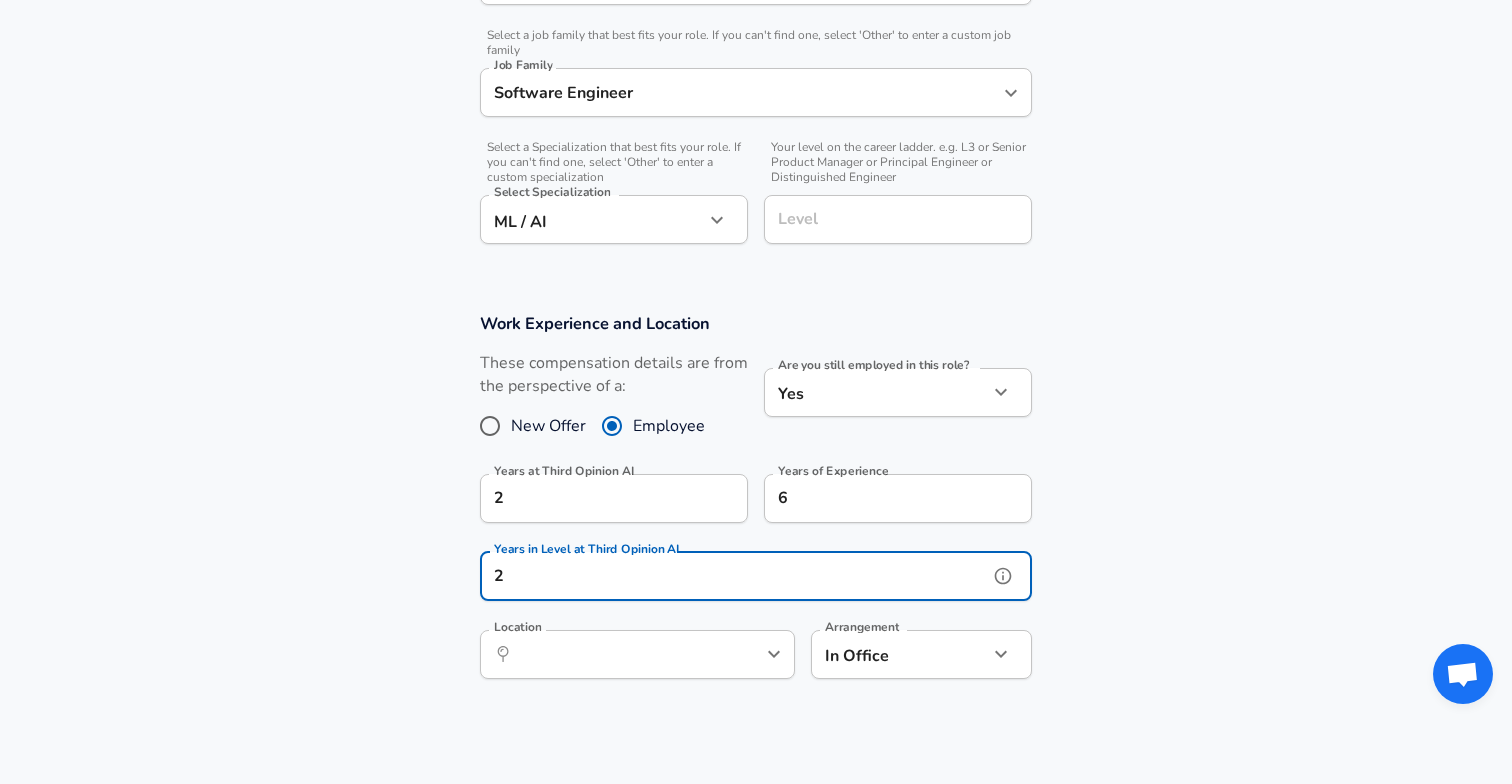 type on "2" 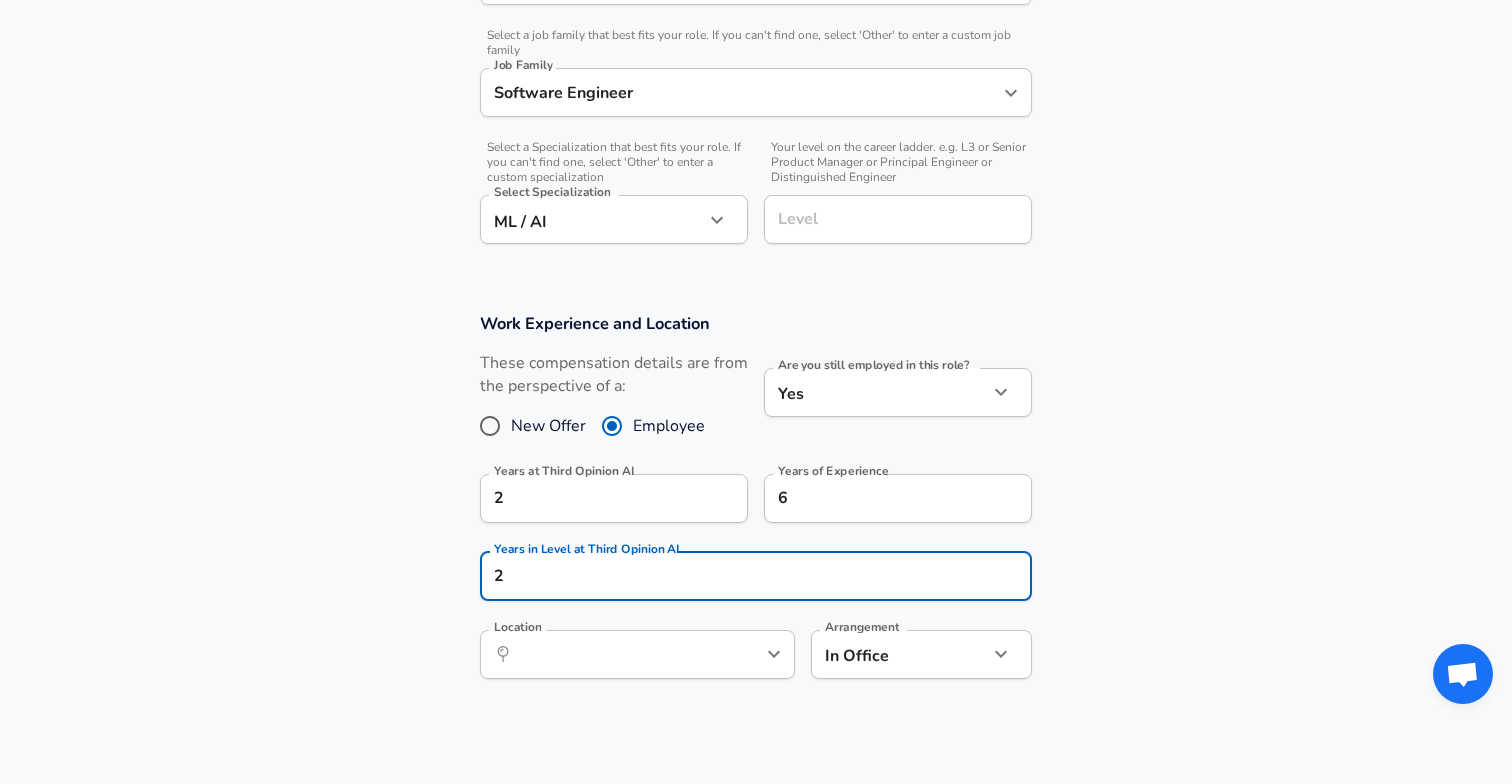 click on "Work Experience and Location These compensation details are from the perspective of a: New Offer Employee Are you still employed in this role? Yes yes Are you still employed in this role? Years at Third Opinion AI 2 Years at Third Opinion AI Years of Experience 6 Years of Experience Years in Level at Third Opinion AI 2 Years in Level at Third Opinion AI Location ​ Location Arrangement In Office office Arrangement" at bounding box center (756, 506) 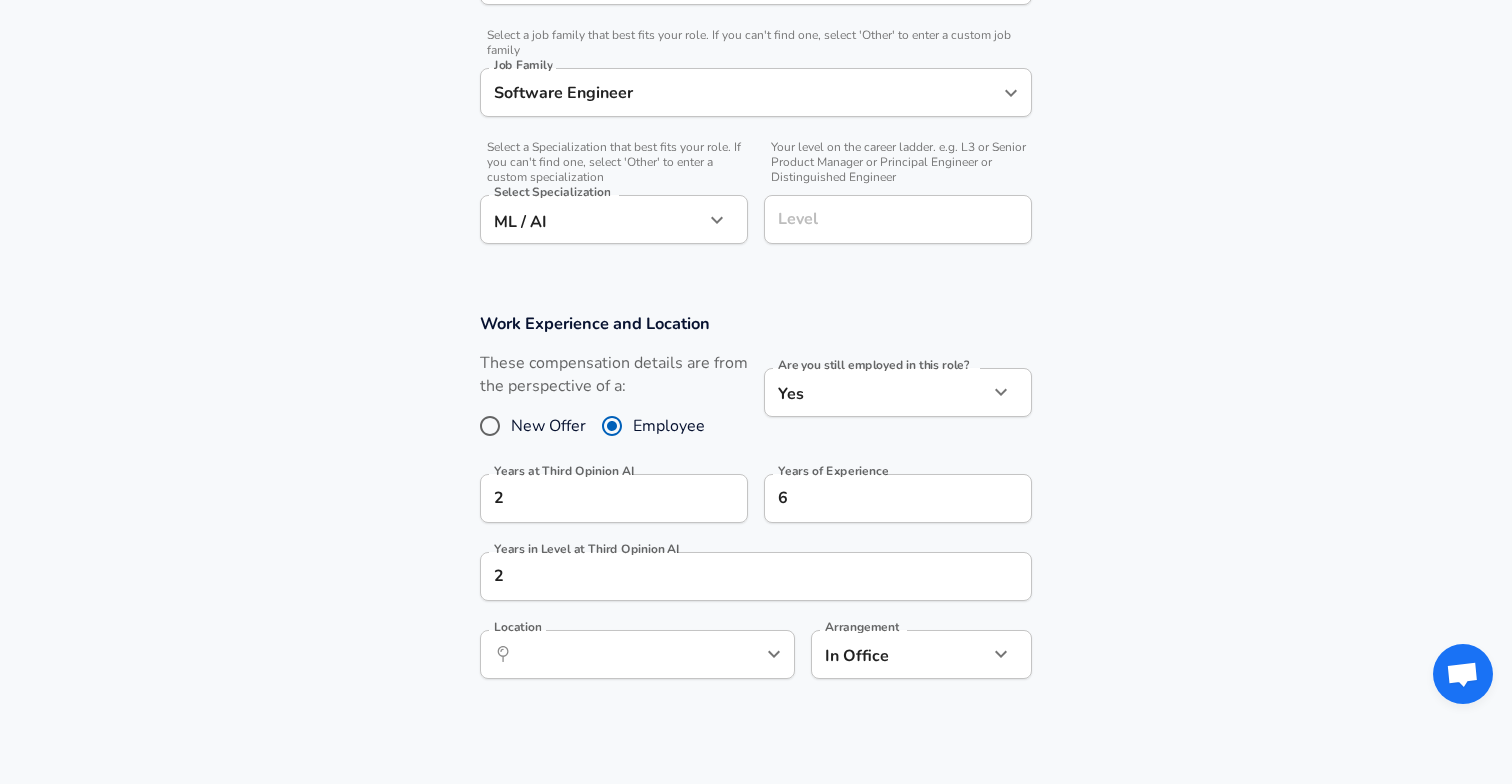 click on "​ Location" at bounding box center (637, 654) 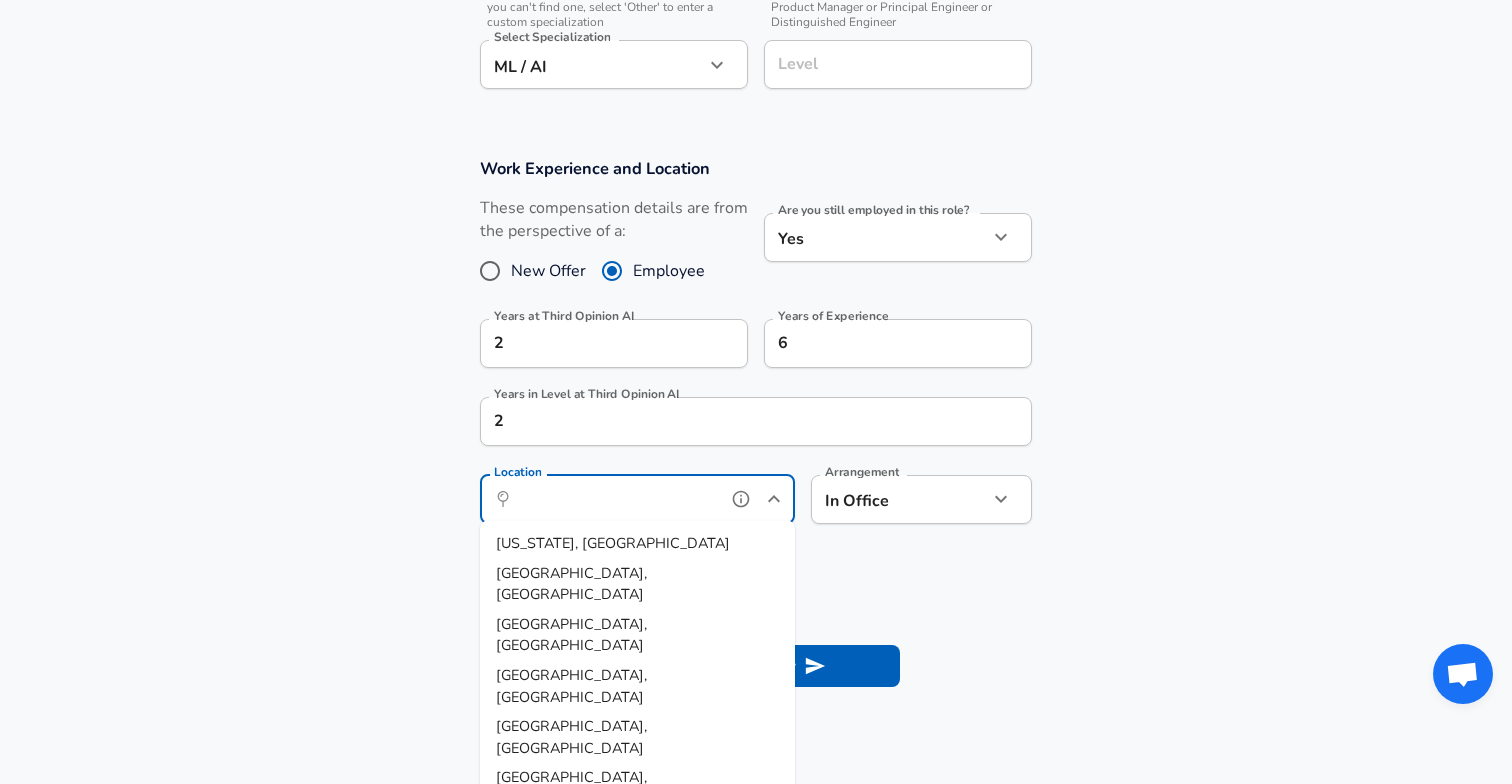 scroll, scrollTop: 757, scrollLeft: 0, axis: vertical 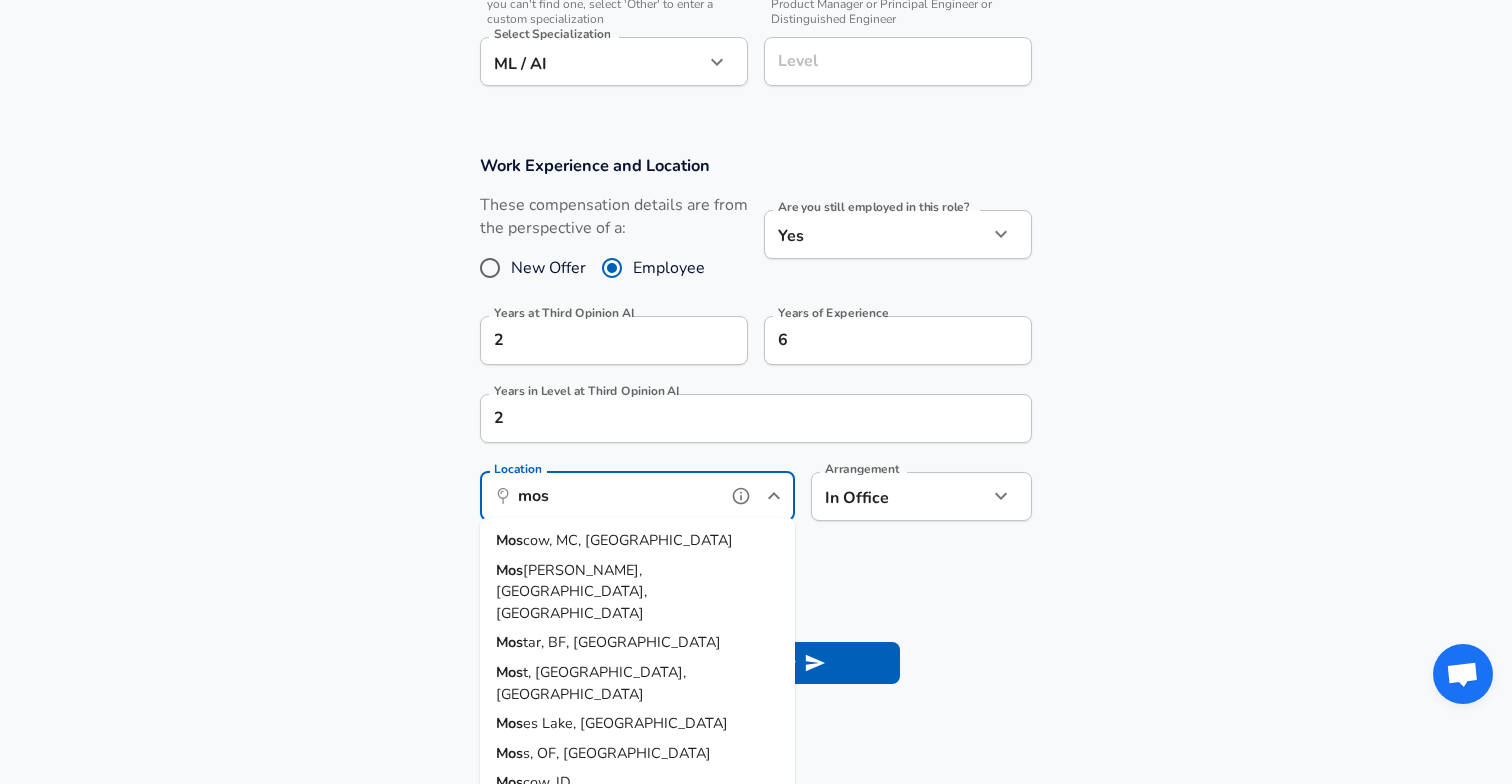 click on "Mos cow, MC, [GEOGRAPHIC_DATA]" at bounding box center (637, 541) 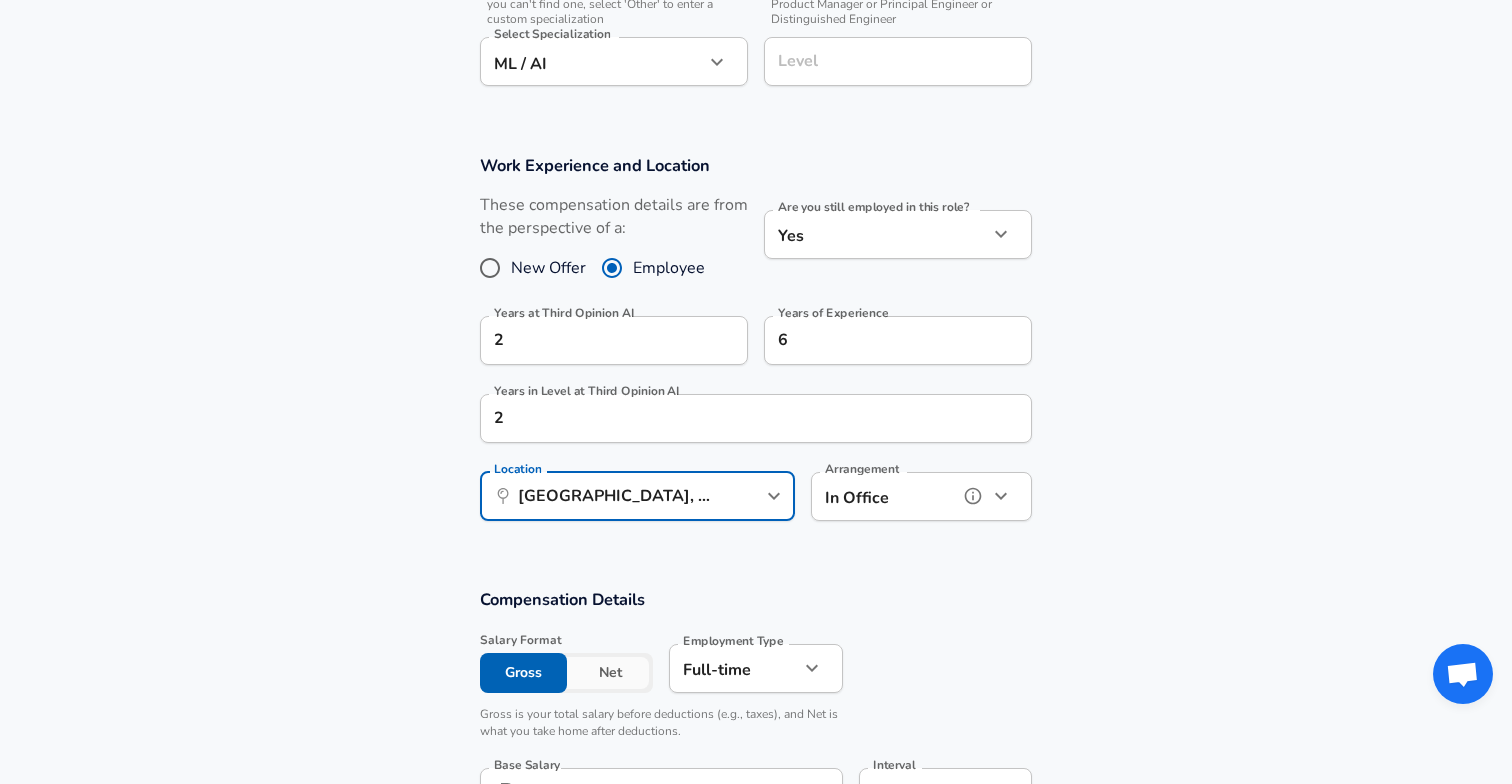 click 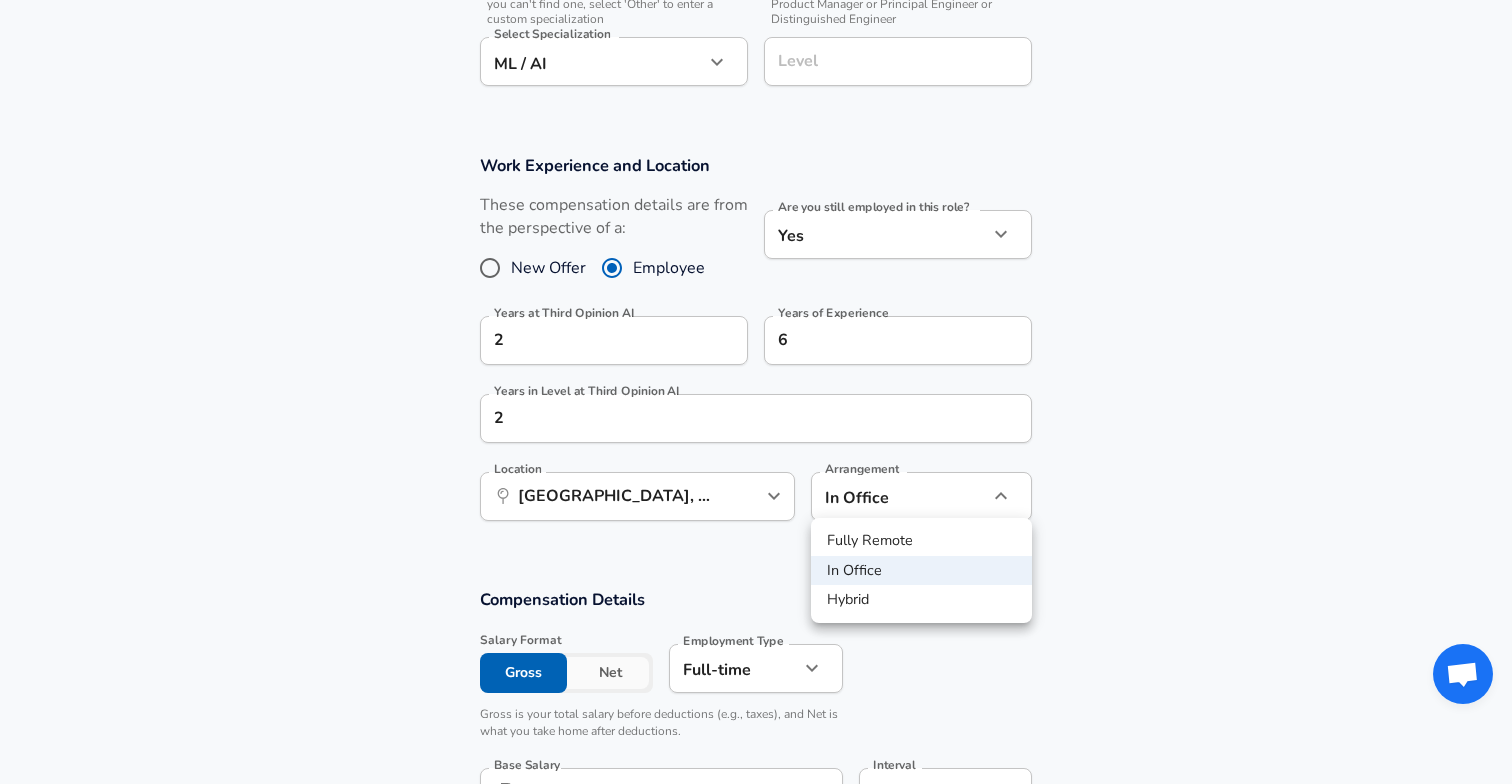 click on "Fully Remote" at bounding box center [921, 541] 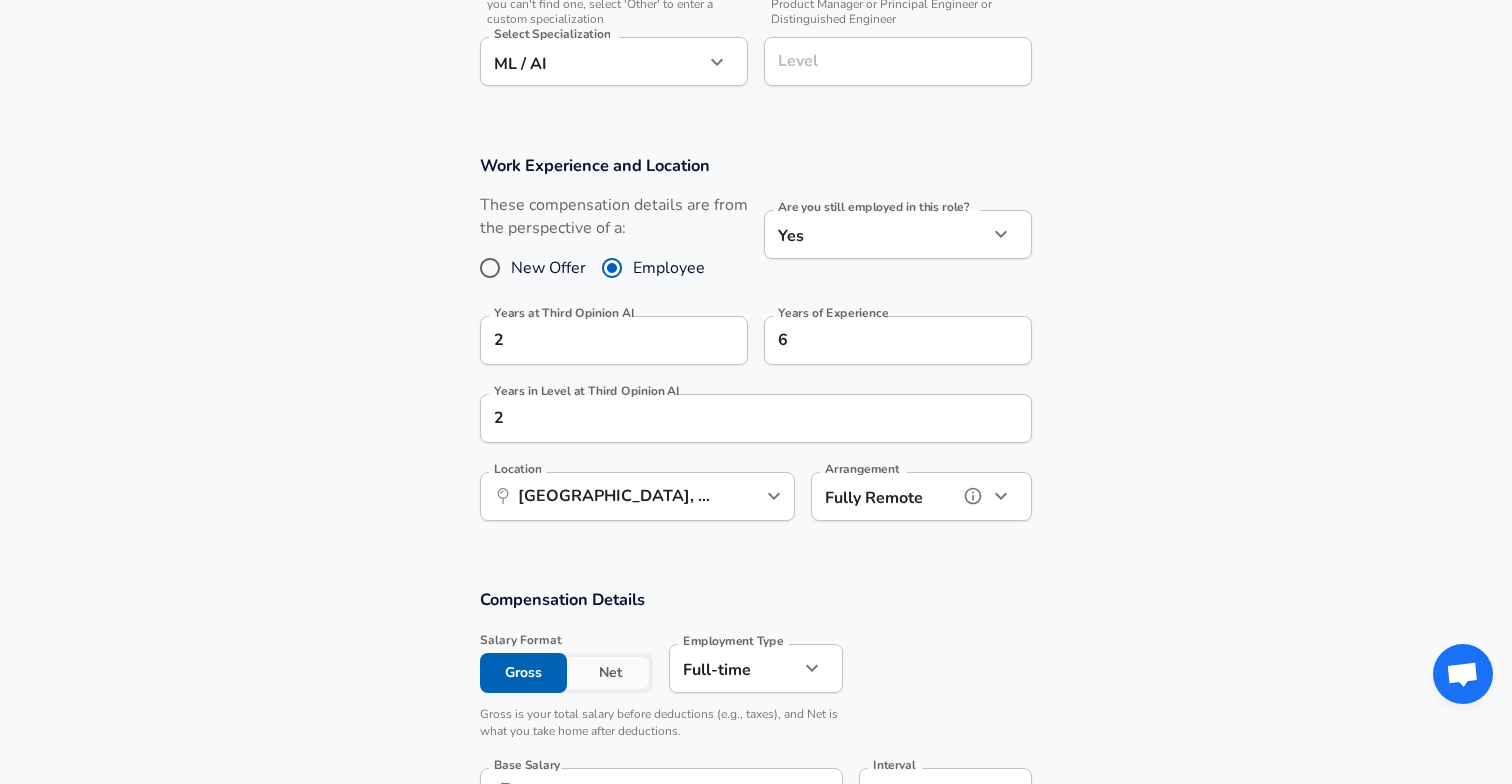 type on "remote" 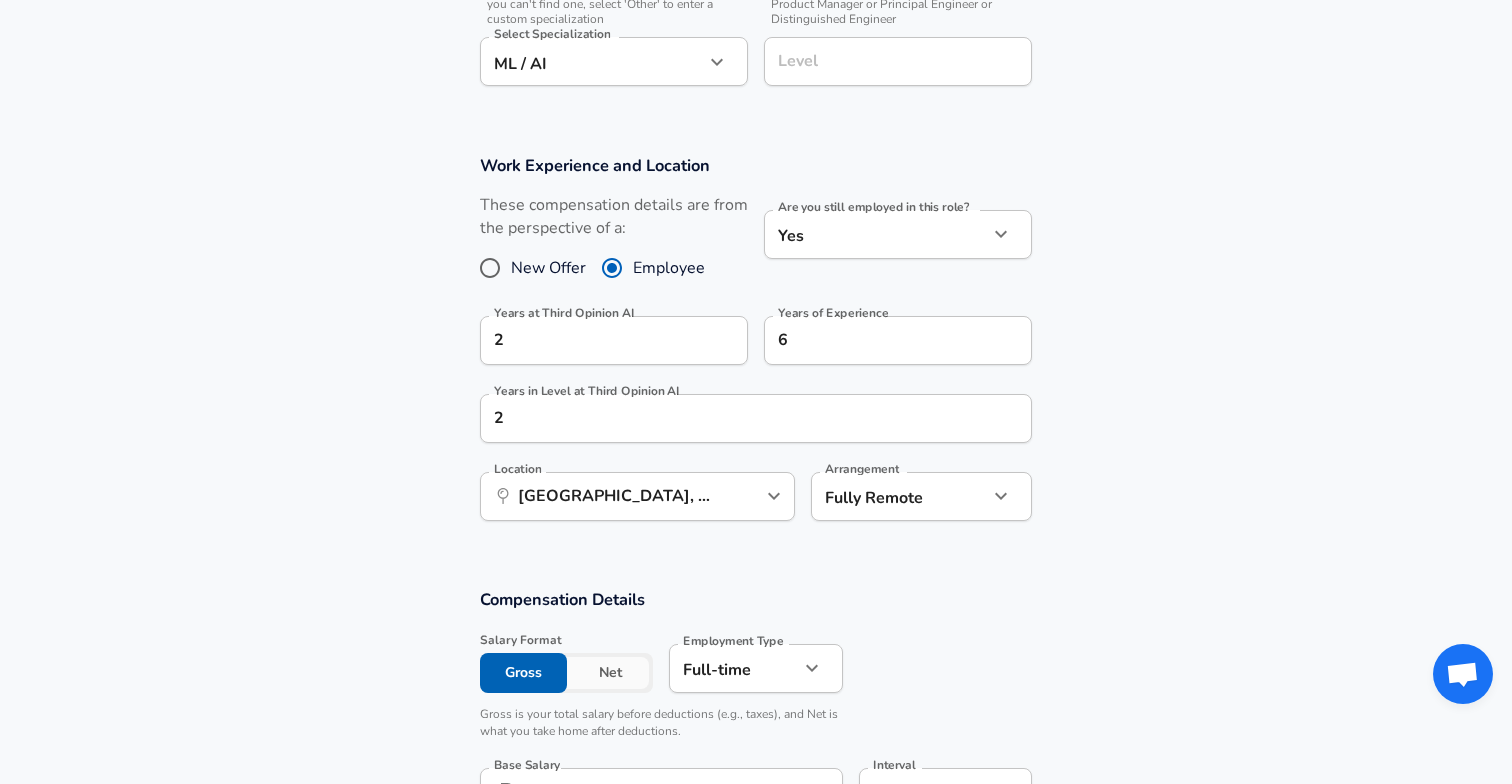 click on "Work Experience and Location These compensation details are from the perspective of a: New Offer Employee Are you still employed in this role? Yes yes Are you still employed in this role? Years at Third Opinion AI 2 Years at Third Opinion AI Years of Experience 6 Years of Experience Years in Level at Third Opinion AI 2 Years in Level at Third Opinion AI Location ​ [GEOGRAPHIC_DATA], [GEOGRAPHIC_DATA], [GEOGRAPHIC_DATA] Location Arrangement Fully Remote remote Arrangement" at bounding box center [756, 348] 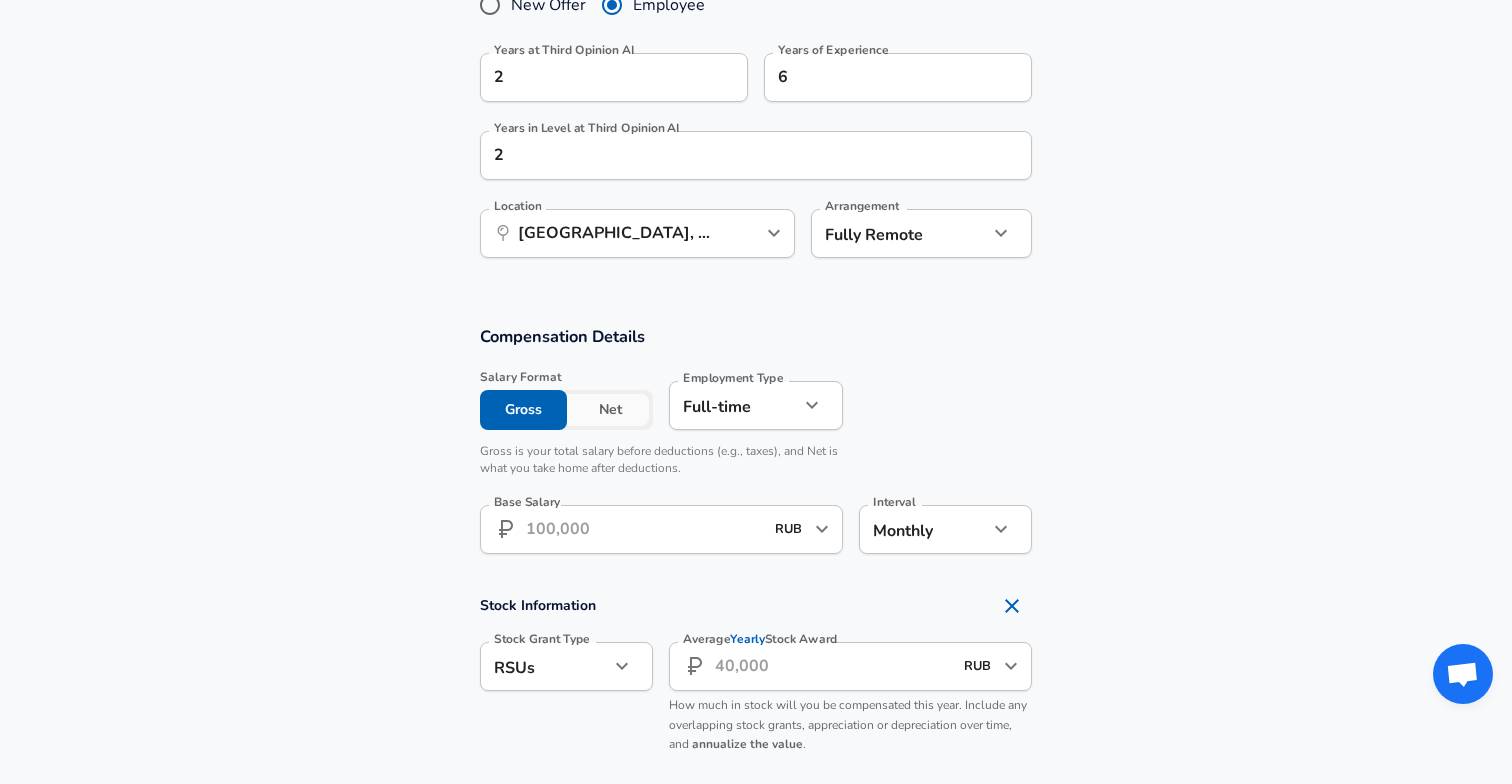 scroll, scrollTop: 1129, scrollLeft: 0, axis: vertical 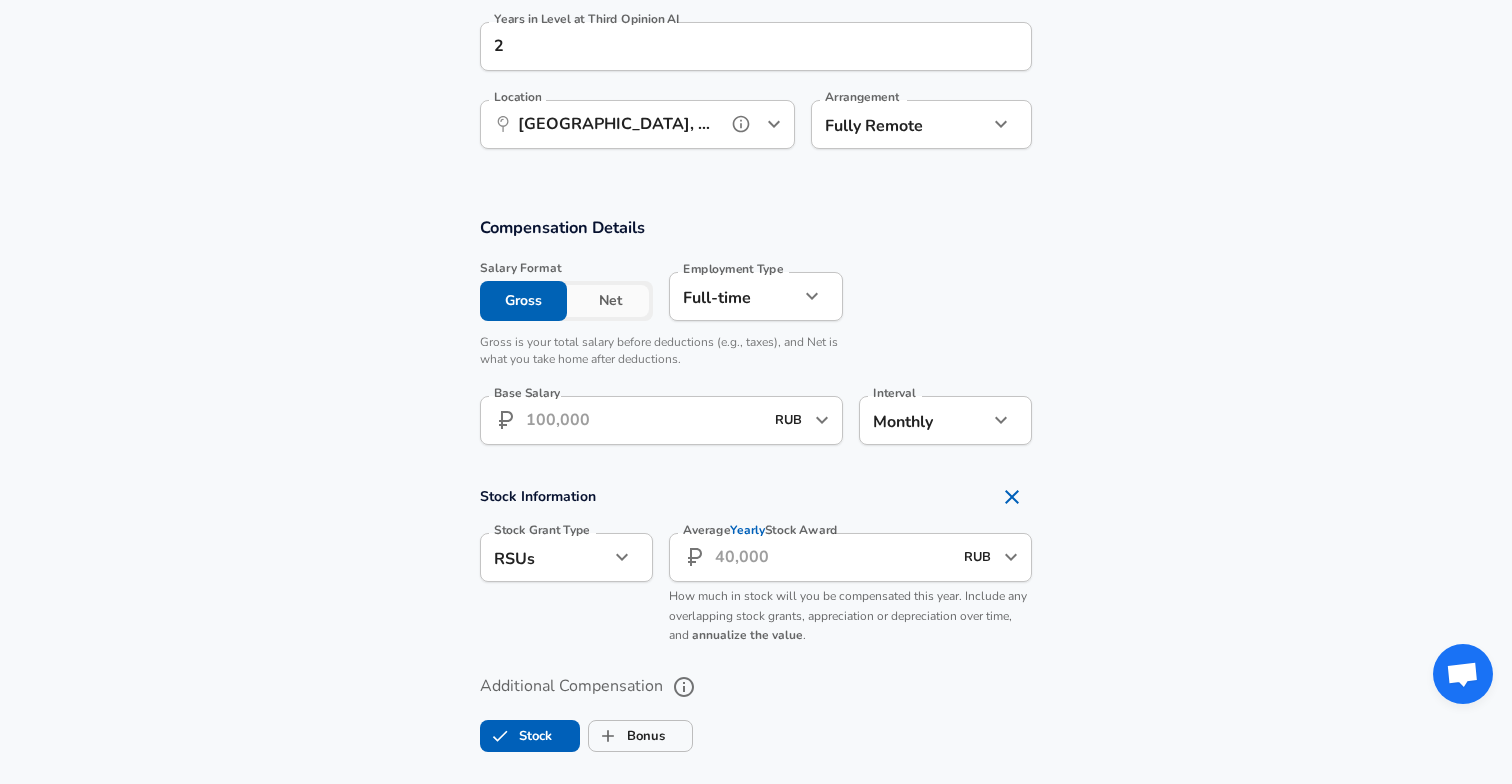 click on "[GEOGRAPHIC_DATA], MC, [GEOGRAPHIC_DATA]" at bounding box center (615, 124) 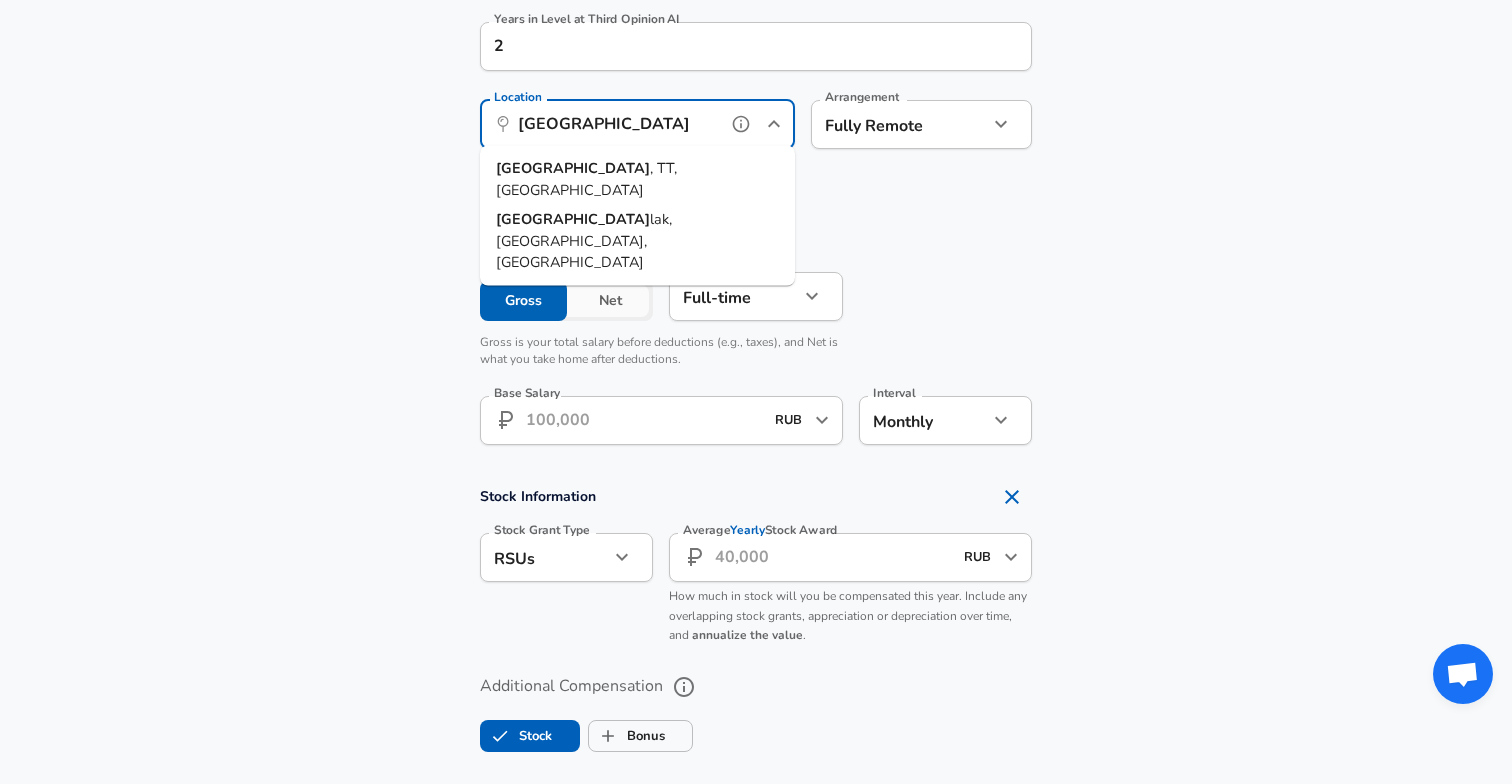 click on "[GEOGRAPHIC_DATA] , TT, [GEOGRAPHIC_DATA]" at bounding box center (637, 179) 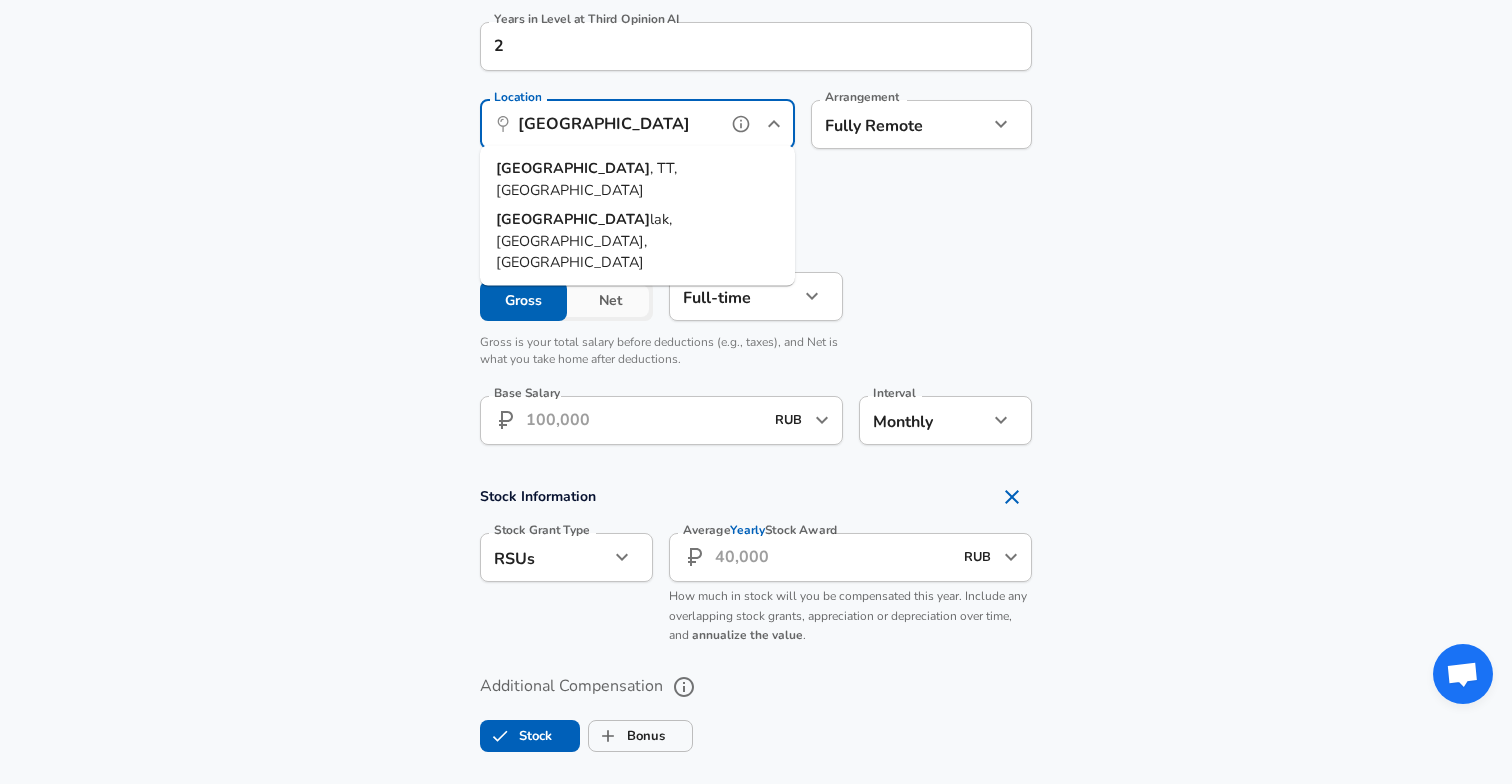 type on "[GEOGRAPHIC_DATA], TT, [GEOGRAPHIC_DATA]" 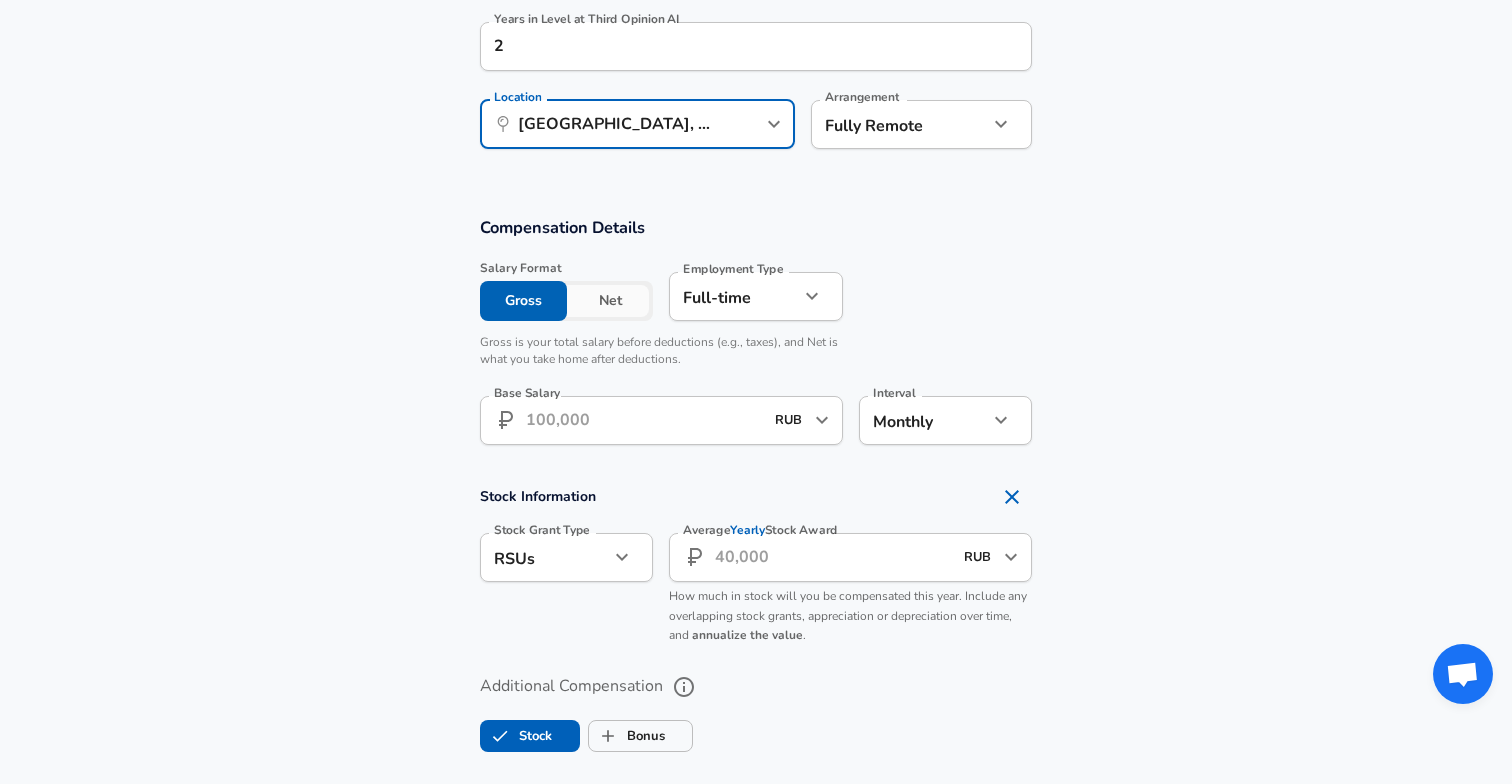 click on "Compensation Details Salary Format Gross   Net Employment Type [DEMOGRAPHIC_DATA] full_time Employment Type Gross is your total salary before deductions (e.g., taxes), and Net is what you take home after deductions. Base Salary ​ RUB ​ Base Salary Interval Monthly monthly Interval" at bounding box center [756, 337] 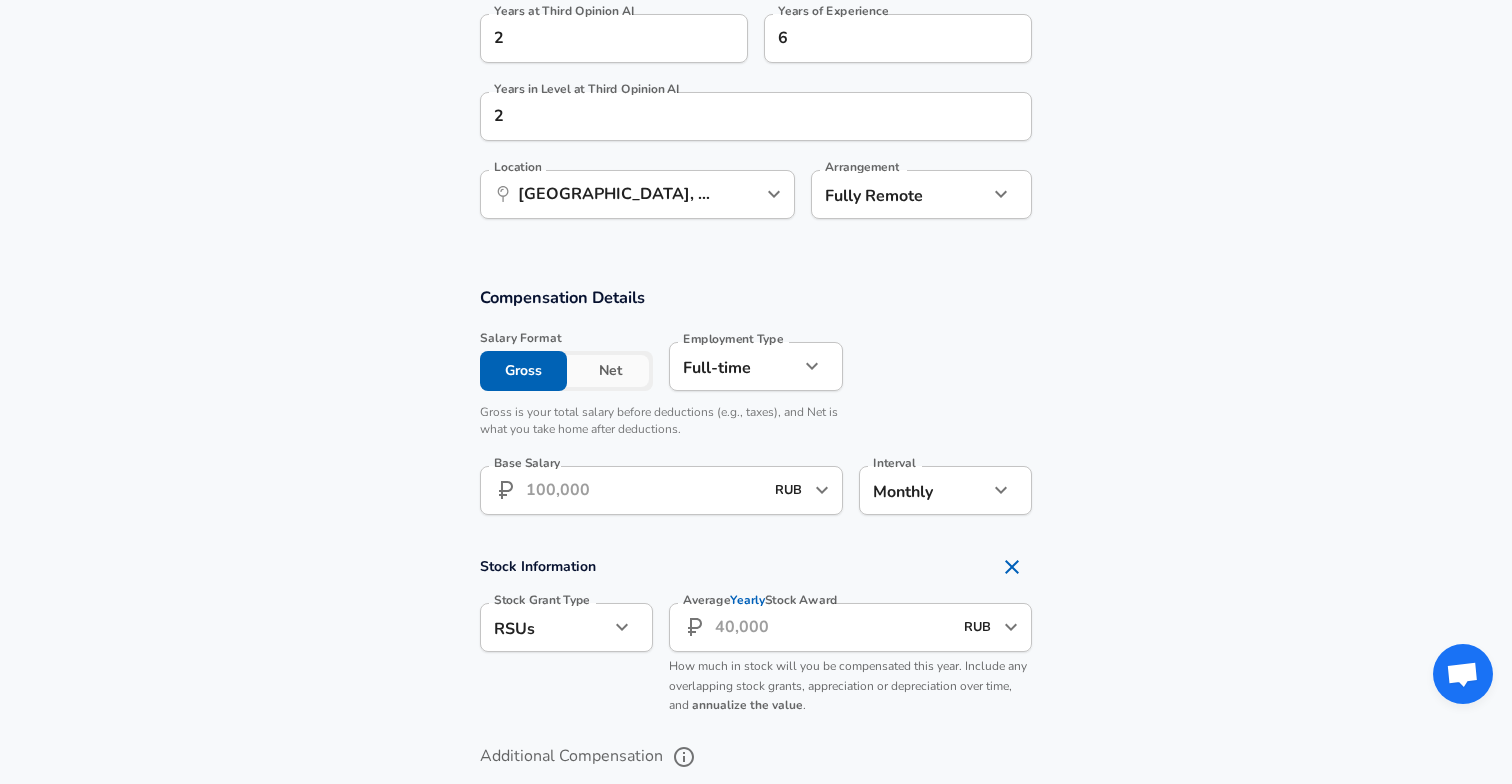 scroll, scrollTop: 1088, scrollLeft: 0, axis: vertical 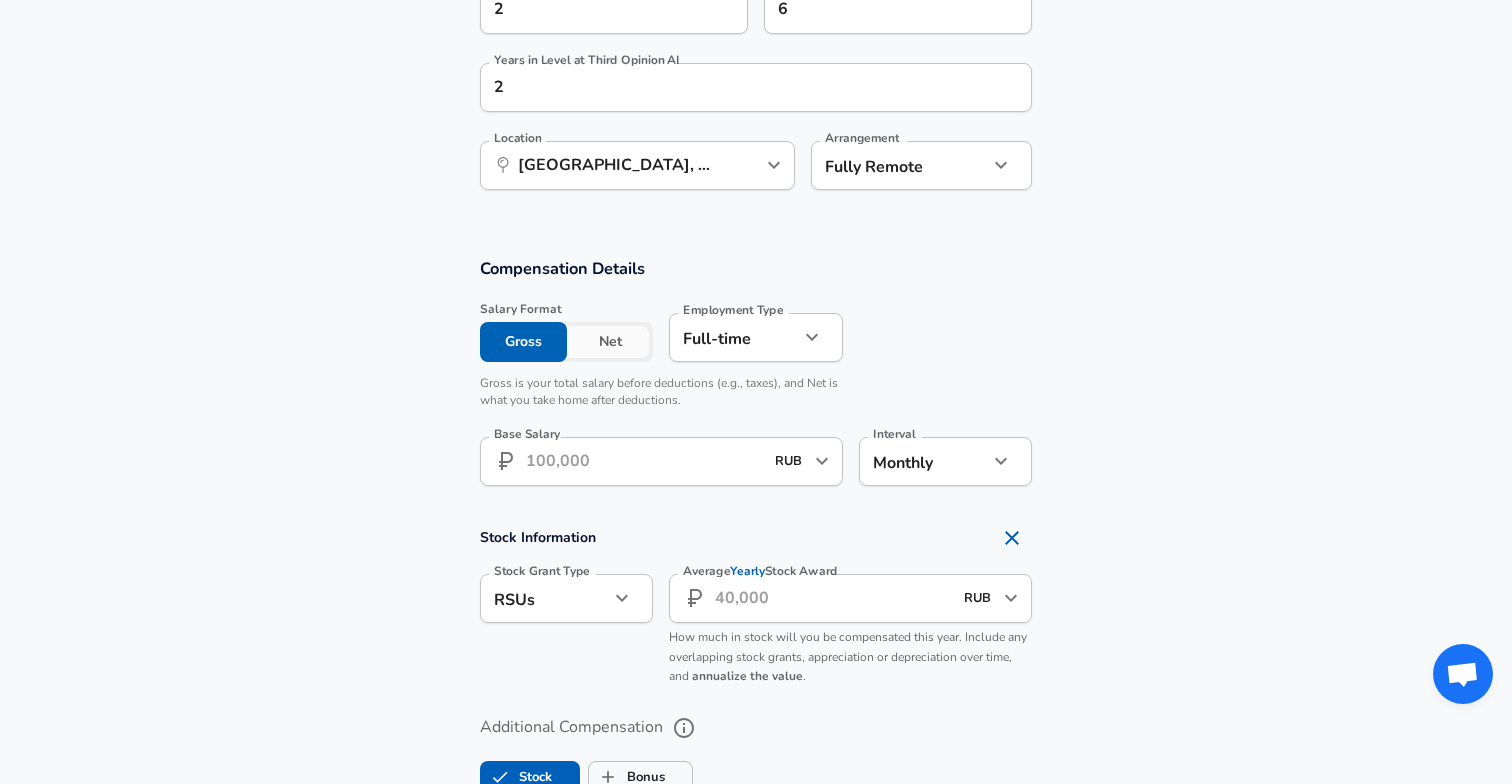 click on "Net" at bounding box center [610, 342] 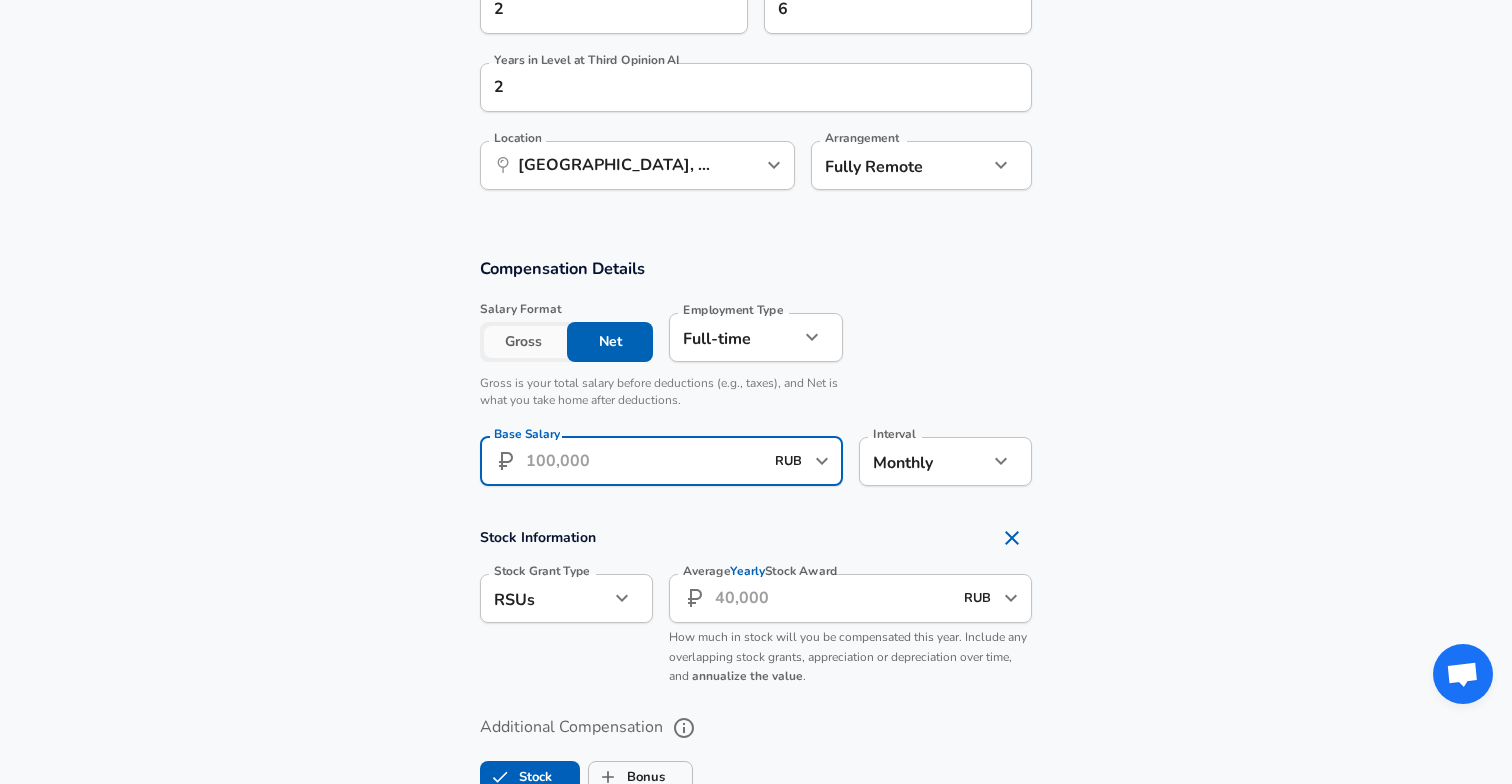 click on "Base Salary" at bounding box center [644, 461] 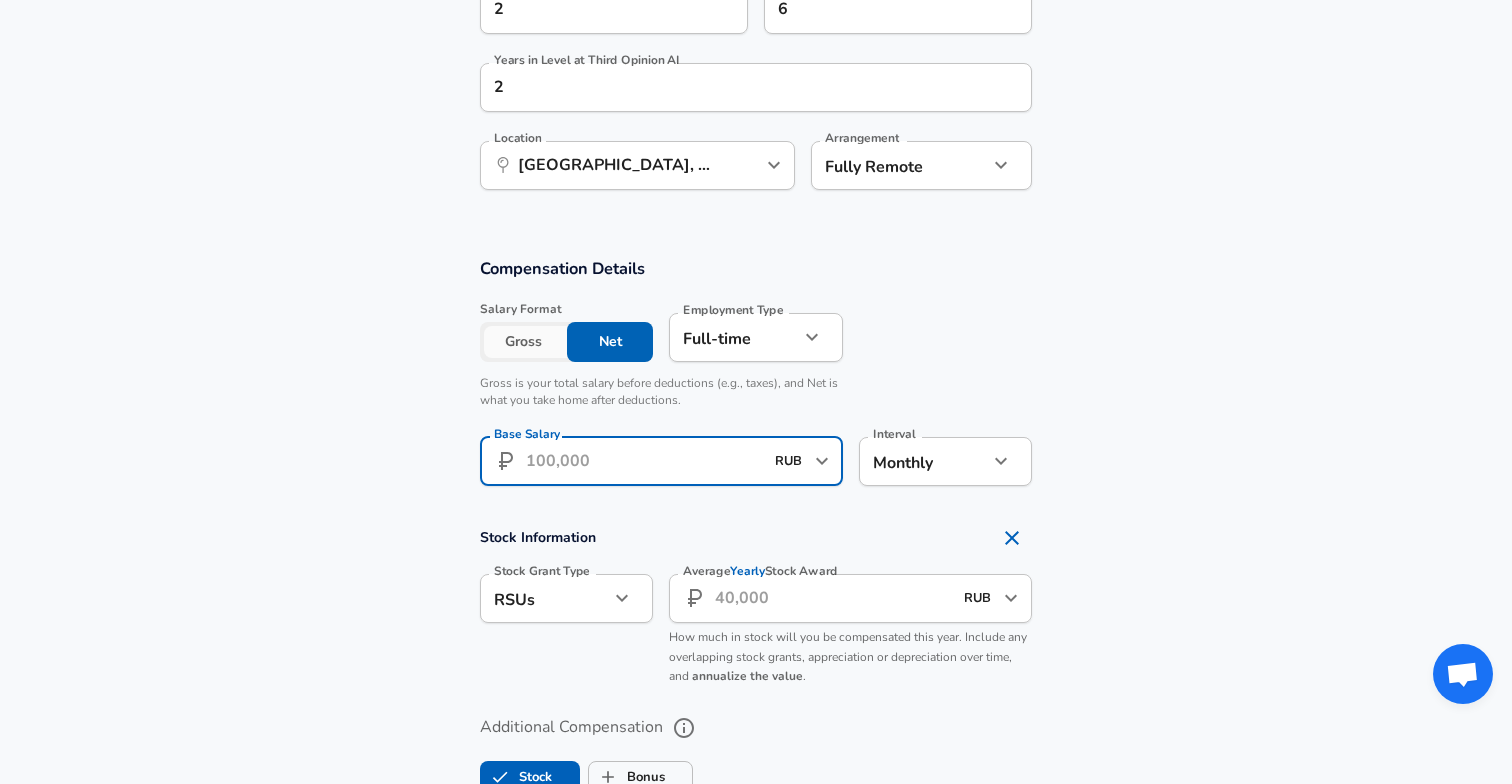 type on "2" 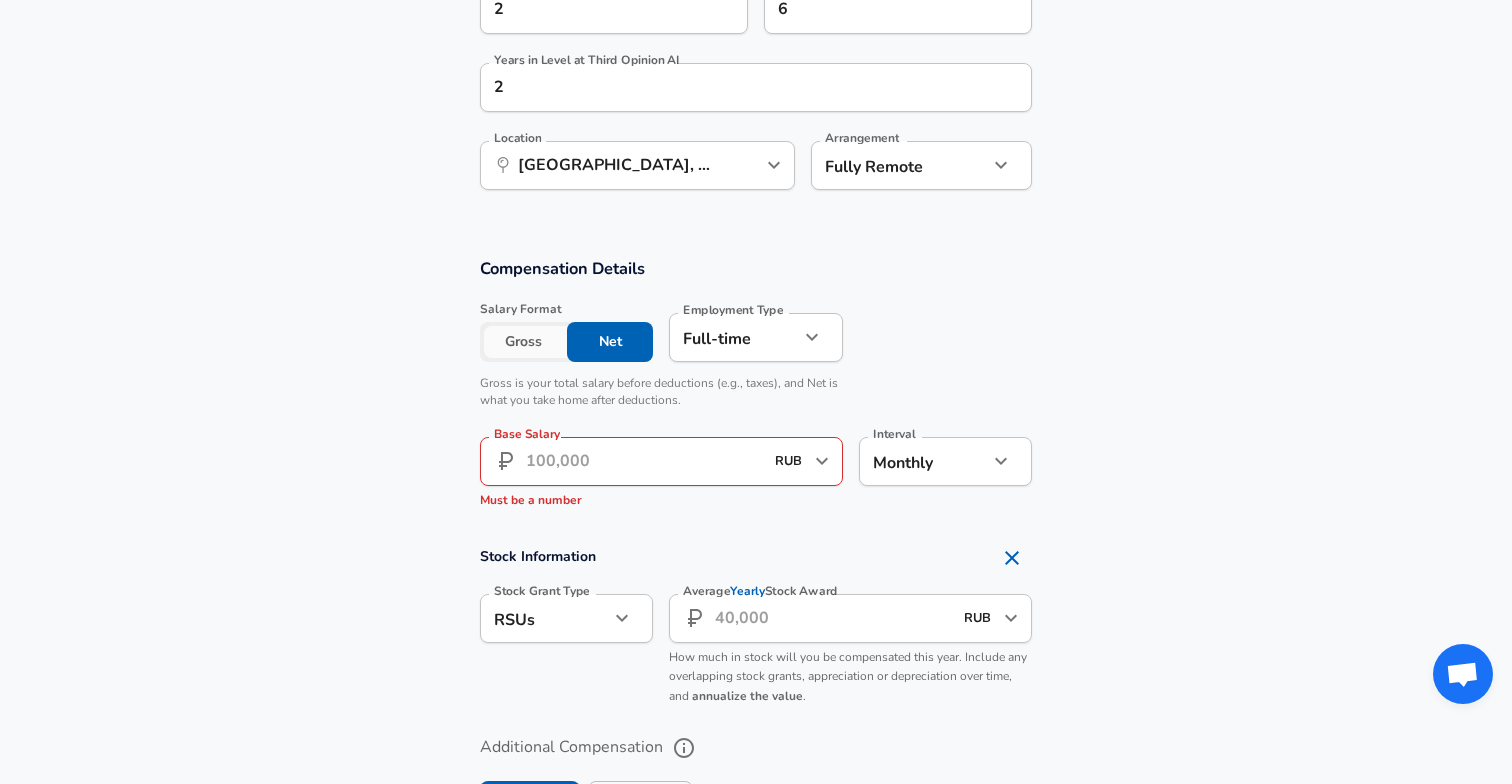 click on "Gross" at bounding box center [523, 342] 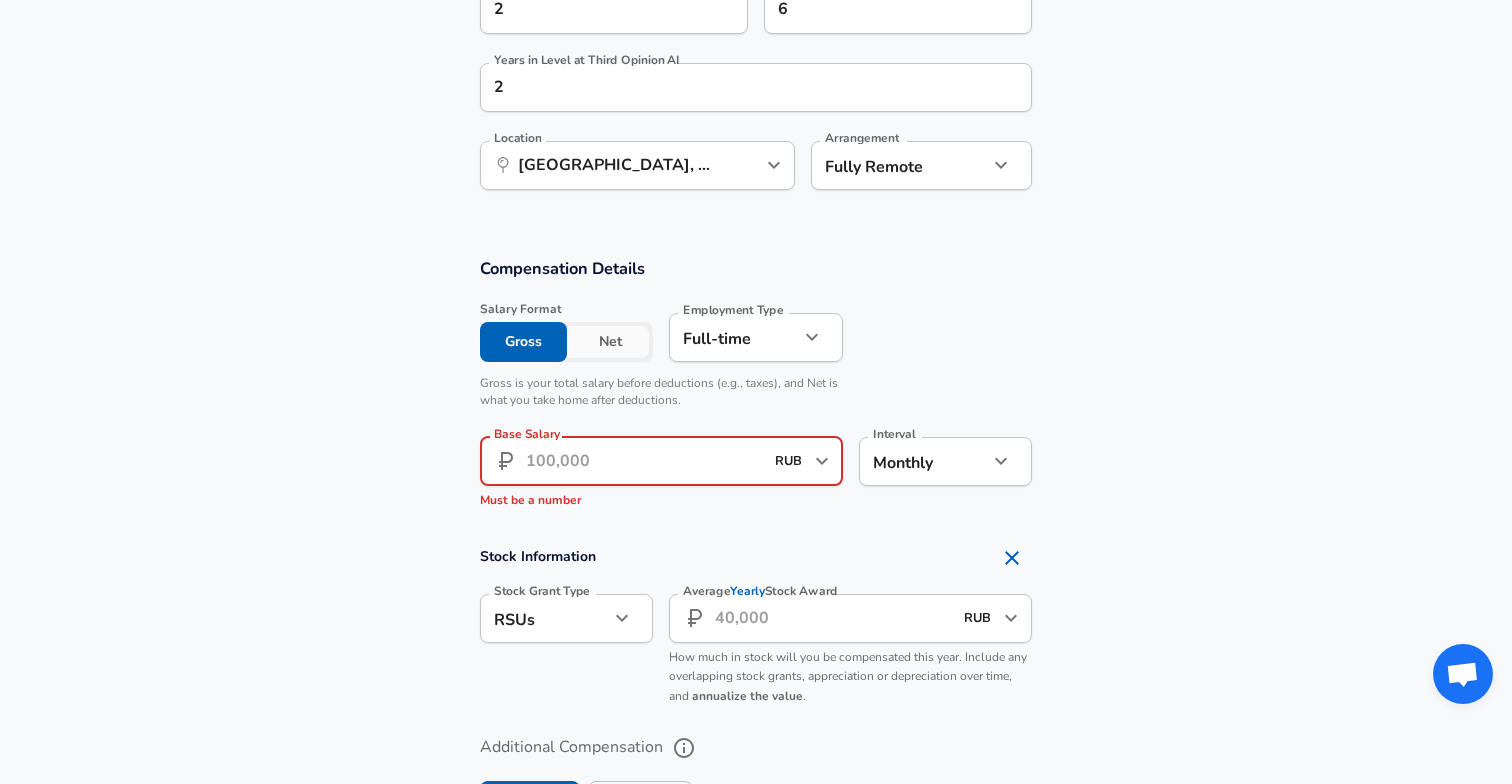 click on "Base Salary" at bounding box center [644, 461] 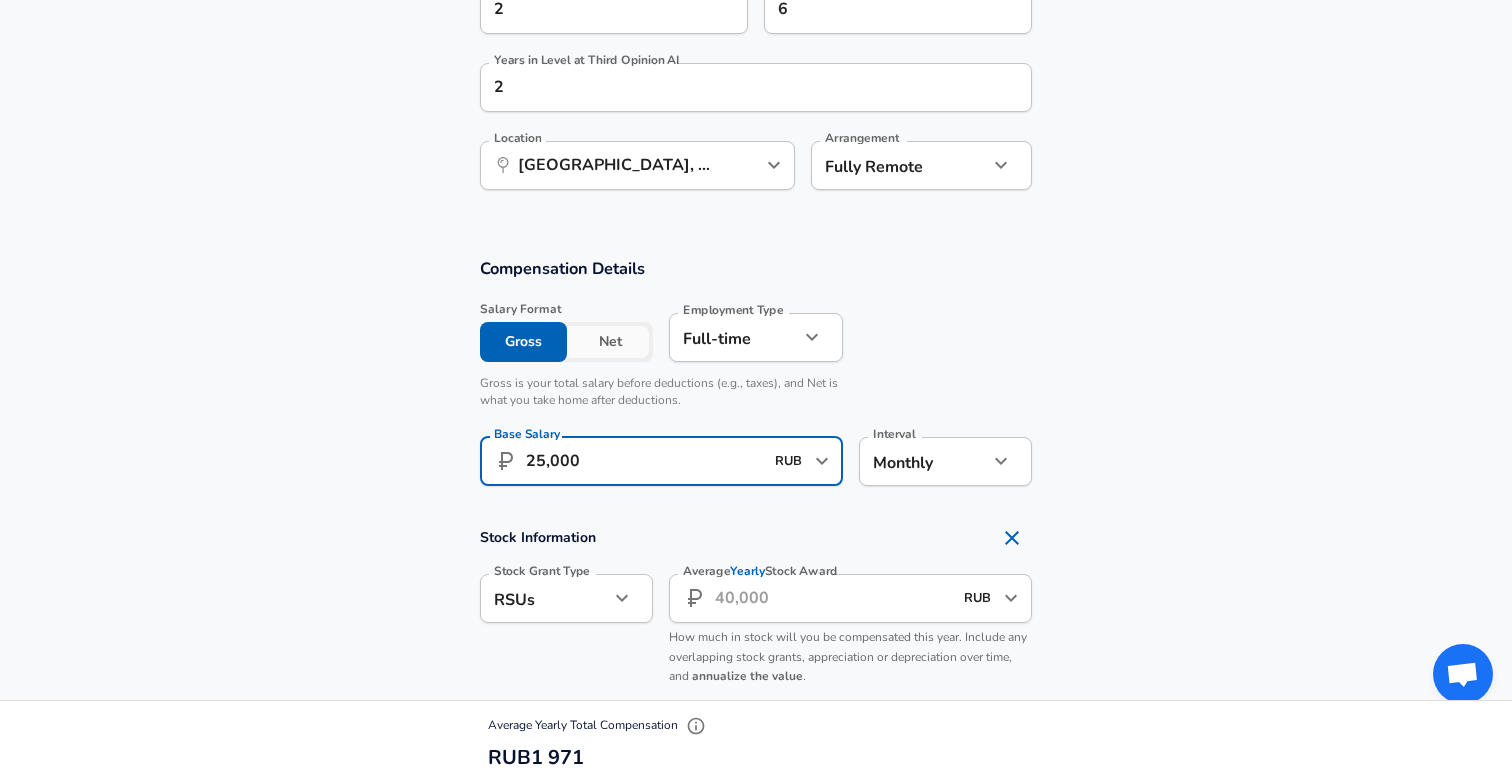 type on "250,000" 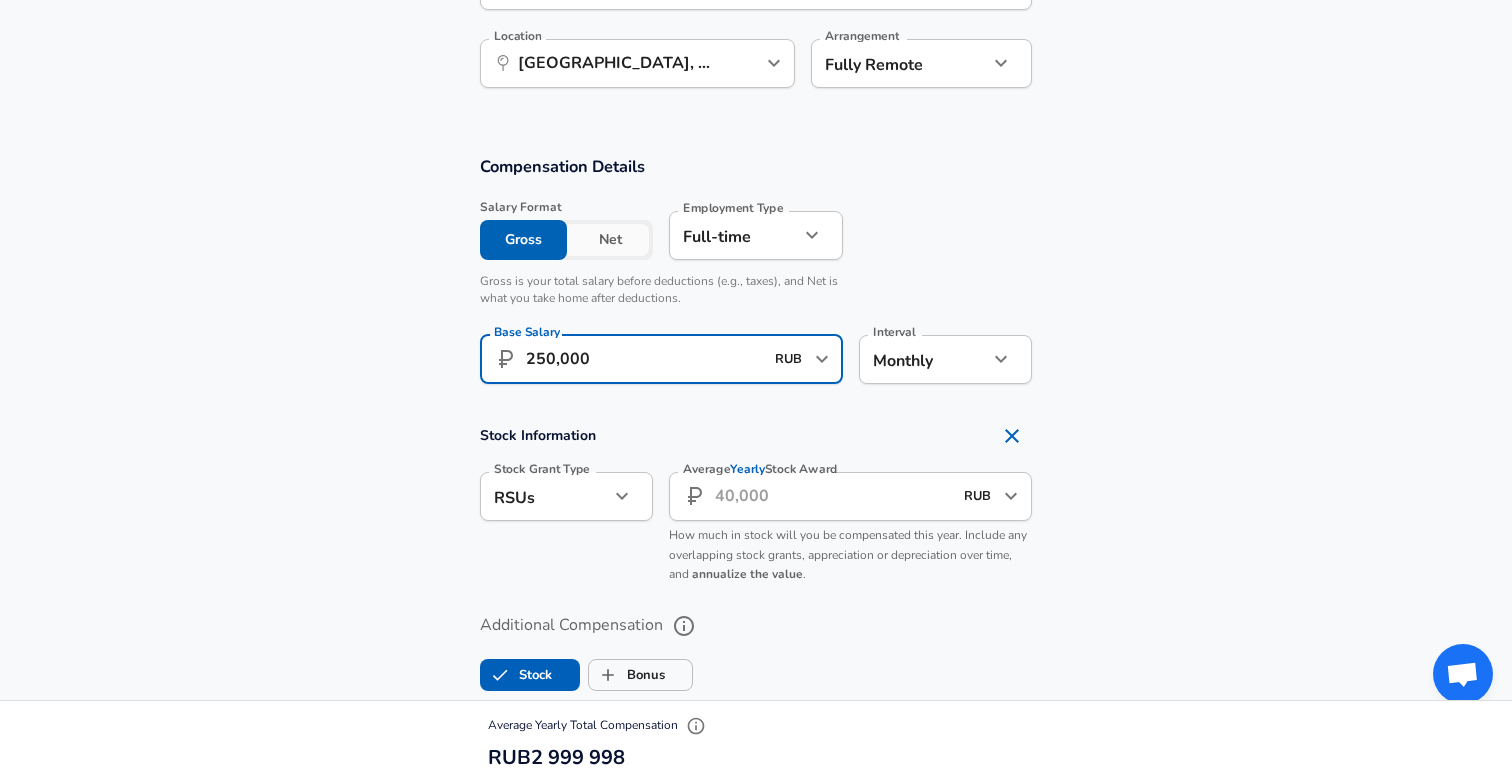 scroll, scrollTop: 1197, scrollLeft: 0, axis: vertical 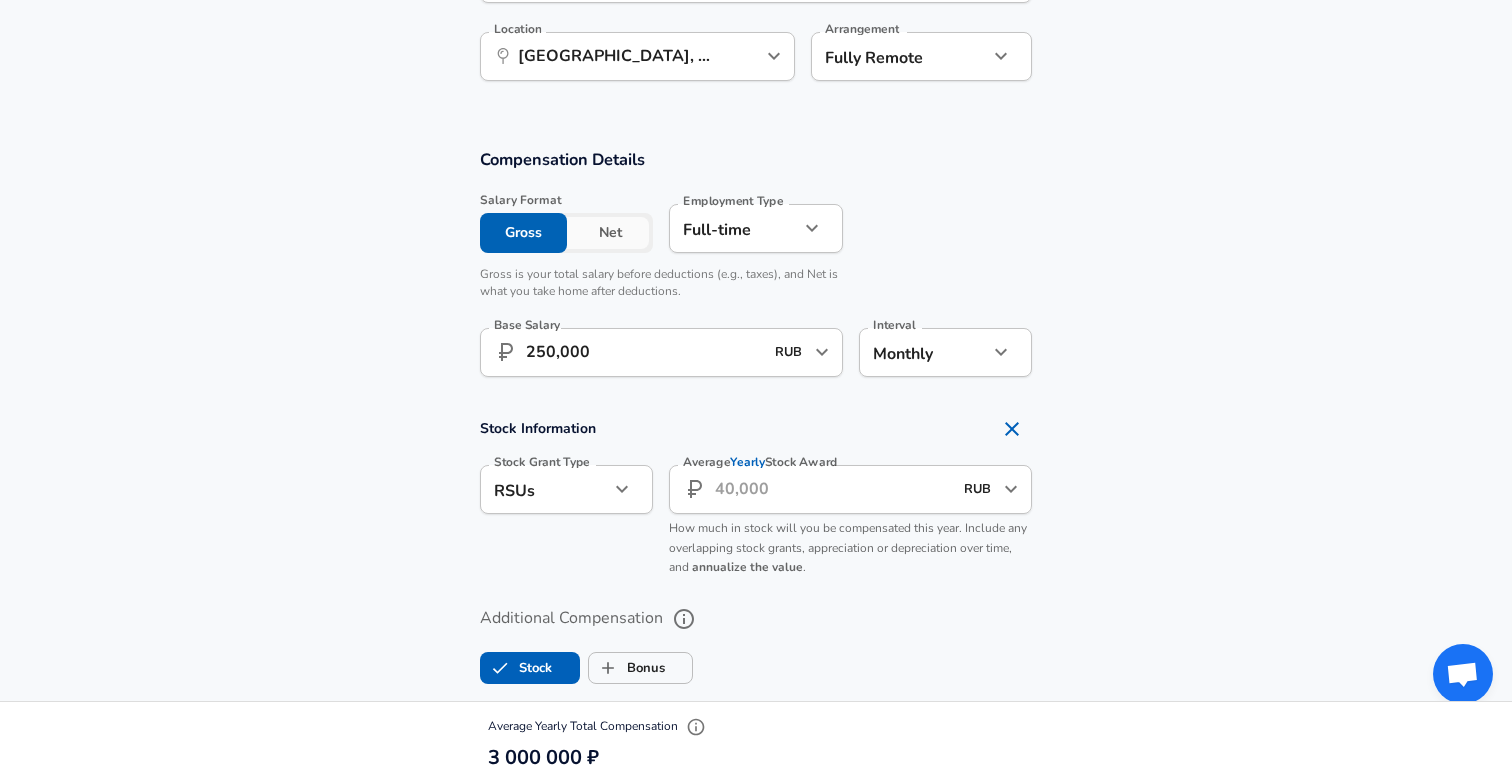 click on "Compensation Details Salary Format Gross   Net Employment Type [DEMOGRAPHIC_DATA] full_time Employment Type Gross is your total salary before deductions (e.g., taxes), and Net is what you take home after deductions. Base Salary ​ 250,000 RUB ​ Base Salary Interval Monthly monthly Interval" at bounding box center (756, 269) 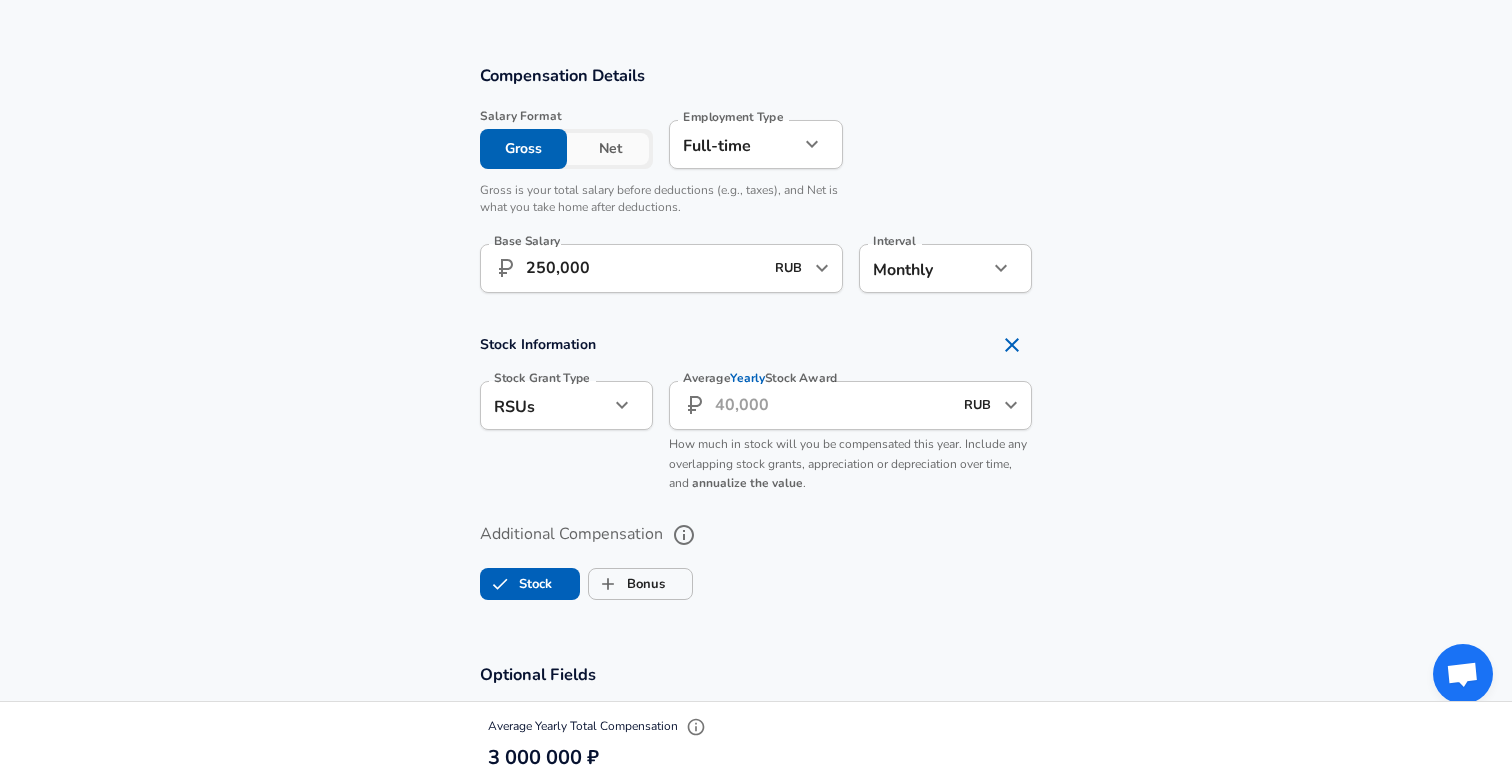 scroll, scrollTop: 1281, scrollLeft: 0, axis: vertical 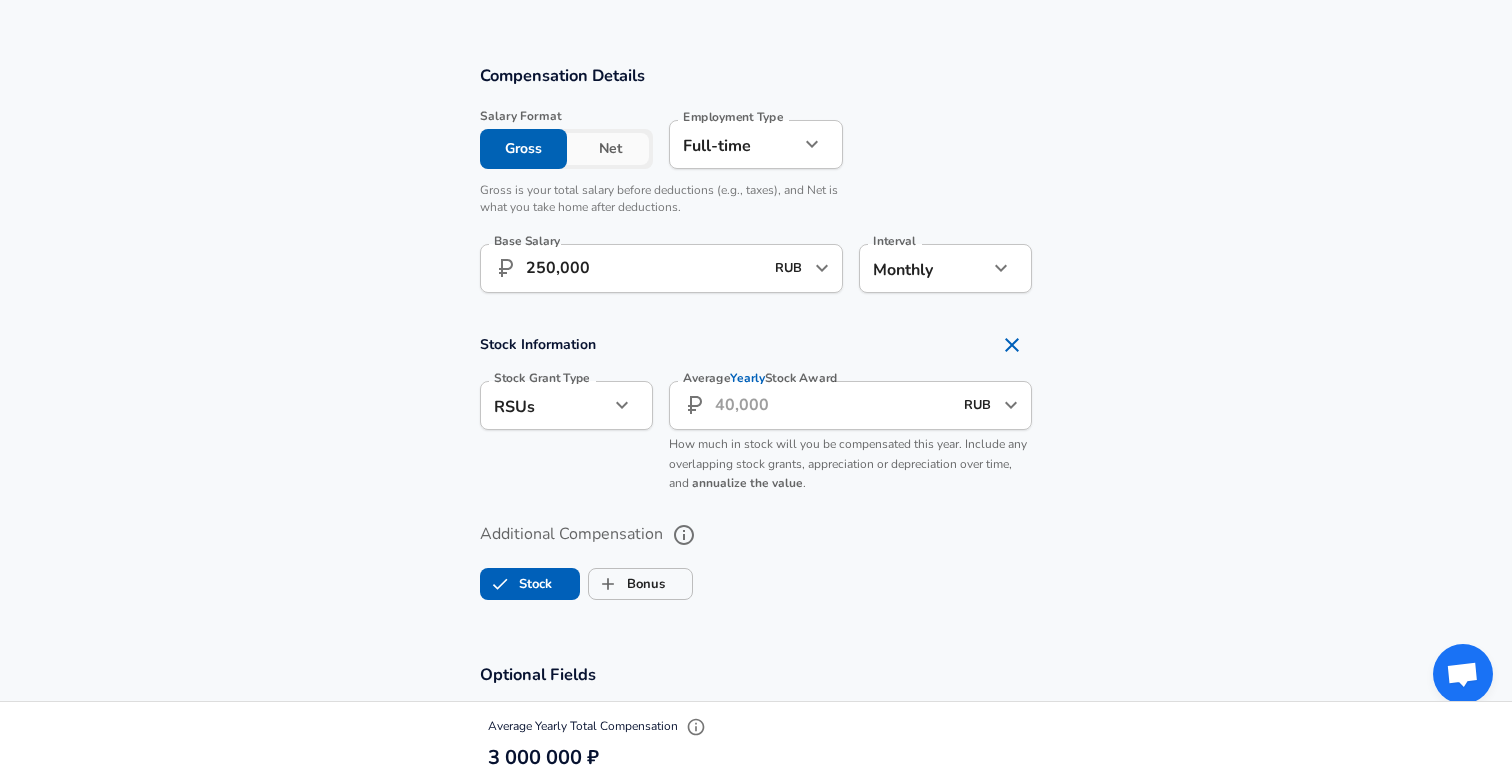 click on "Restart Add Your Salary Upload your offer letter   to verify your submission Enhance Privacy and Anonymity No Automatically hides specific fields until there are enough submissions to safely display the full details.   More Details Based on your submission and the data points that we have already collected, we will automatically hide and anonymize specific fields if there aren't enough data points to remain sufficiently anonymous. Company & Title Information   Enter the company you received your offer from Company Third Opinion AI Company   Select the title that closest resembles your official title. This should be similar to the title that was present on your offer letter. Title AI Researcher Title   Select a job family that best fits your role. If you can't find one, select 'Other' to enter a custom job family Job Family Software Engineer Job Family   Select a Specialization that best fits your role. If you can't find one, select 'Other' to enter a custom specialization Select Specialization ML / AI ML / AI" at bounding box center [756, -889] 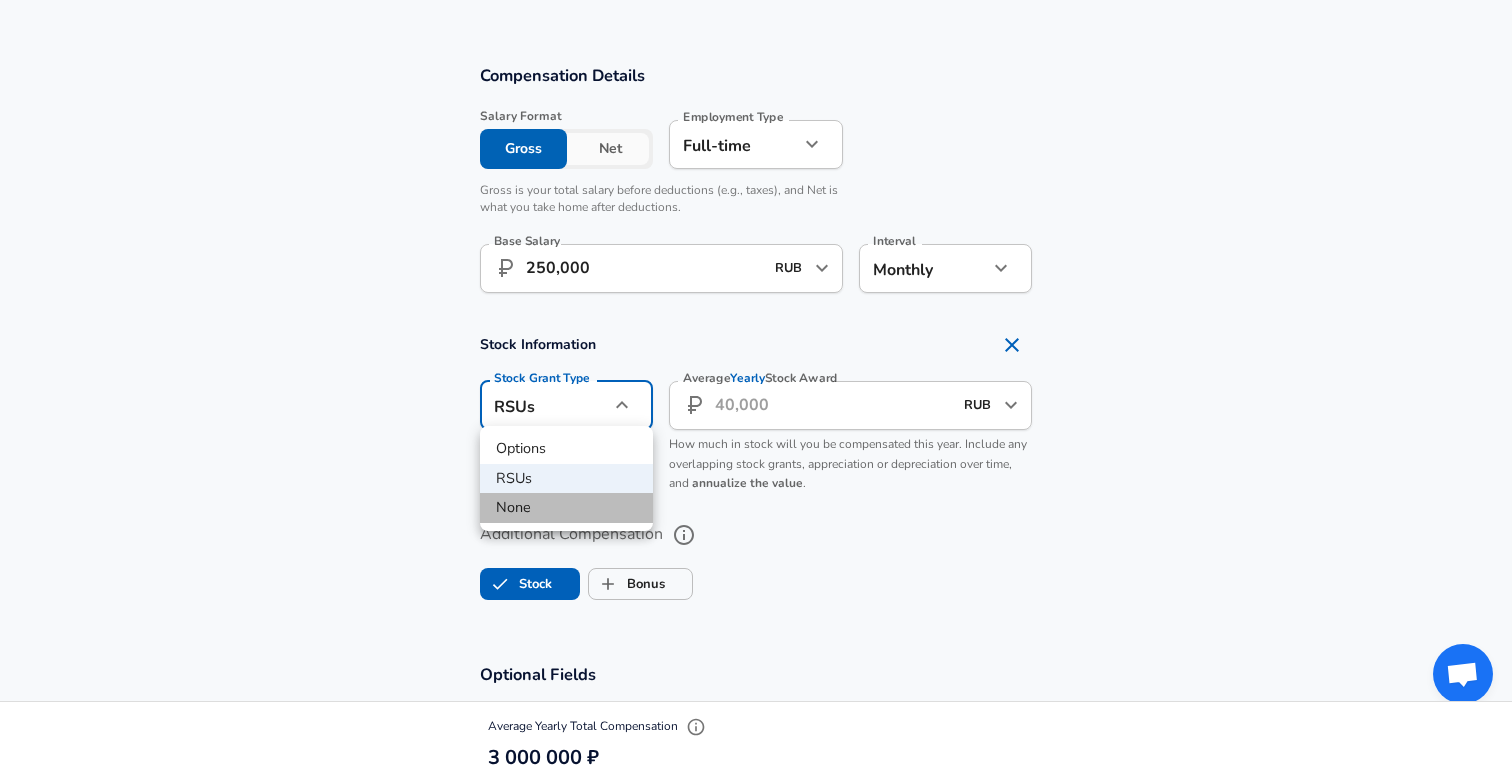 click on "None" at bounding box center [566, 508] 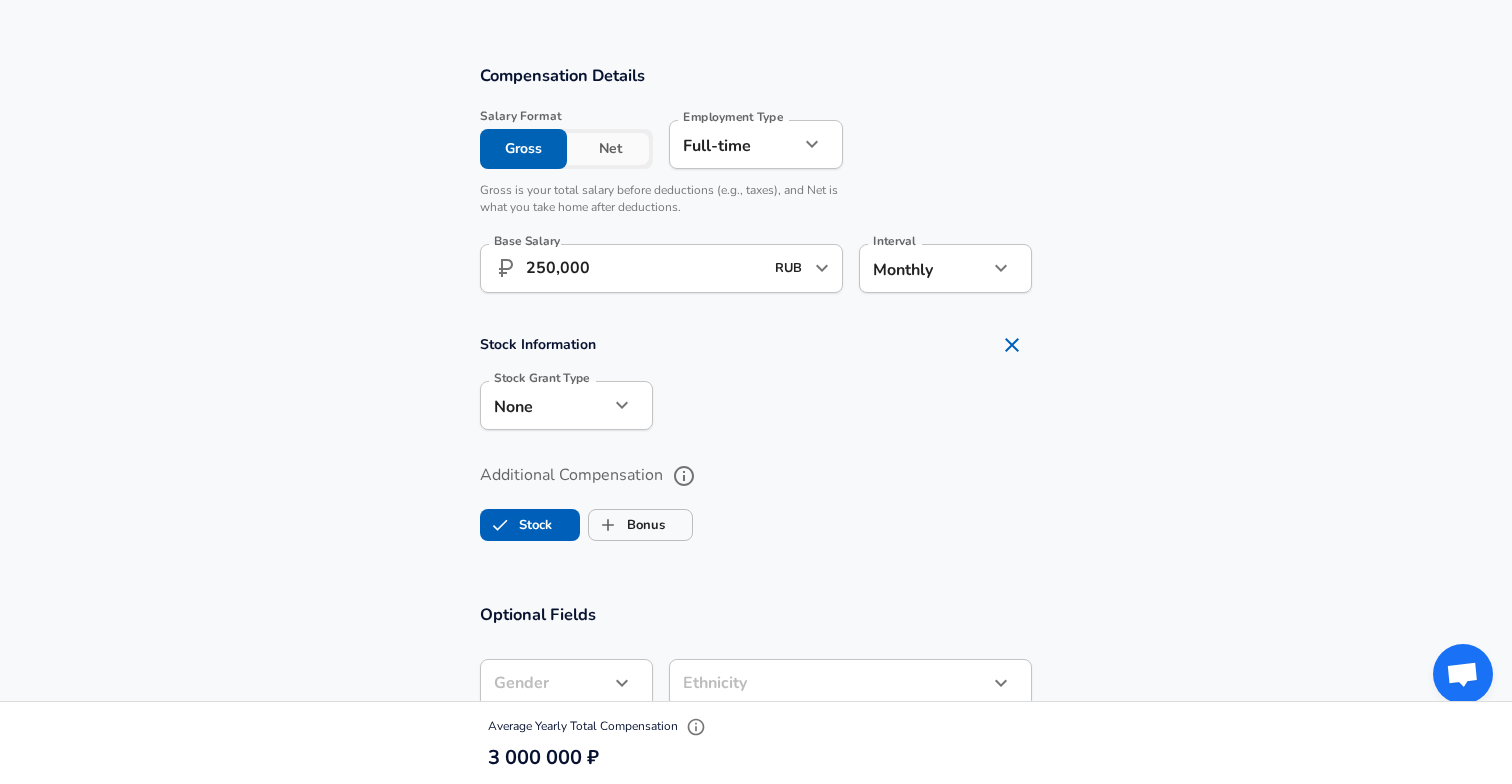 click on "Stock Information  Stock Grant Type None none Stock Grant Type" at bounding box center [756, 384] 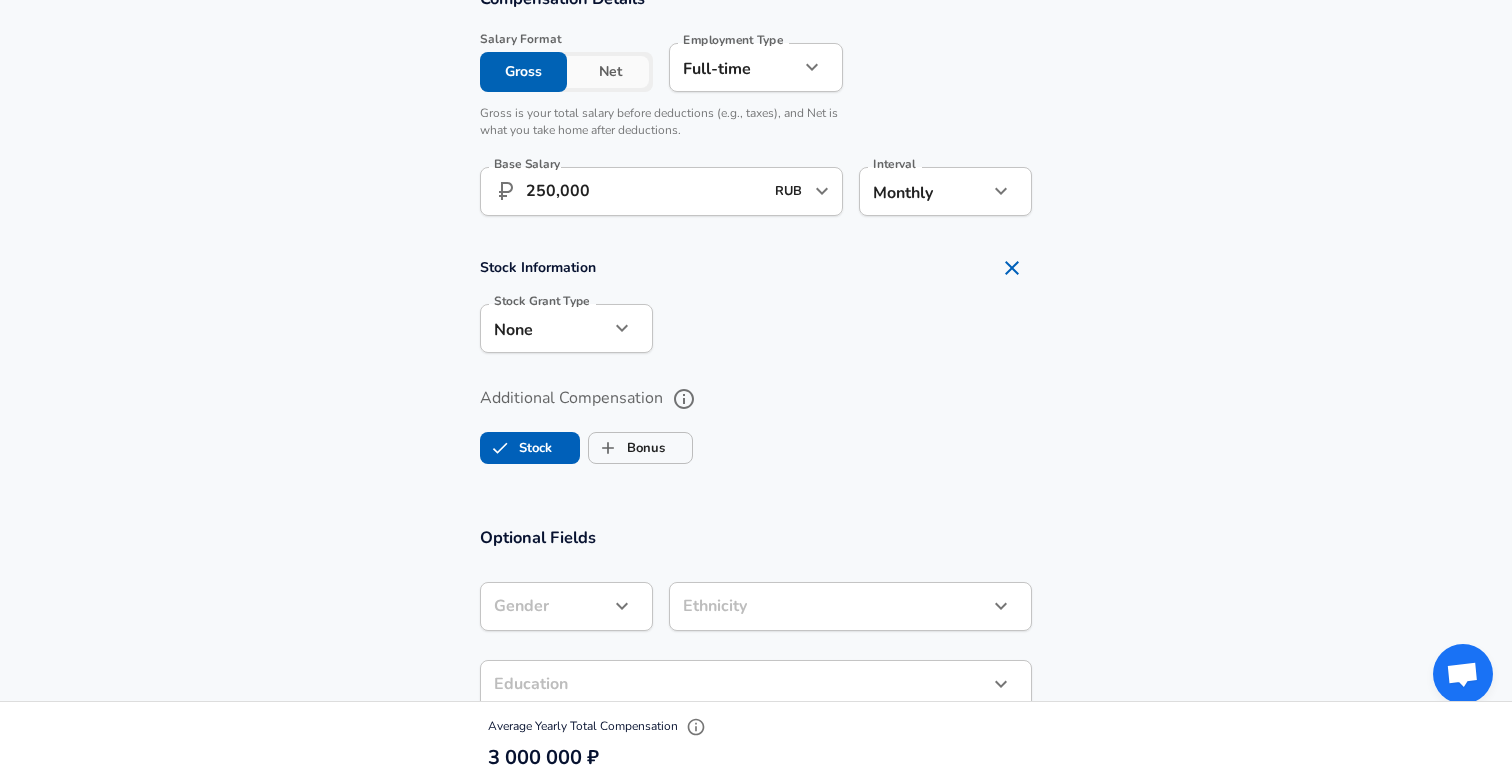 scroll, scrollTop: 1371, scrollLeft: 0, axis: vertical 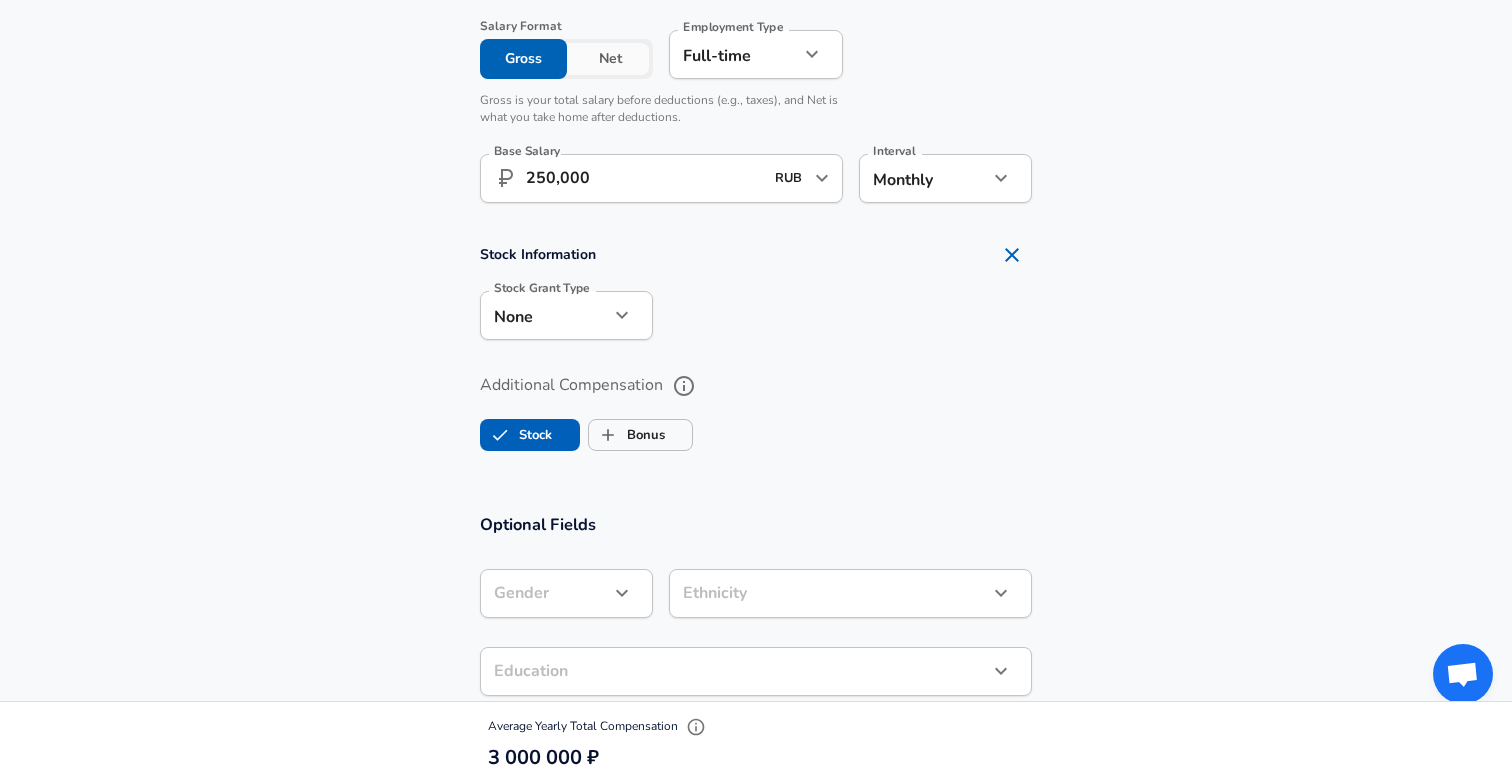 click 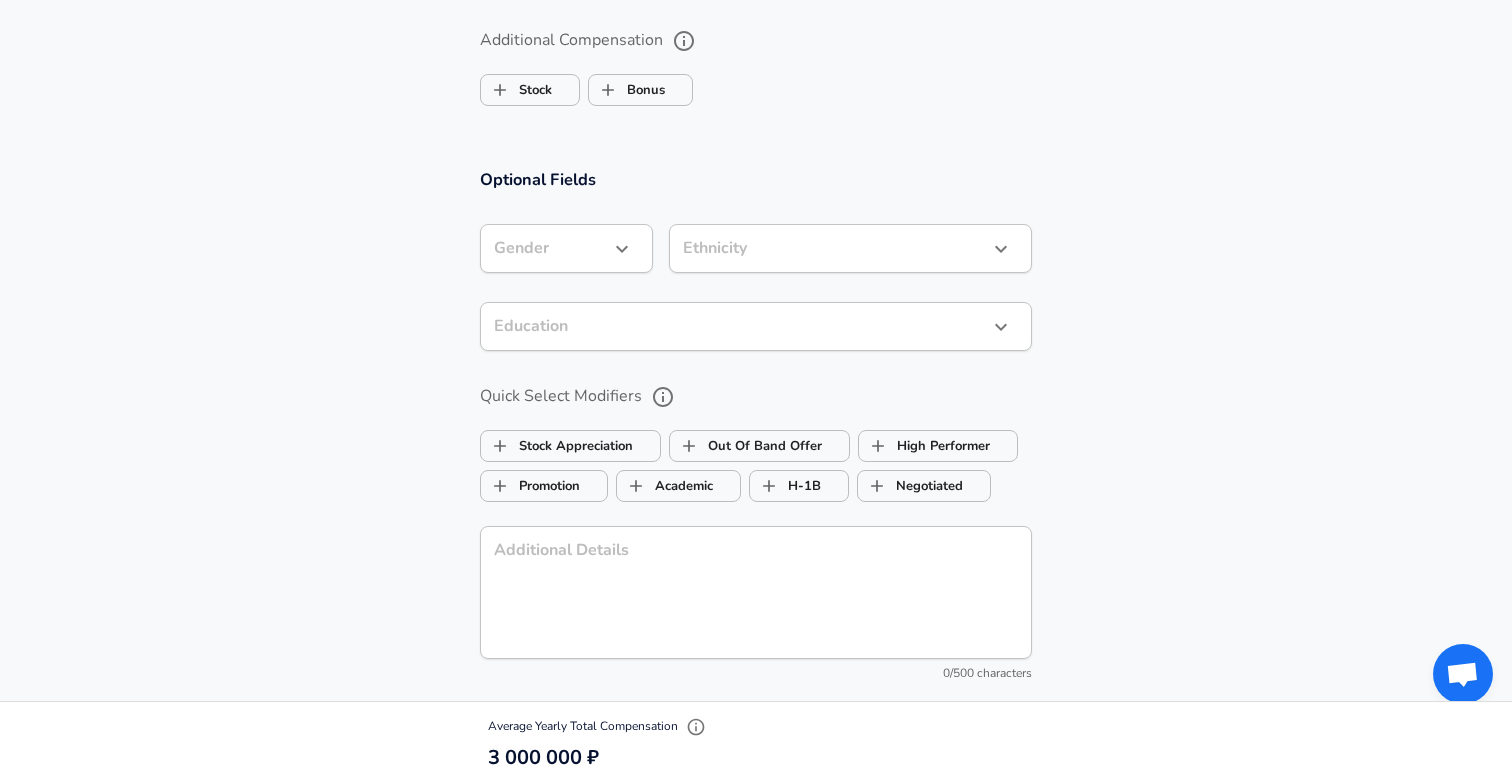 scroll, scrollTop: 1604, scrollLeft: 0, axis: vertical 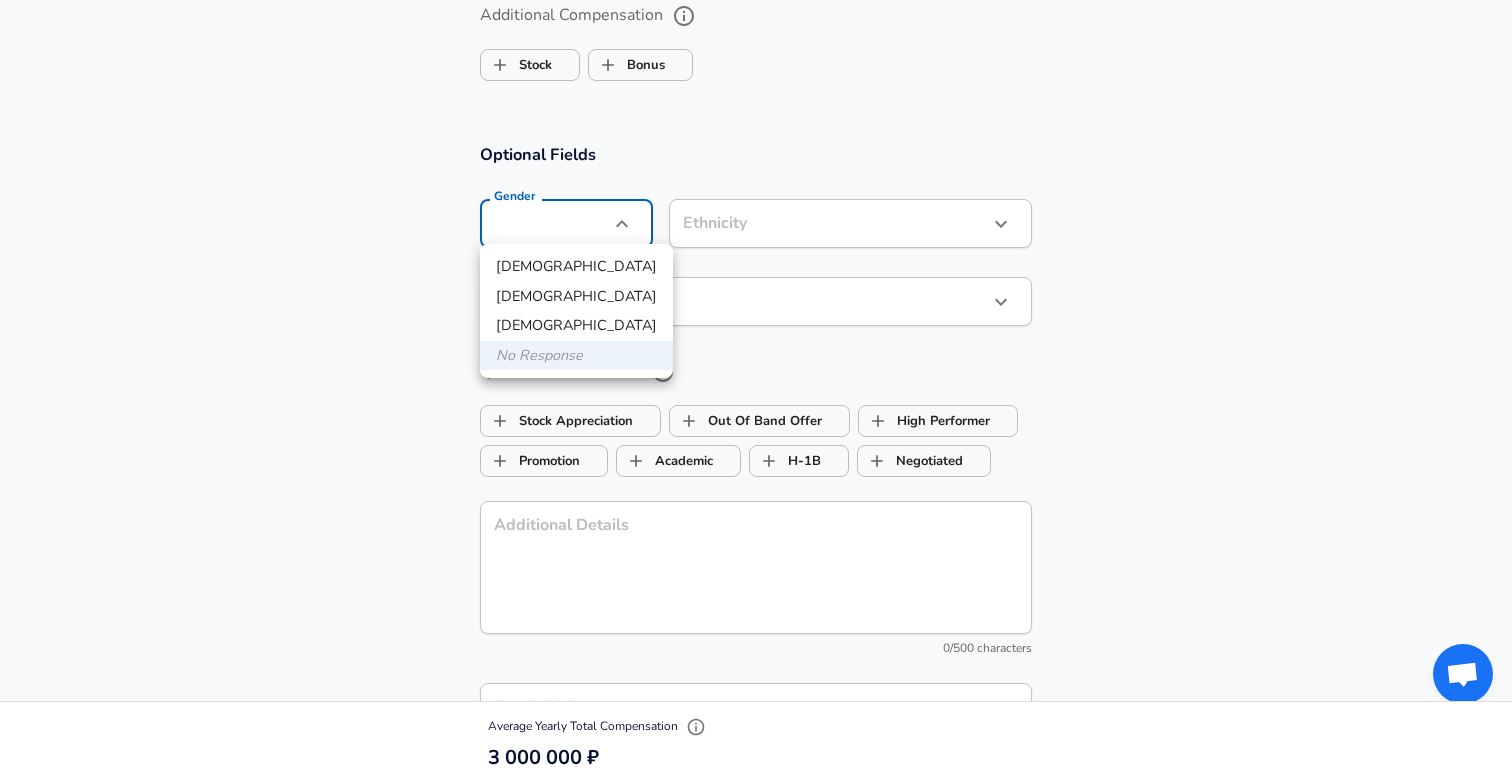 click on "Restart Add Your Salary Upload your offer letter   to verify your submission Enhance Privacy and Anonymity No Automatically hides specific fields until there are enough submissions to safely display the full details.   More Details Based on your submission and the data points that we have already collected, we will automatically hide and anonymize specific fields if there aren't enough data points to remain sufficiently anonymous. Company & Title Information   Enter the company you received your offer from Company Third Opinion AI Company   Select the title that closest resembles your official title. This should be similar to the title that was present on your offer letter. Title AI Researcher Title   Select a job family that best fits your role. If you can't find one, select 'Other' to enter a custom job family Job Family Software Engineer Job Family   Select a Specialization that best fits your role. If you can't find one, select 'Other' to enter a custom specialization Select Specialization ML / AI ML / AI" at bounding box center (756, -1212) 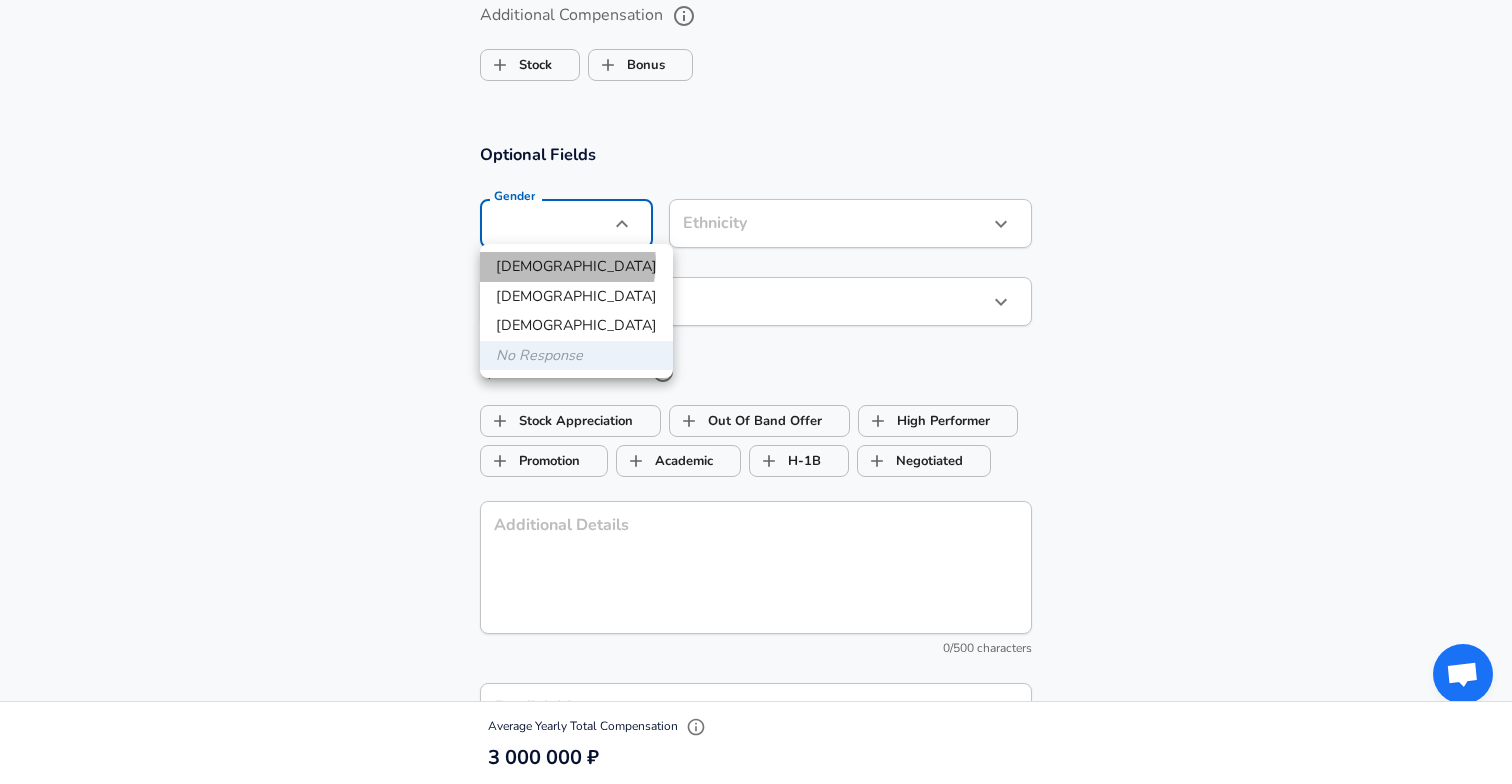 click on "[DEMOGRAPHIC_DATA]" at bounding box center (576, 267) 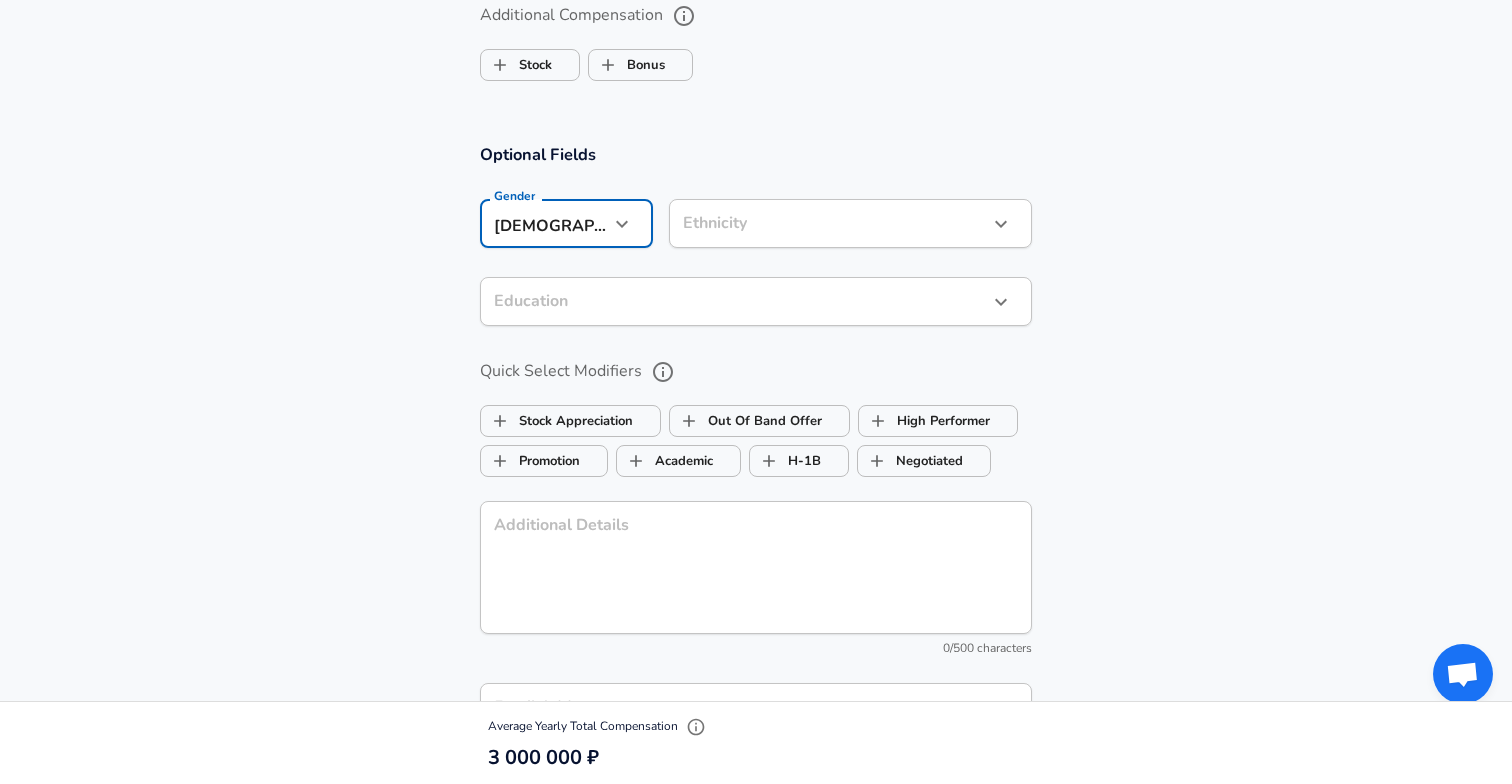 click on "Restart Add Your Salary Upload your offer letter   to verify your submission Enhance Privacy and Anonymity No Automatically hides specific fields until there are enough submissions to safely display the full details.   More Details Based on your submission and the data points that we have already collected, we will automatically hide and anonymize specific fields if there aren't enough data points to remain sufficiently anonymous. Company & Title Information   Enter the company you received your offer from Company Third Opinion AI Company   Select the title that closest resembles your official title. This should be similar to the title that was present on your offer letter. Title AI Researcher Title   Select a job family that best fits your role. If you can't find one, select 'Other' to enter a custom job family Job Family Software Engineer Job Family   Select a Specialization that best fits your role. If you can't find one, select 'Other' to enter a custom specialization Select Specialization ML / AI ML / AI" at bounding box center (756, -1212) 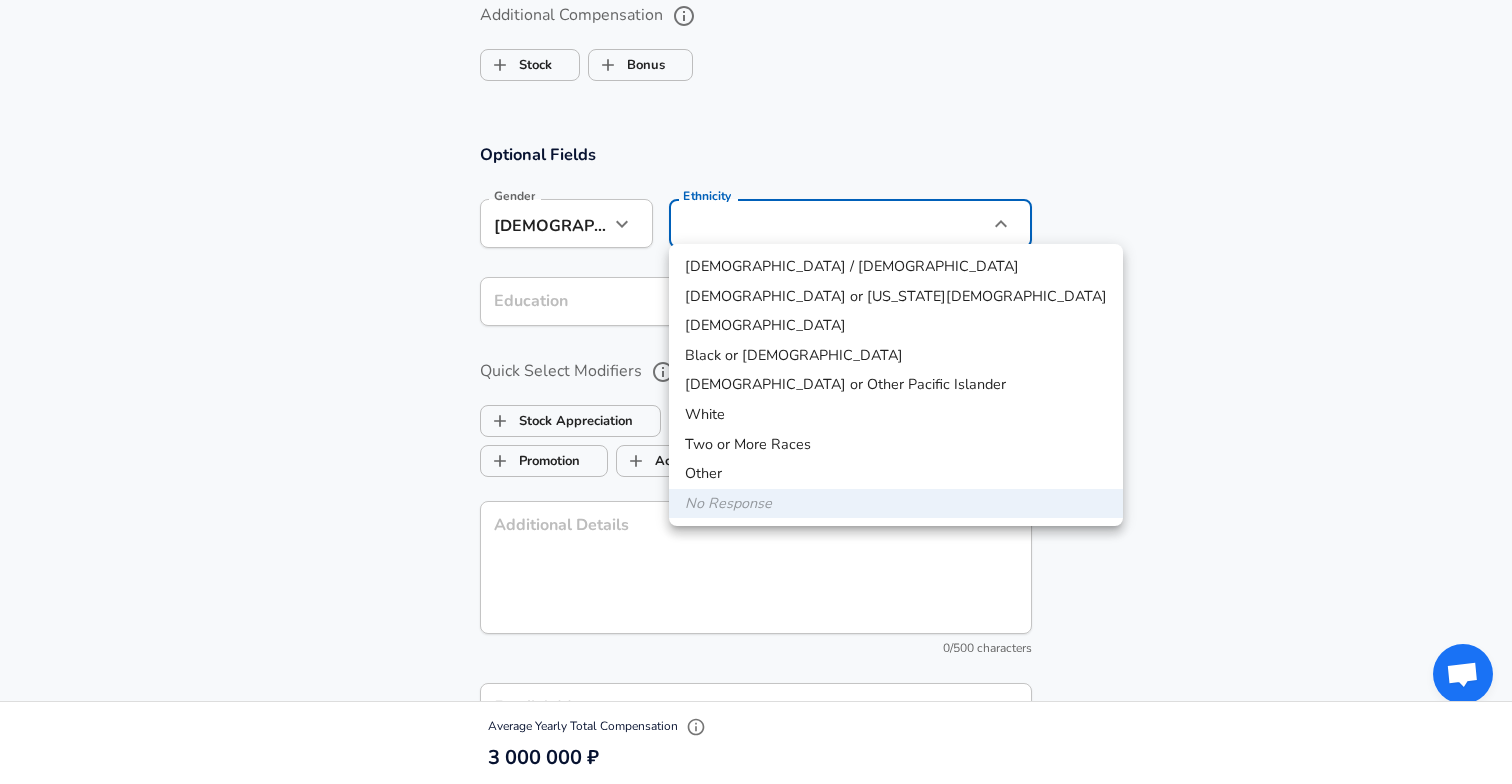 click on "White" at bounding box center (896, 415) 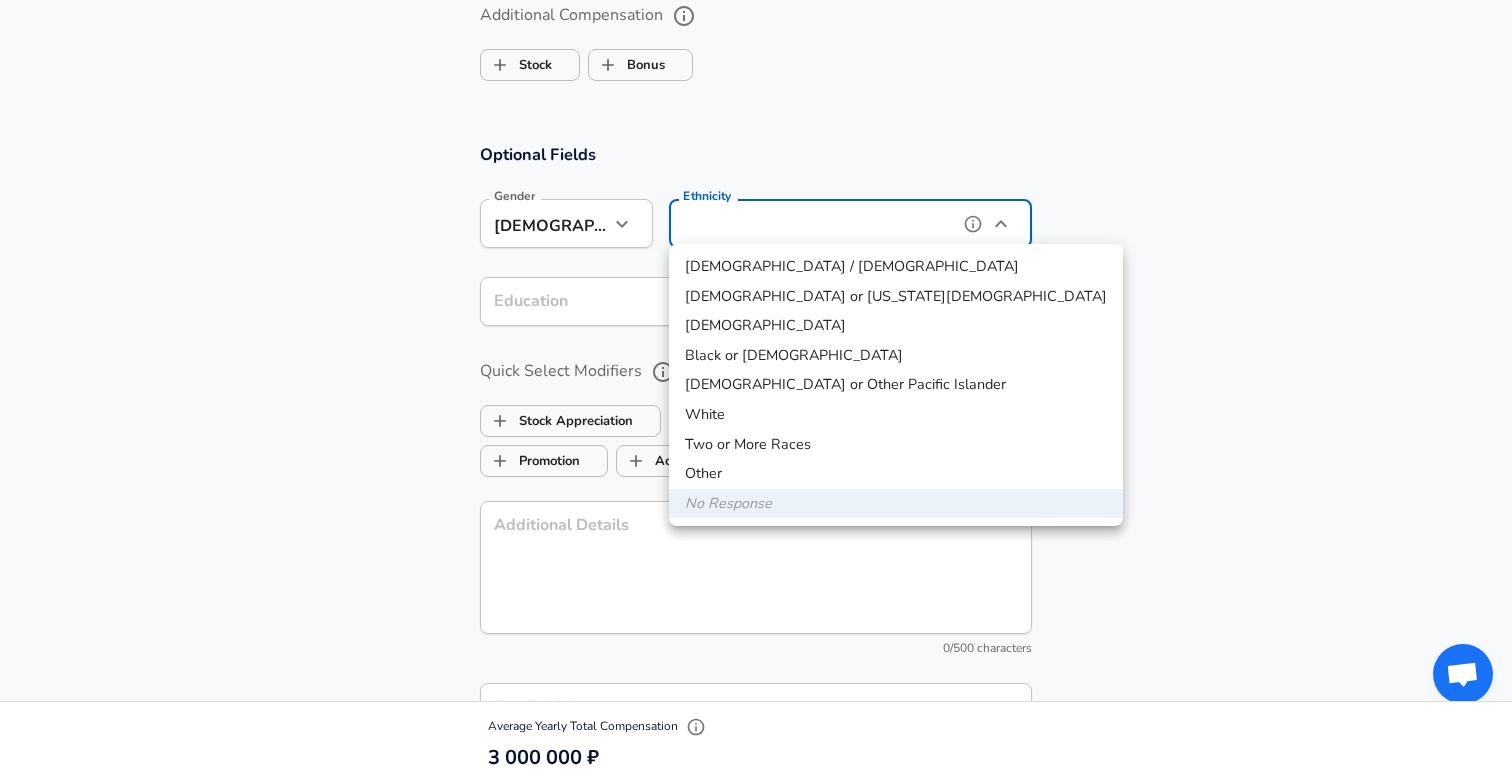 type on "White" 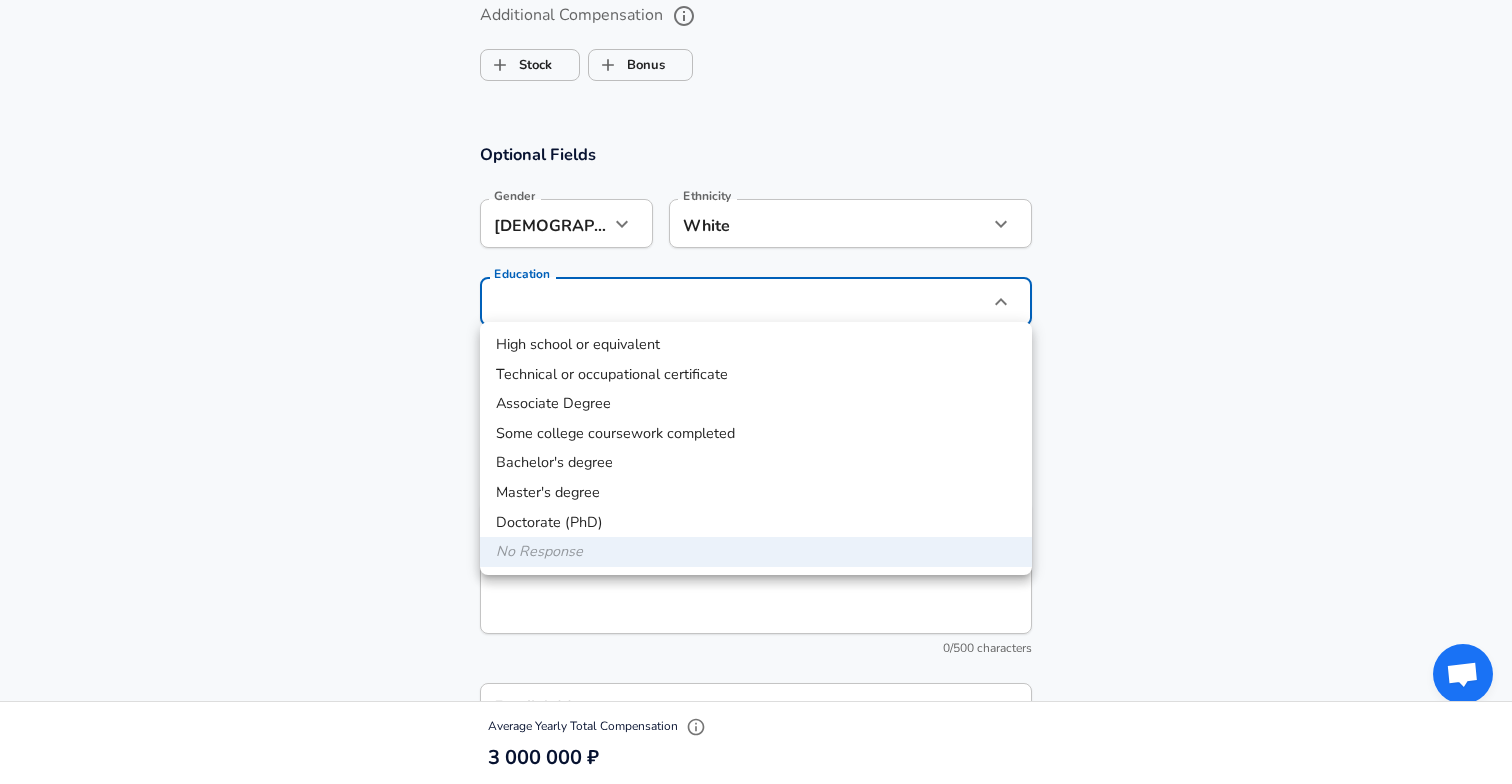 click on "Restart Add Your Salary Upload your offer letter   to verify your submission Enhance Privacy and Anonymity No Automatically hides specific fields until there are enough submissions to safely display the full details.   More Details Based on your submission and the data points that we have already collected, we will automatically hide and anonymize specific fields if there aren't enough data points to remain sufficiently anonymous. Company & Title Information   Enter the company you received your offer from Company Third Opinion AI Company   Select the title that closest resembles your official title. This should be similar to the title that was present on your offer letter. Title AI Researcher Title   Select a job family that best fits your role. If you can't find one, select 'Other' to enter a custom job family Job Family Software Engineer Job Family   Select a Specialization that best fits your role. If you can't find one, select 'Other' to enter a custom specialization Select Specialization ML / AI ML / AI" at bounding box center [756, -1212] 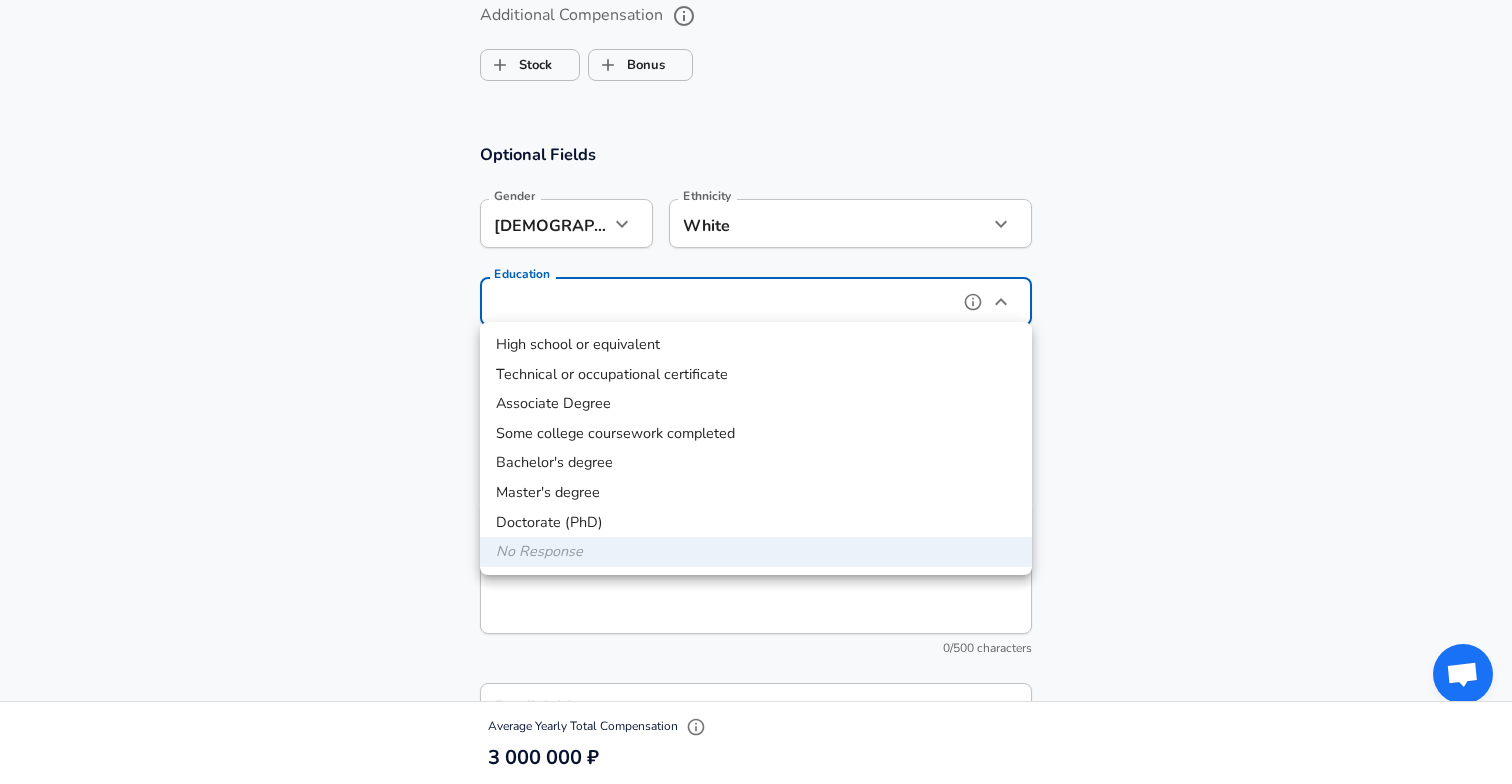 type on "Masters degree" 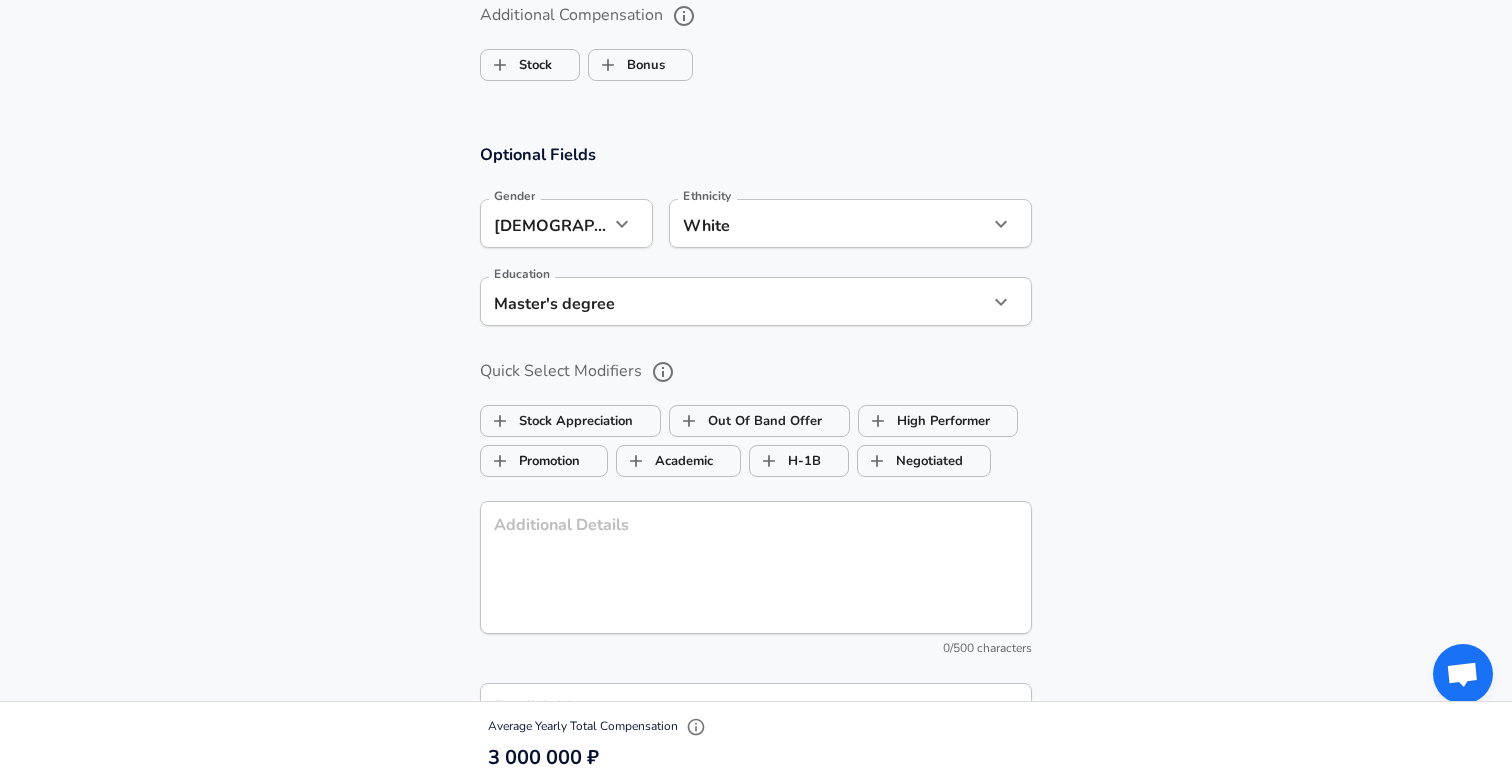 click on "Master's degree" at bounding box center [756, 418] 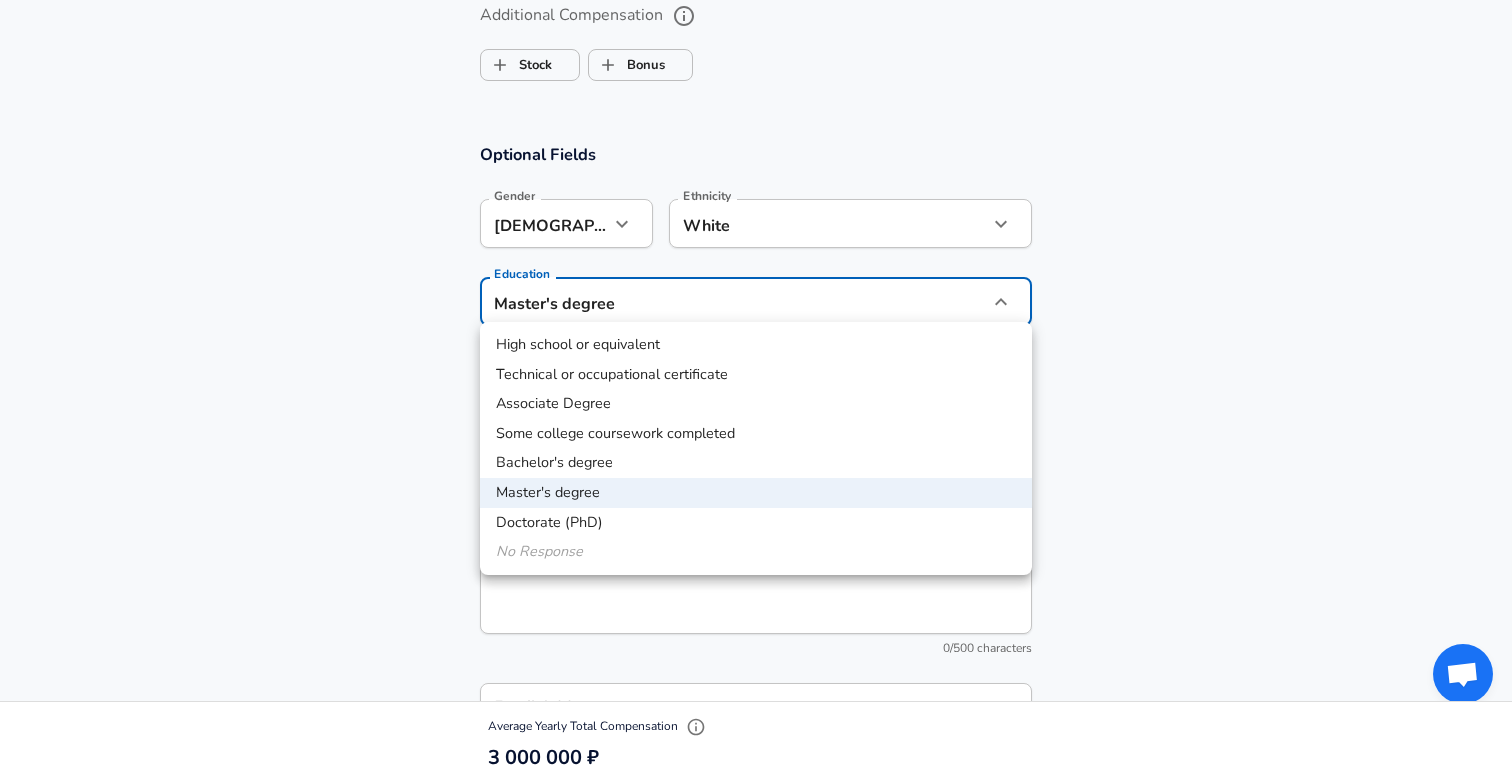 click on "Restart Add Your Salary Upload your offer letter   to verify your submission Enhance Privacy and Anonymity No Automatically hides specific fields until there are enough submissions to safely display the full details.   More Details Based on your submission and the data points that we have already collected, we will automatically hide and anonymize specific fields if there aren't enough data points to remain sufficiently anonymous. Company & Title Information   Enter the company you received your offer from Company Third Opinion AI Company   Select the title that closest resembles your official title. This should be similar to the title that was present on your offer letter. Title AI Researcher Title   Select a job family that best fits your role. If you can't find one, select 'Other' to enter a custom job family Job Family Software Engineer Job Family   Select a Specialization that best fits your role. If you can't find one, select 'Other' to enter a custom specialization Select Specialization ML / AI ML / AI" at bounding box center [756, -1212] 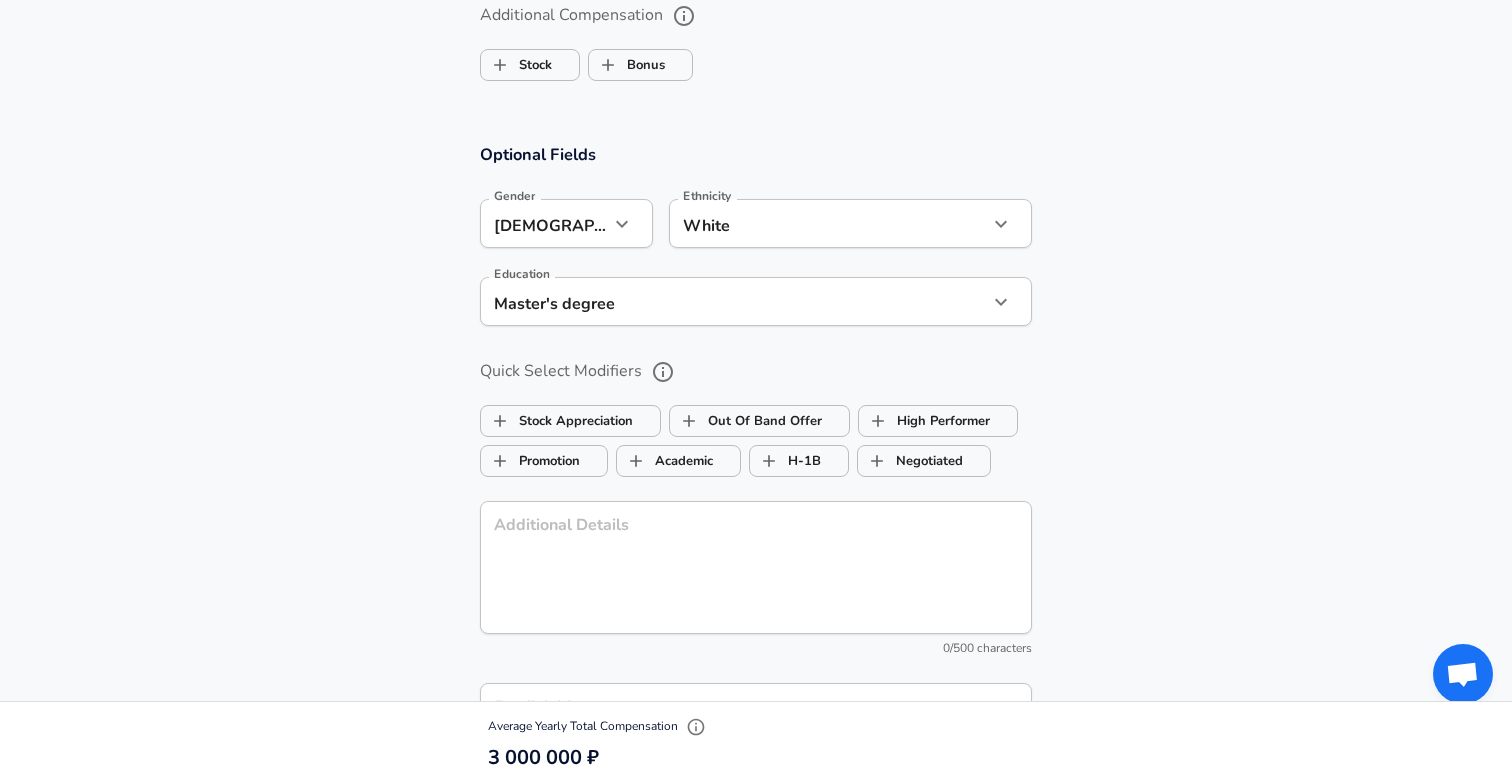 click on "Optional Fields Gender [DEMOGRAPHIC_DATA] [DEMOGRAPHIC_DATA] Gender Ethnicity White White Ethnicity Education Master's degree Masters degree Education Quick Select Modifiers   Stock Appreciation Out Of Band Offer High Performer Promotion Academic H-1B Negotiated Additional Details x Additional Details 0 /500 characters Email Address Email Address   Providing an email allows for editing or removal of your submission. We may also reach out if we have any questions. Your email will not be published." at bounding box center (756, 469) 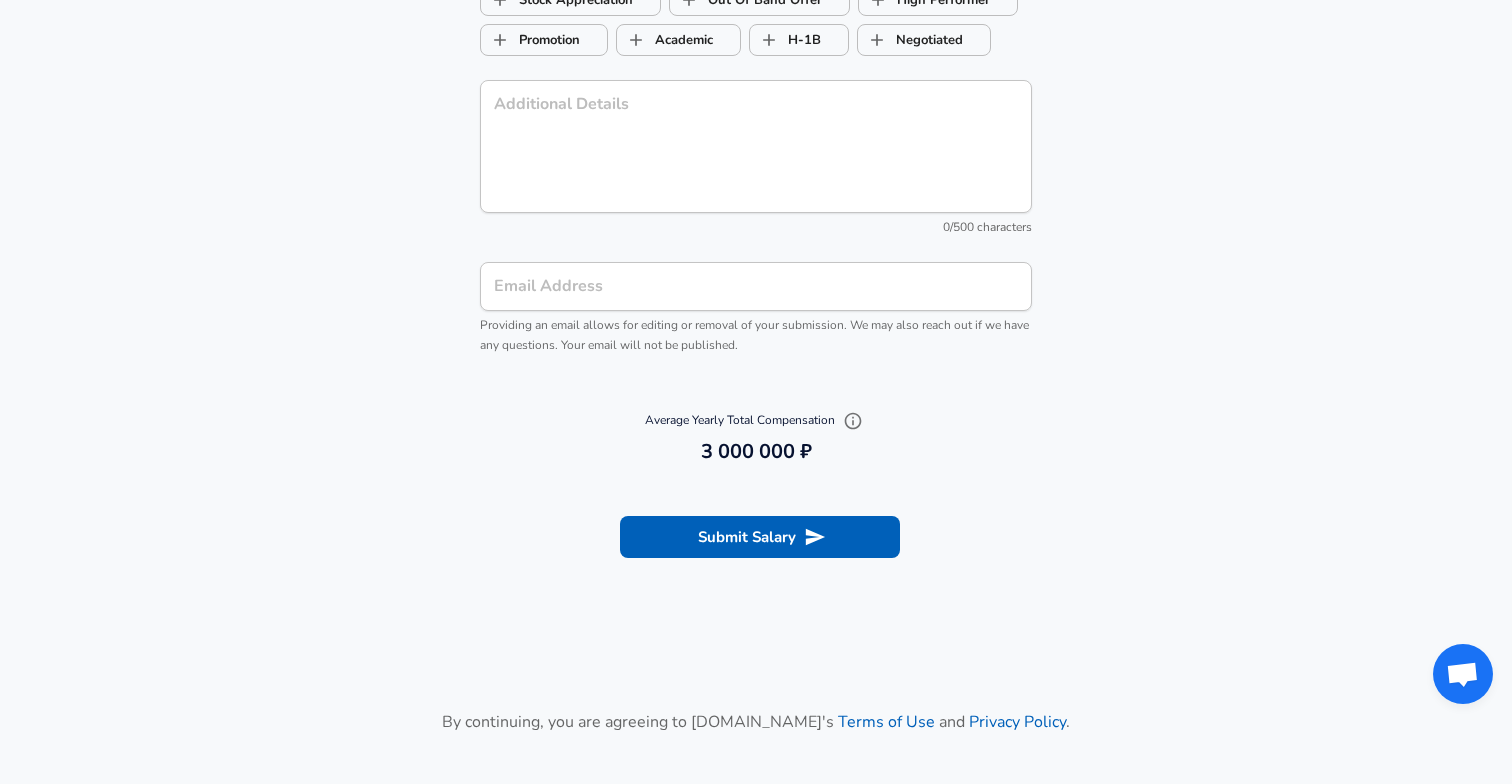 scroll, scrollTop: 2031, scrollLeft: 0, axis: vertical 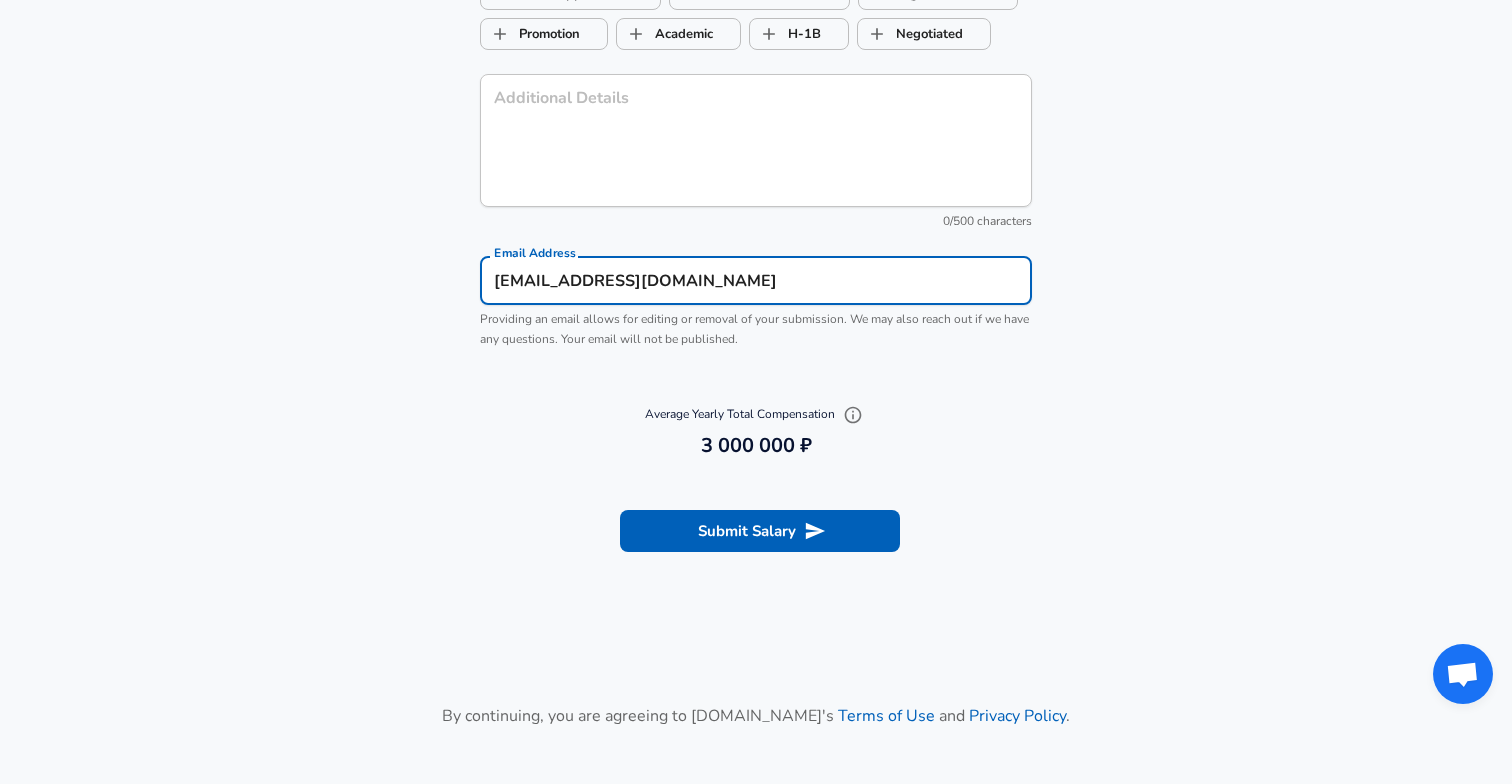 type on "[EMAIL_ADDRESS][DOMAIN_NAME]" 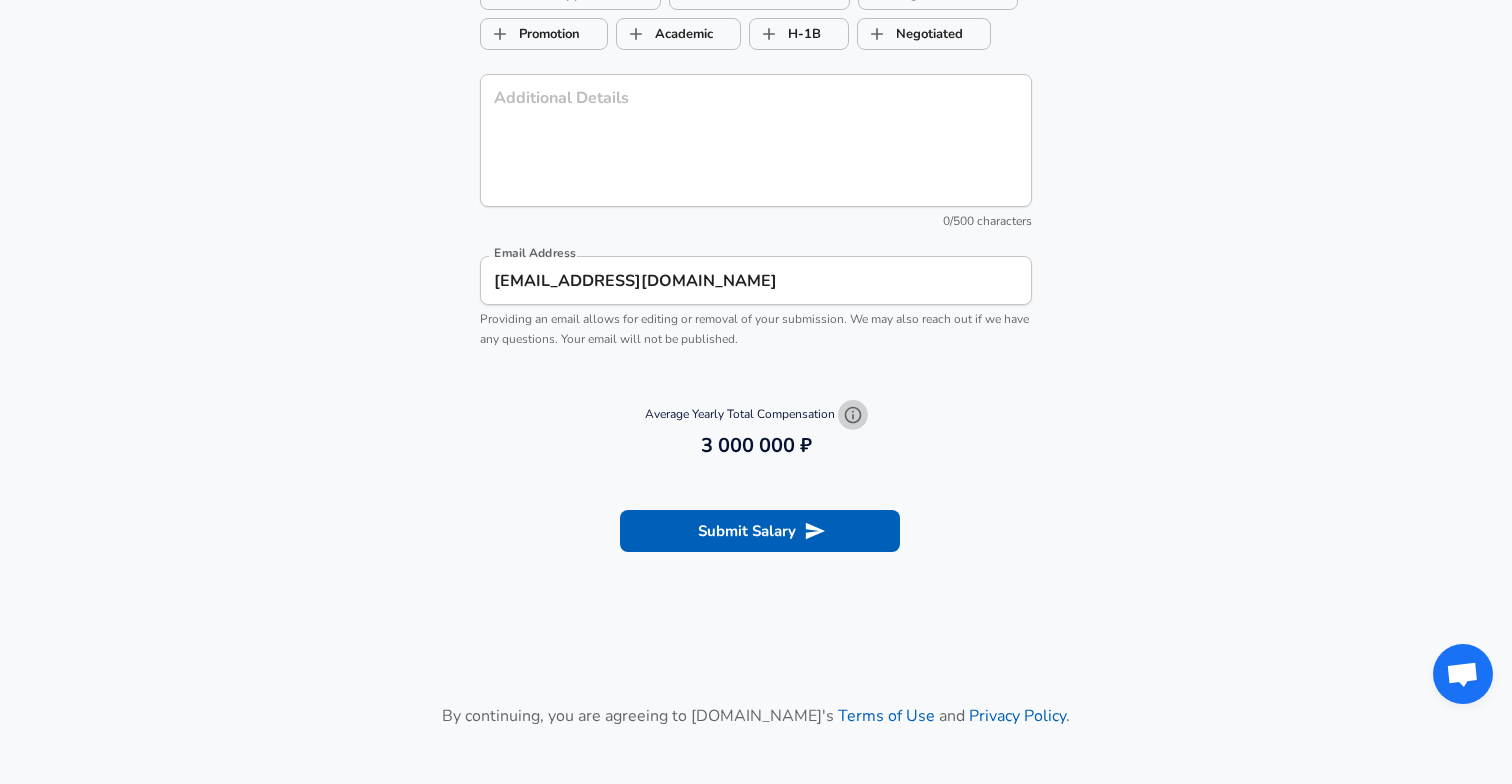 click 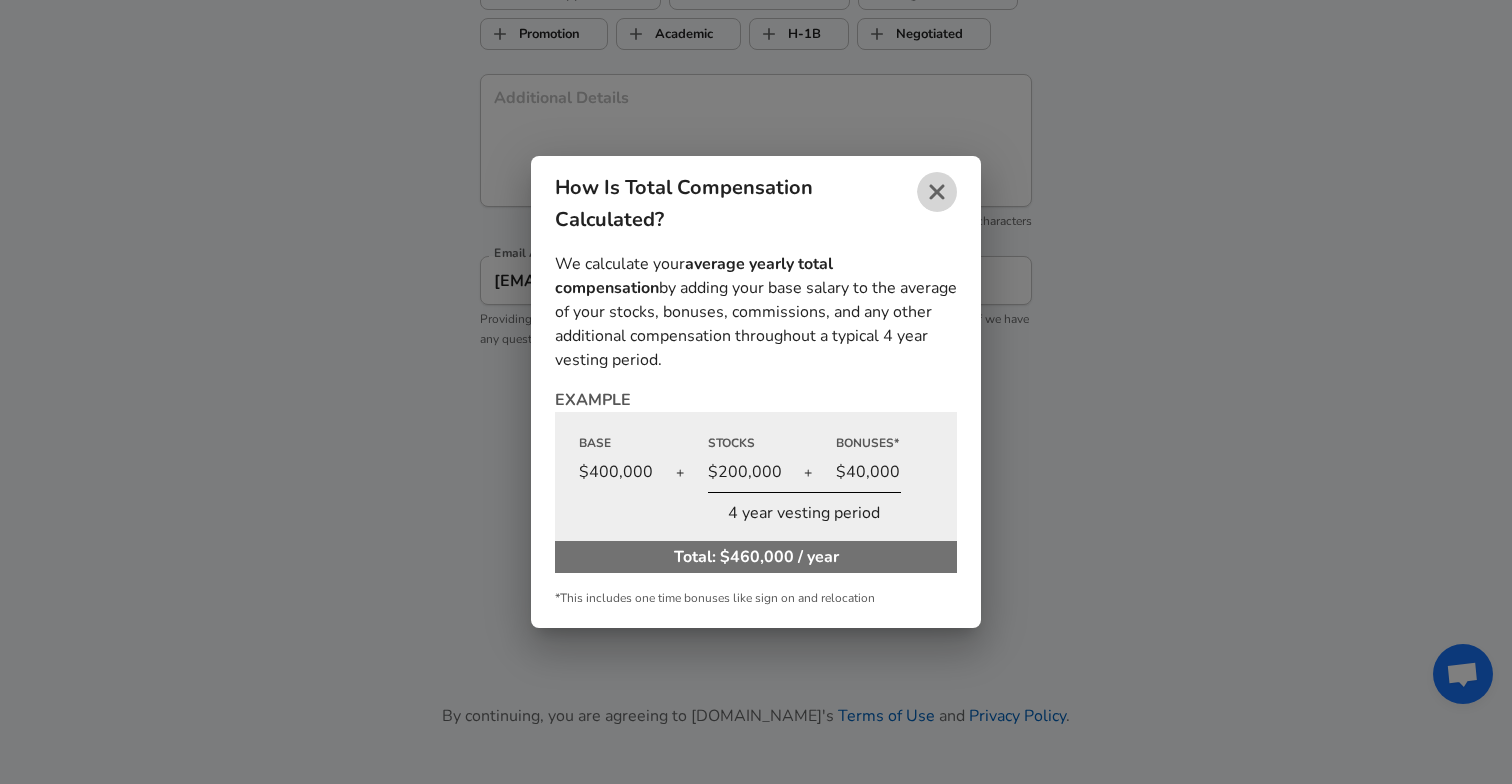click 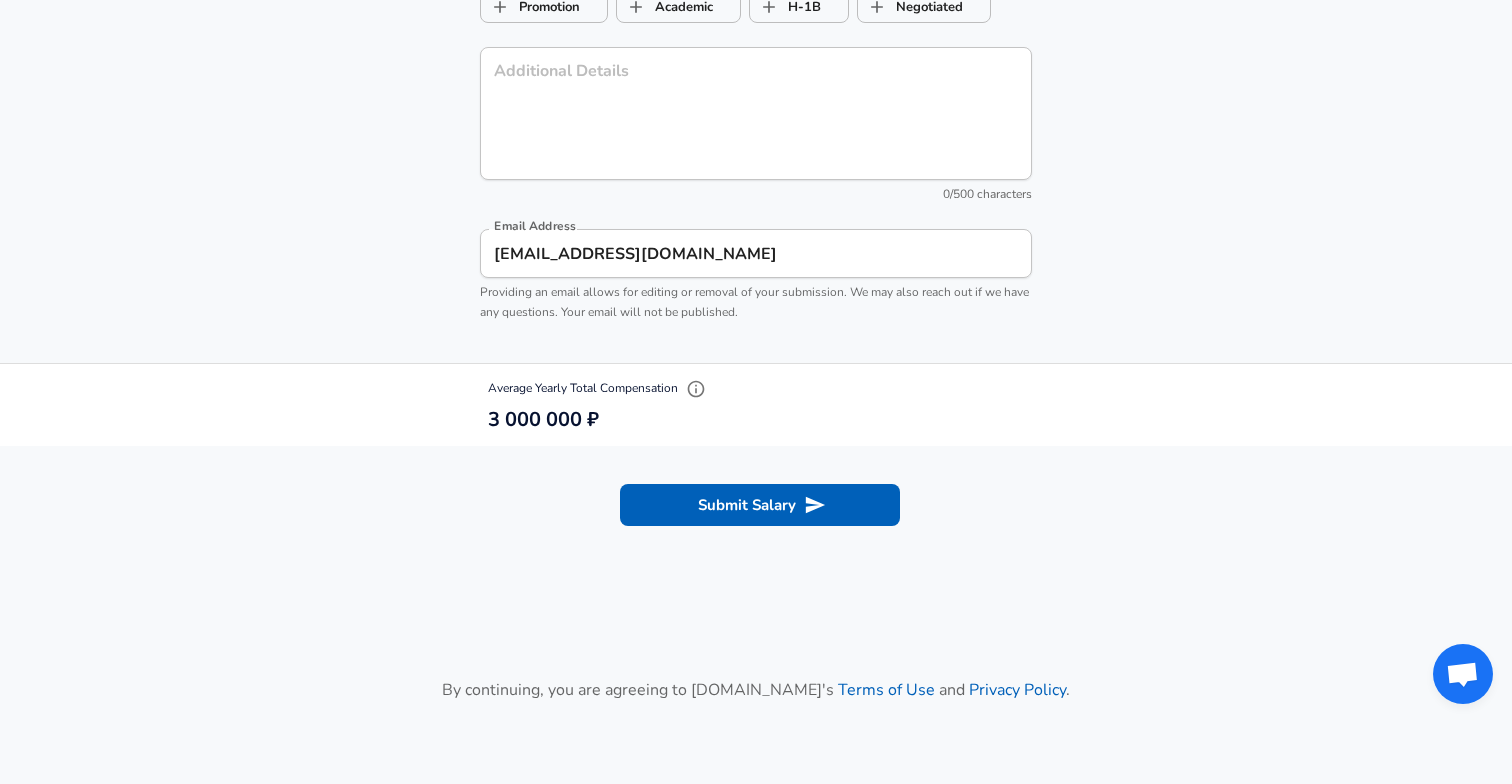 scroll, scrollTop: 2177, scrollLeft: 0, axis: vertical 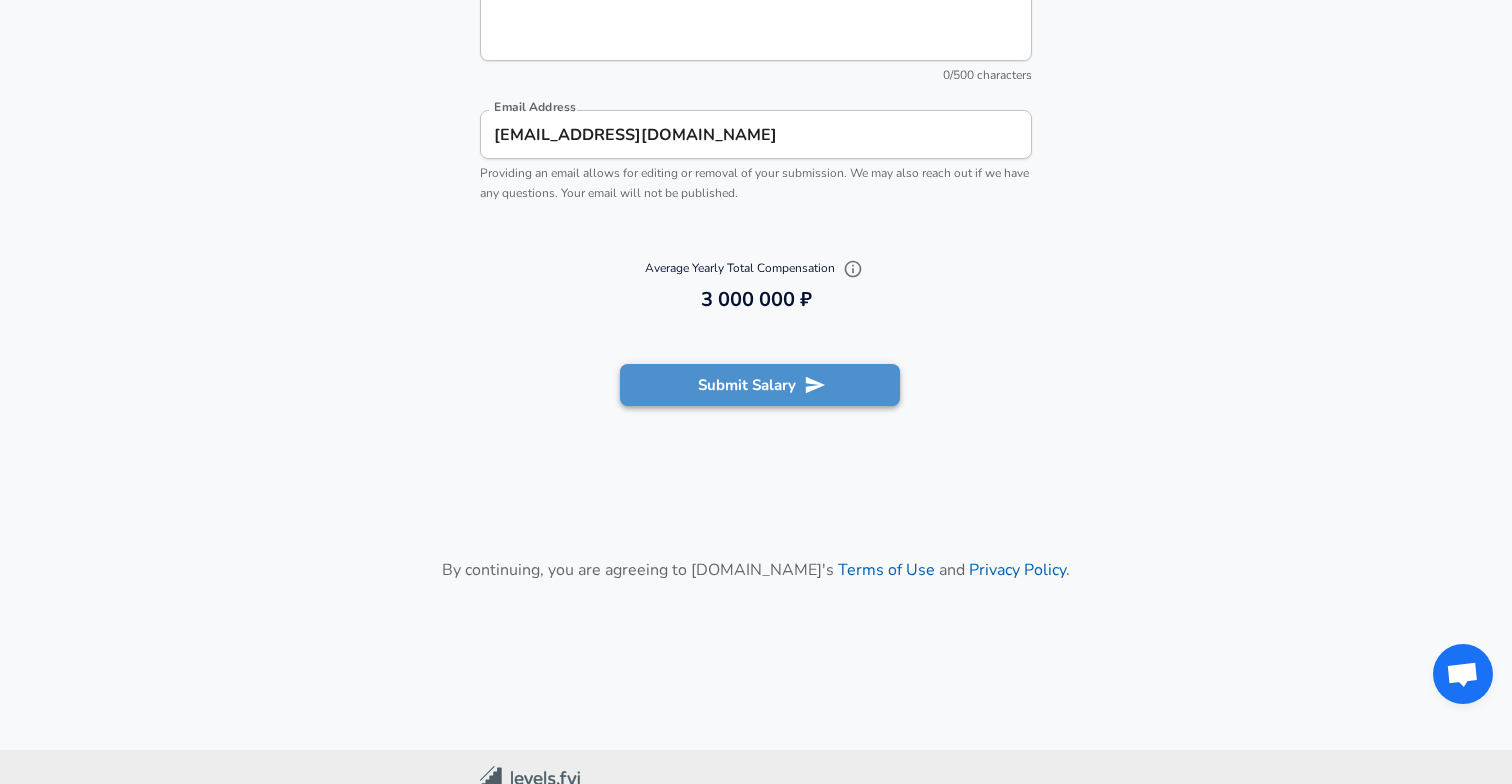 click 